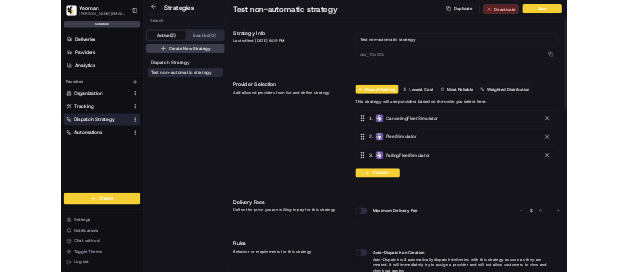 scroll, scrollTop: 0, scrollLeft: 0, axis: both 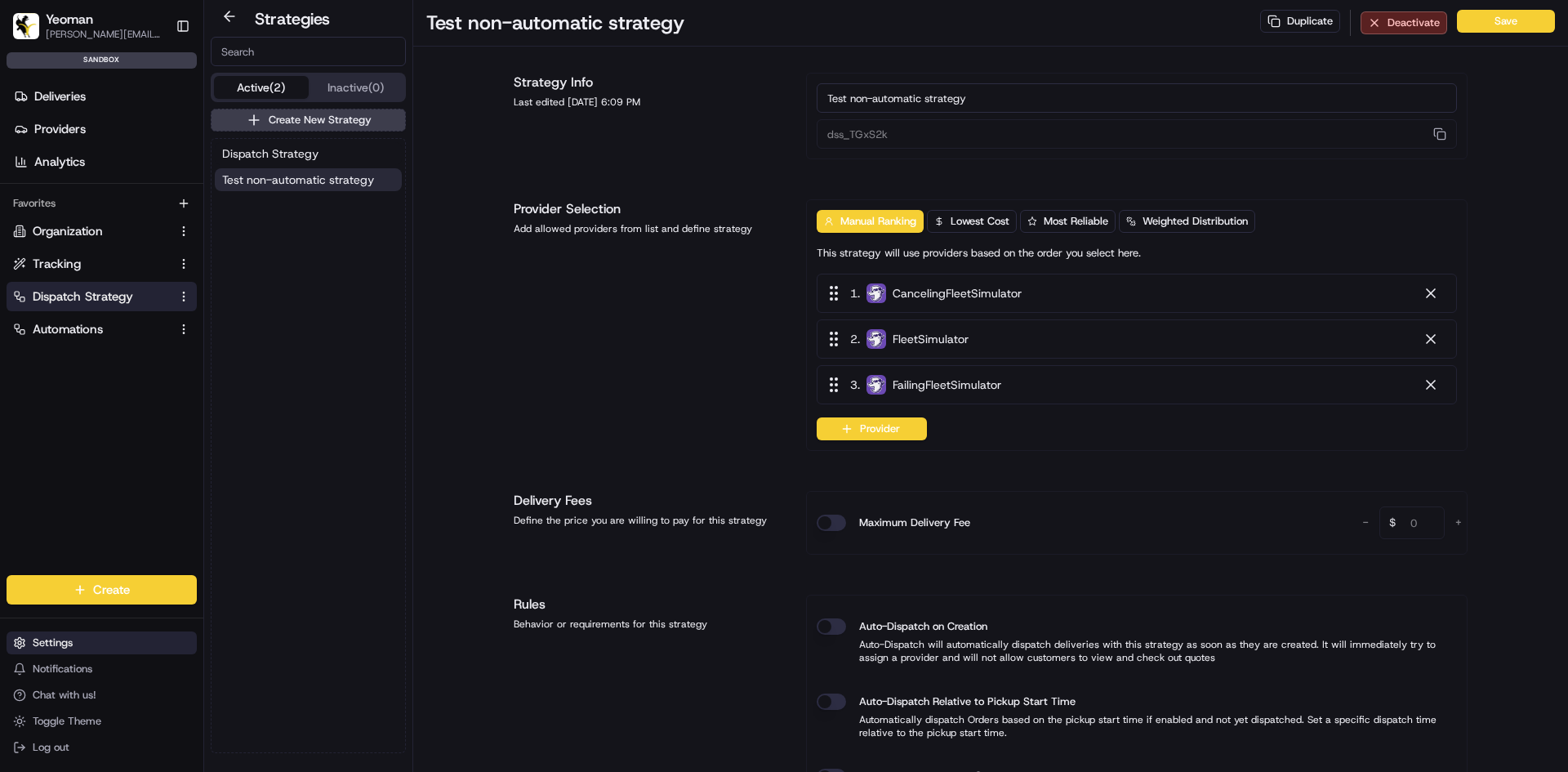 click on "Settings" at bounding box center (101, 643) 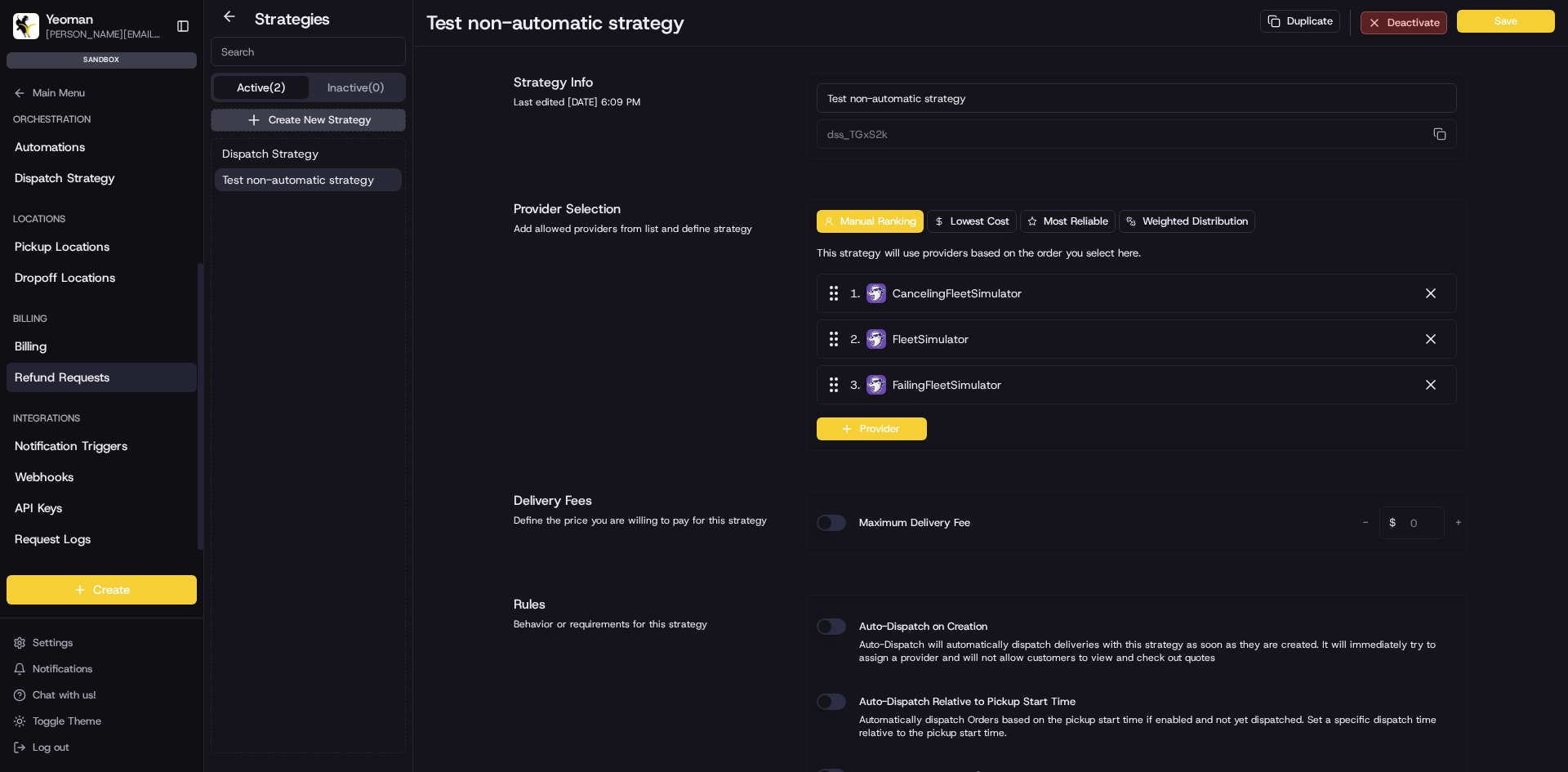 scroll, scrollTop: 246, scrollLeft: 0, axis: vertical 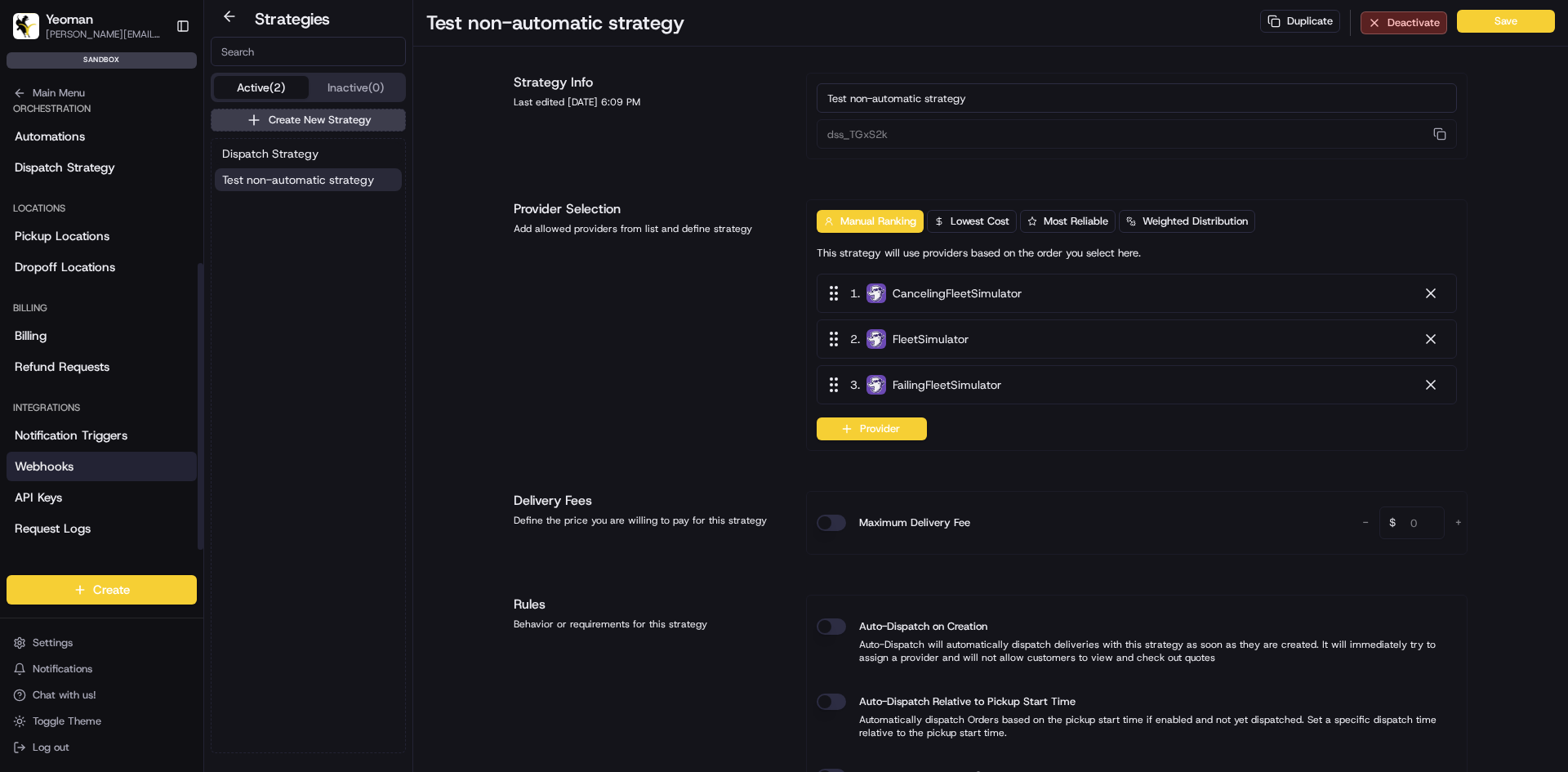 click on "Webhooks" at bounding box center (101, 466) 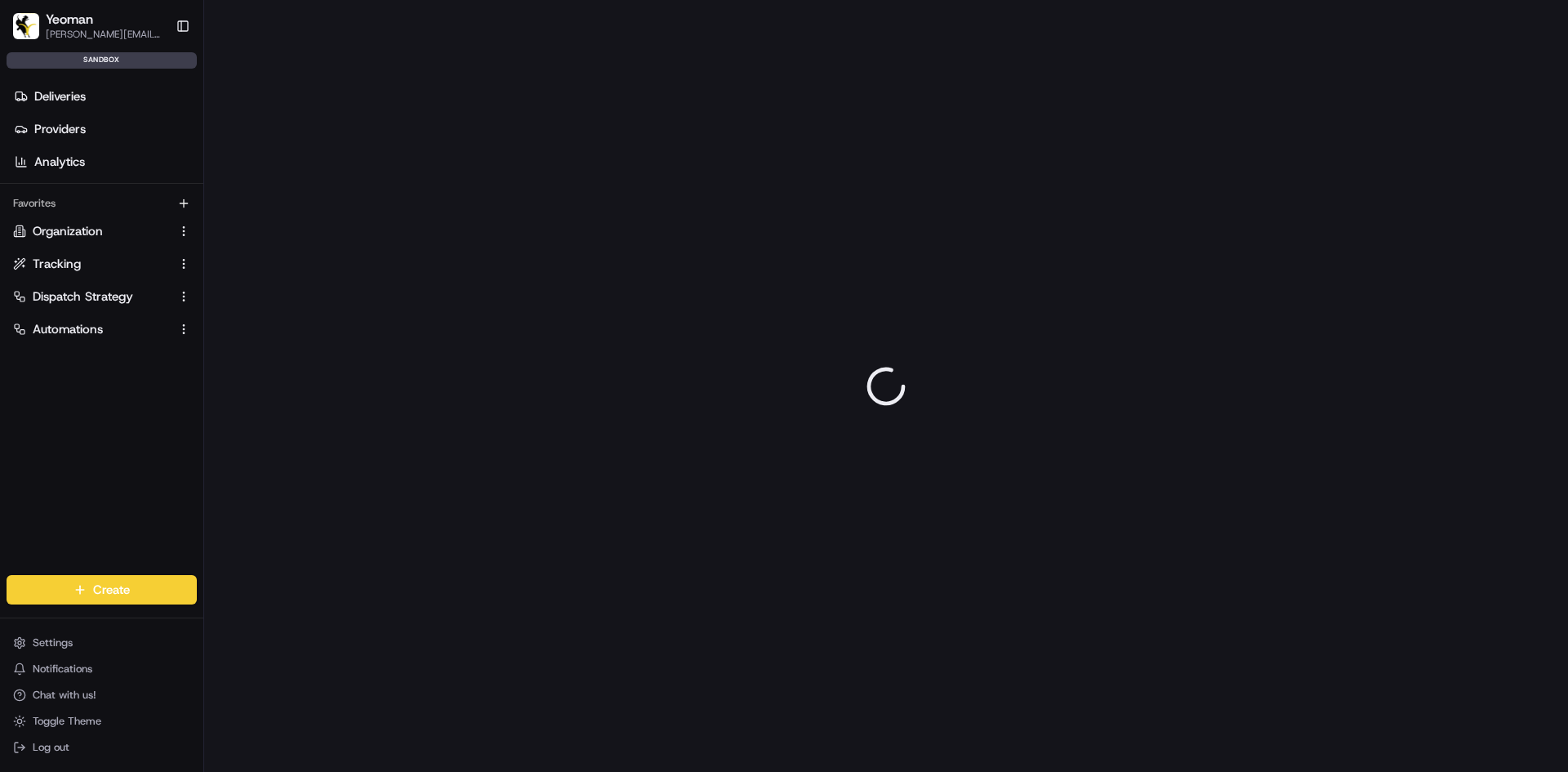scroll, scrollTop: 0, scrollLeft: 0, axis: both 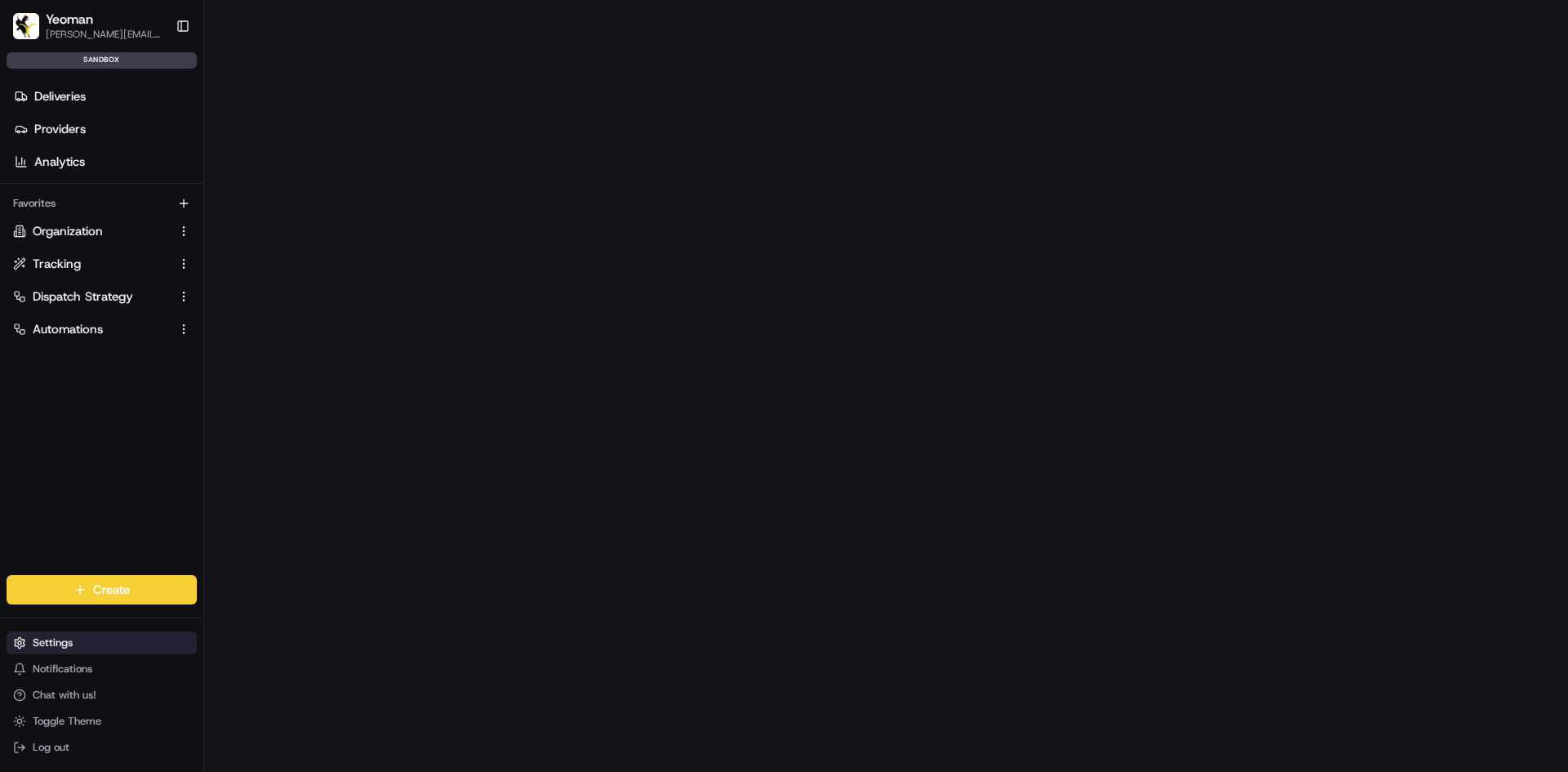 click on "Settings" at bounding box center (52, 643) 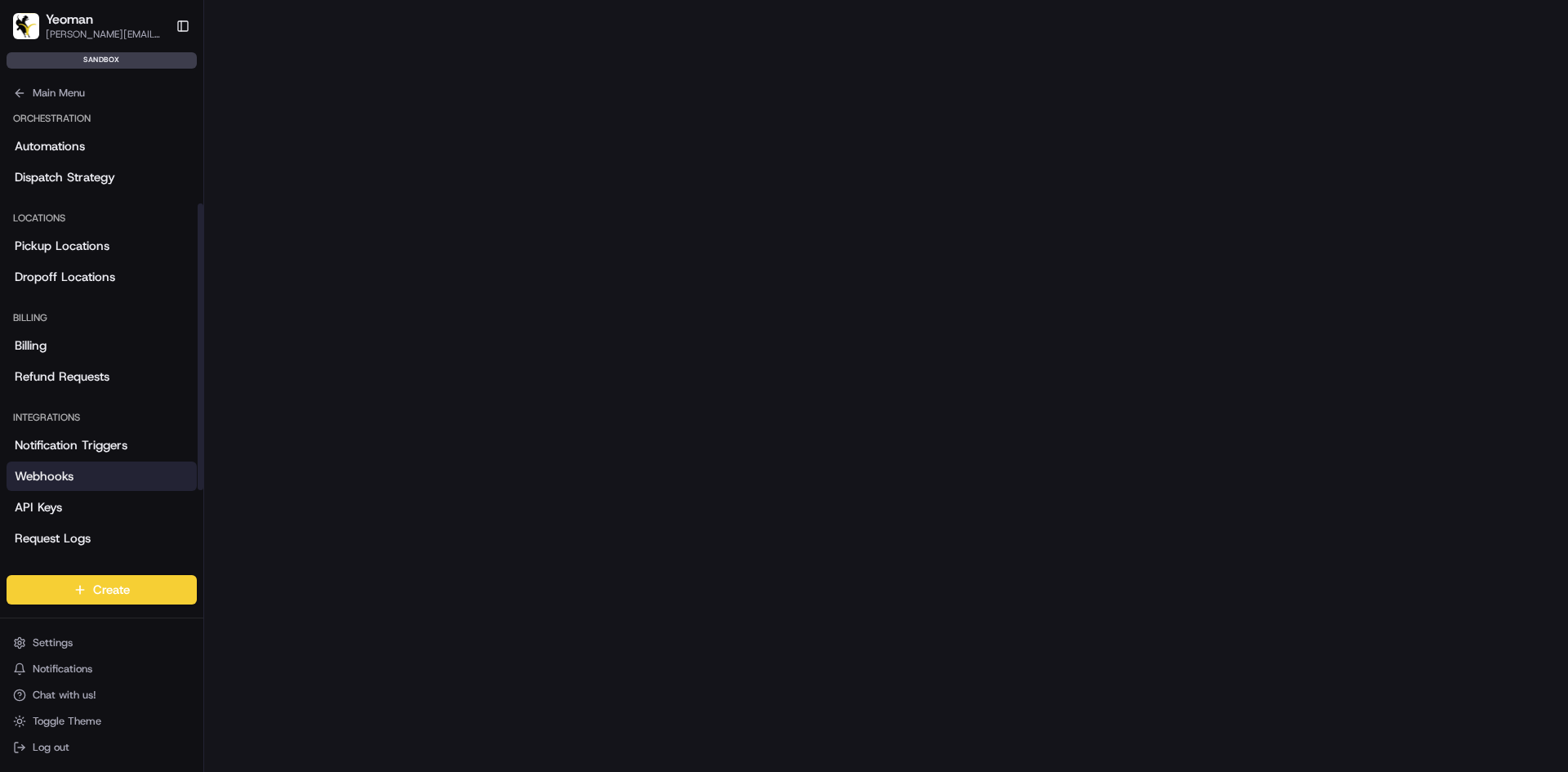 scroll, scrollTop: 246, scrollLeft: 0, axis: vertical 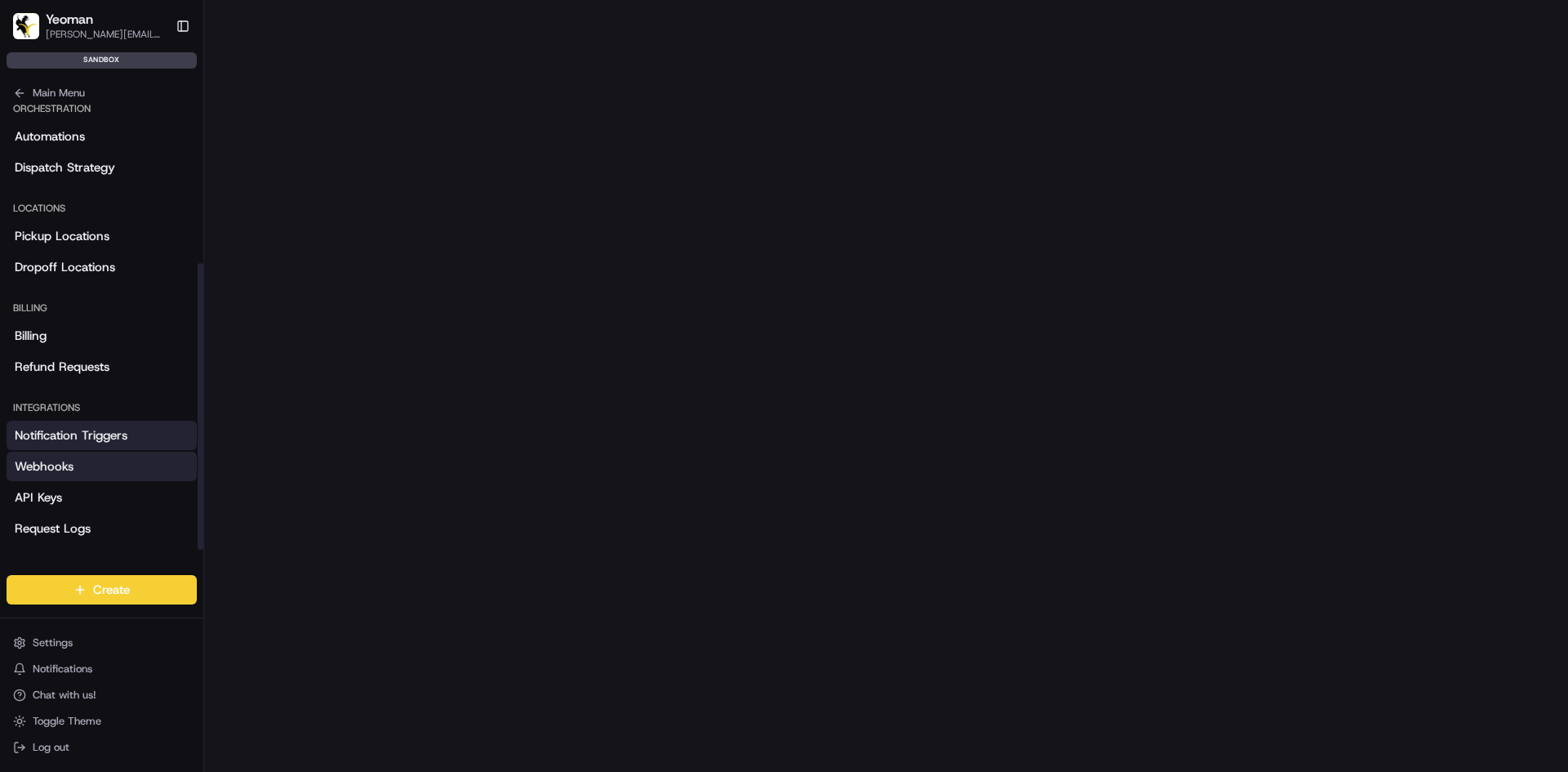 click on "Notification Triggers" at bounding box center (71, 435) 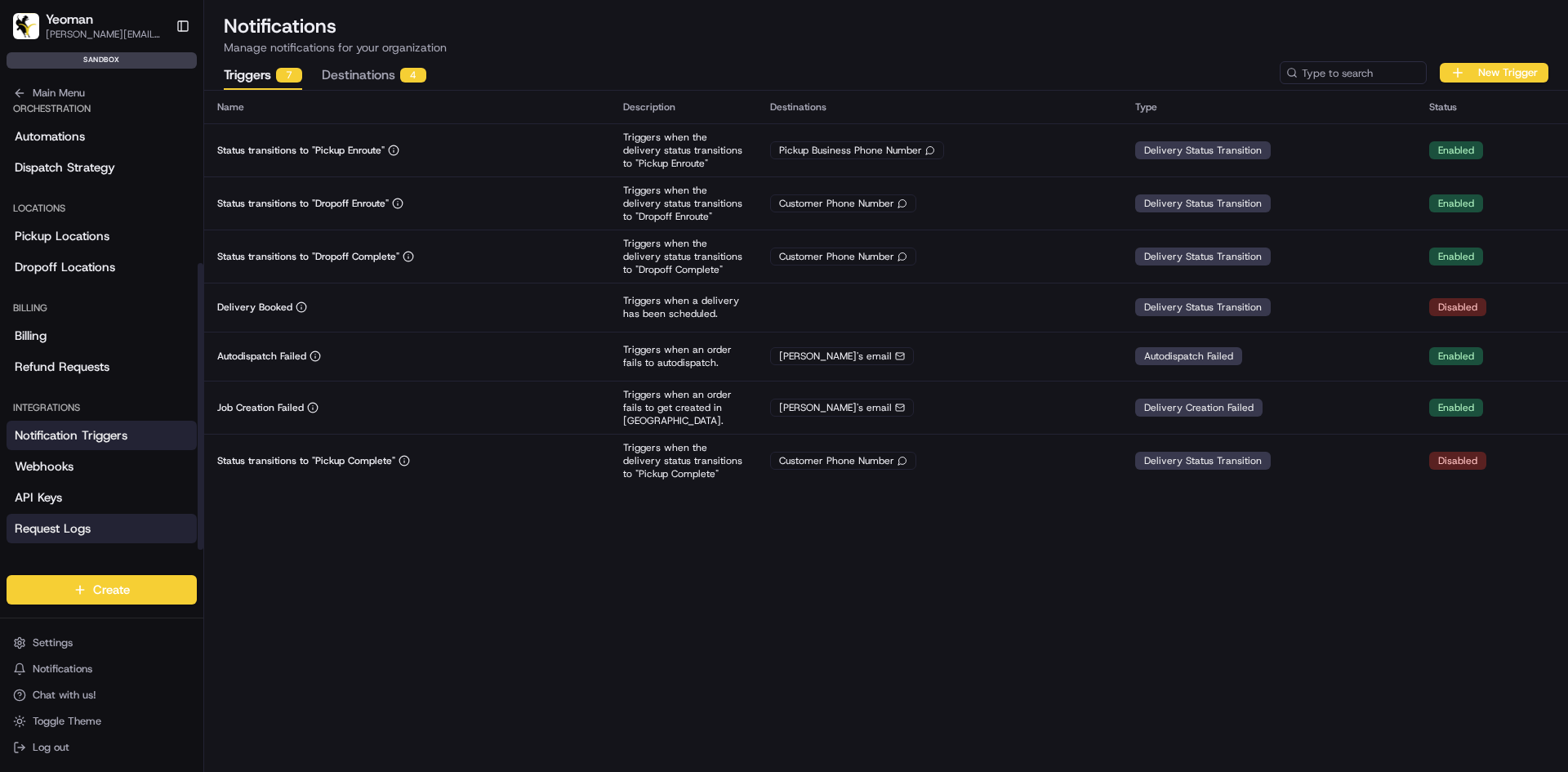 click on "Request Logs" at bounding box center [52, 529] 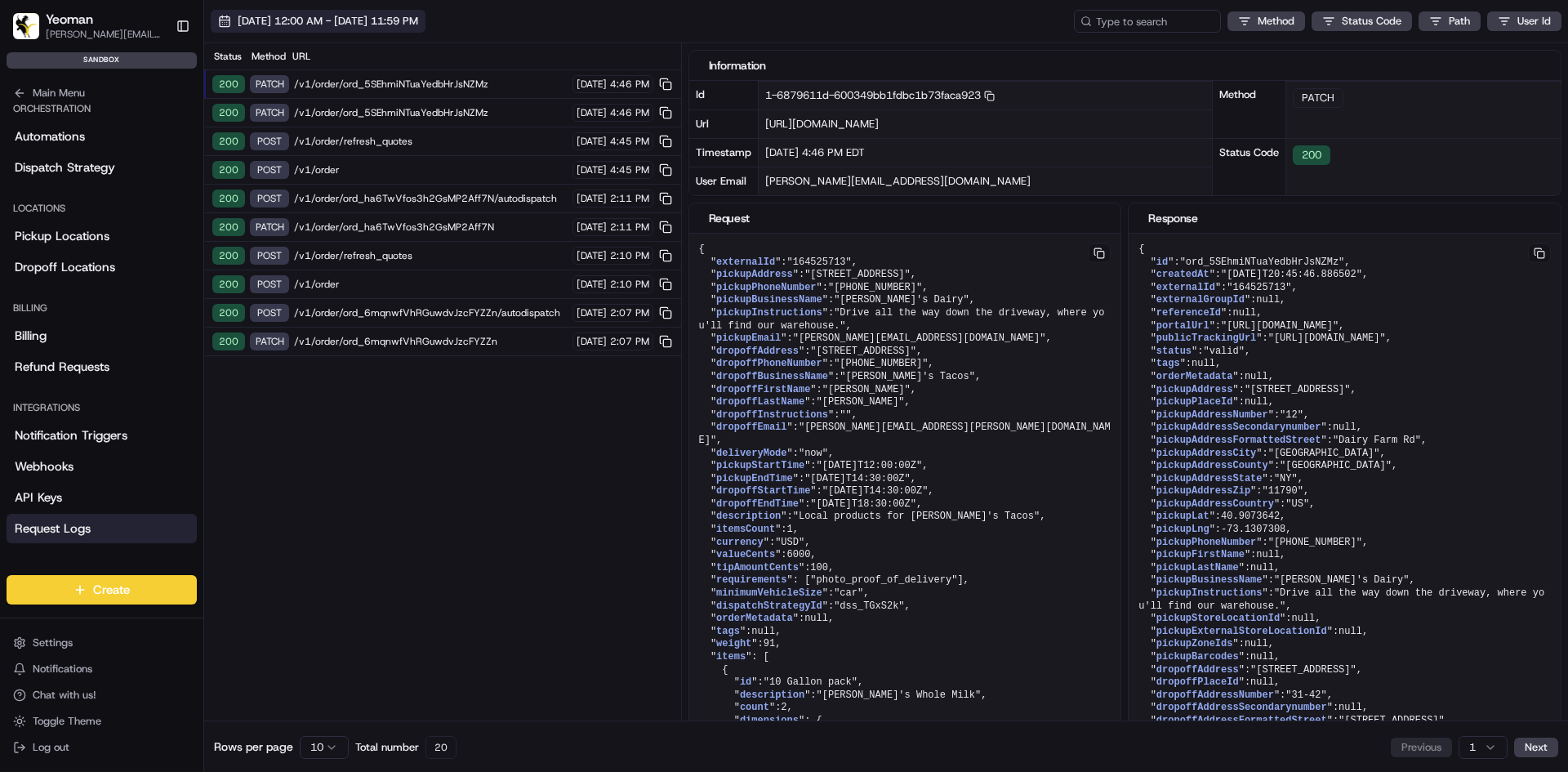 click on "[DATE] 12:00 AM - [DATE] 11:59 PM" at bounding box center (327, 21) 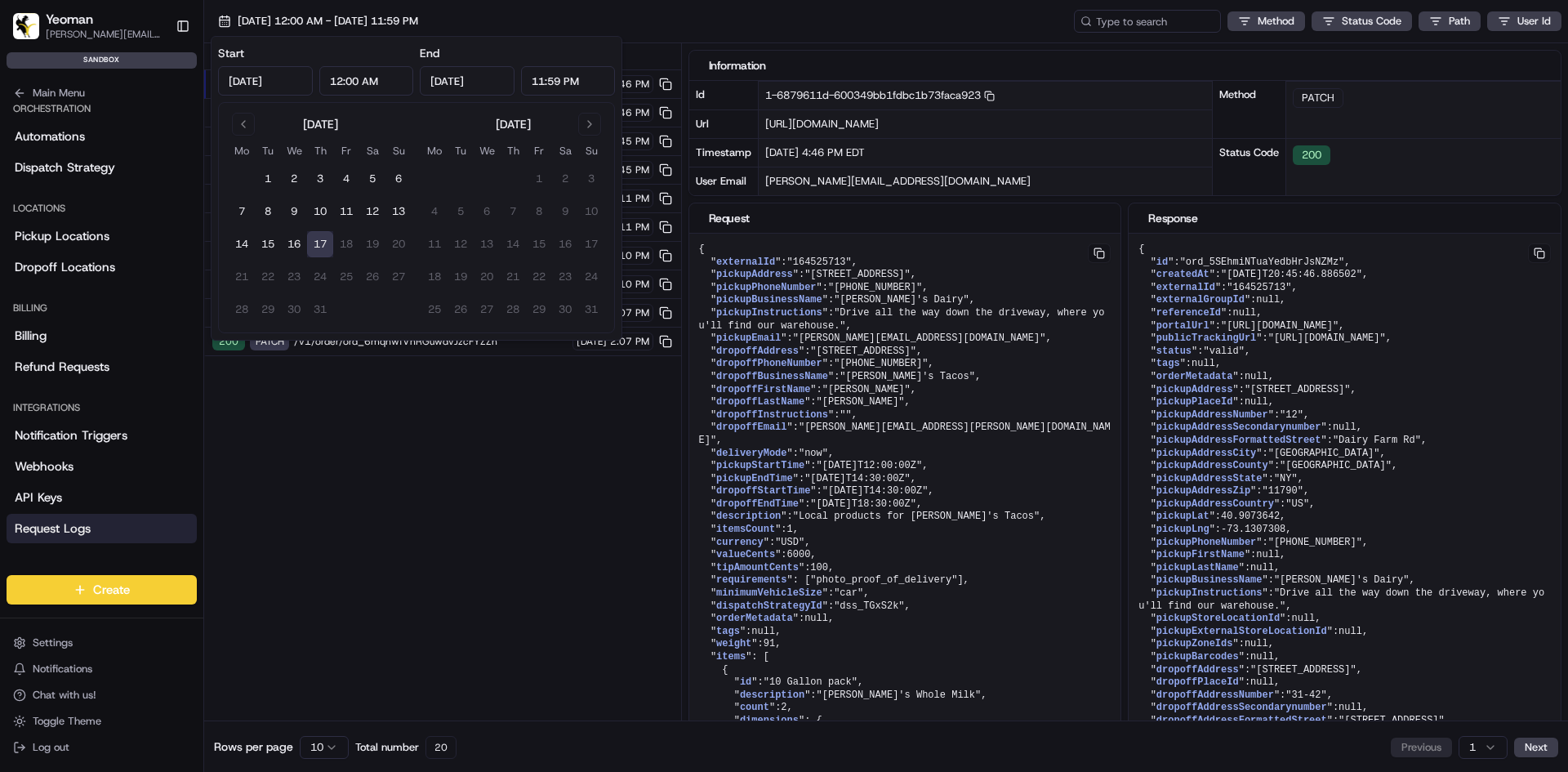 click on "17" at bounding box center [320, 244] 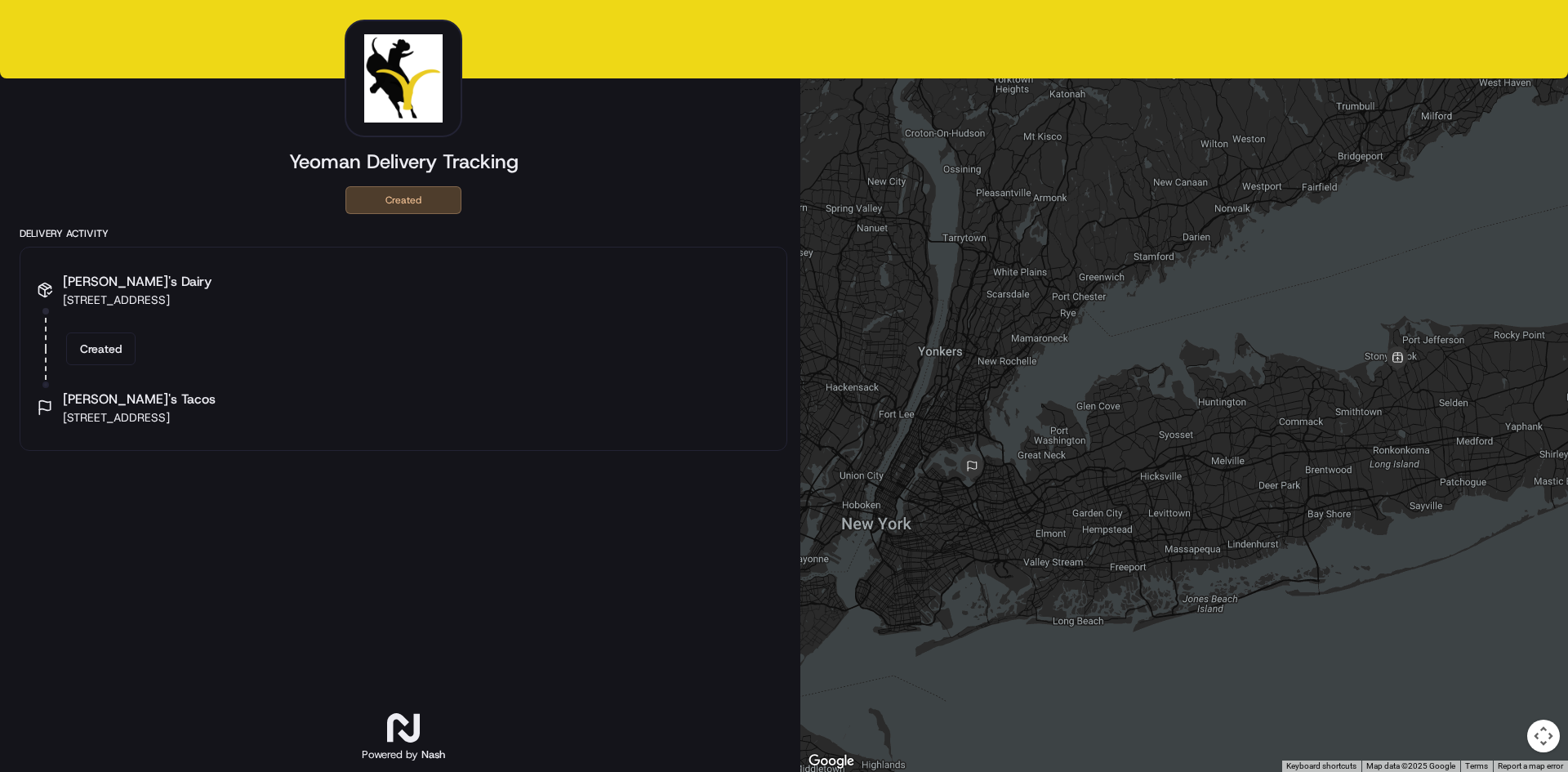 scroll, scrollTop: 0, scrollLeft: 0, axis: both 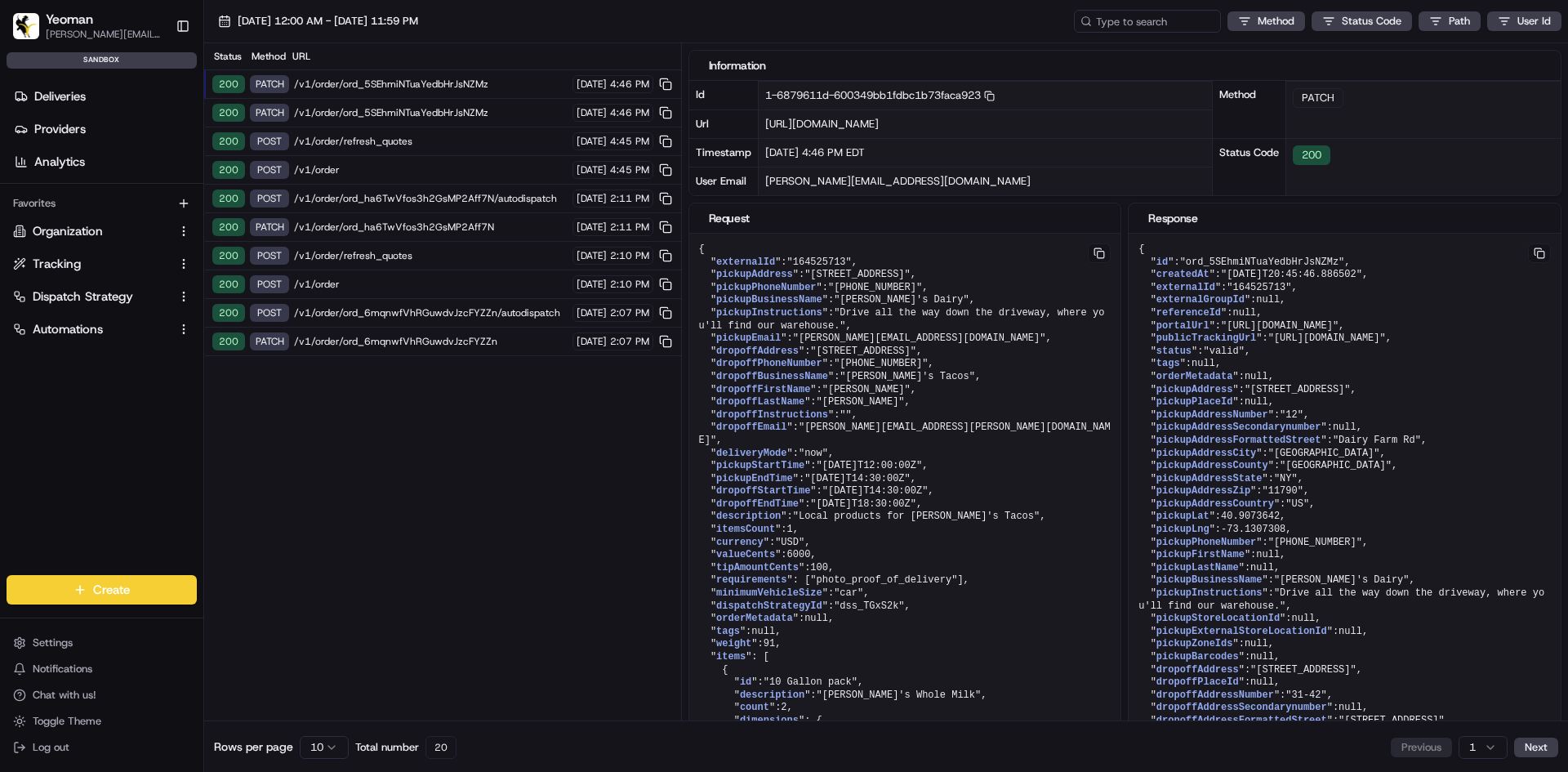 click on "/v1/order/ord_5SEhmiNTuaYedbHrJsNZMz" at bounding box center [430, 84] 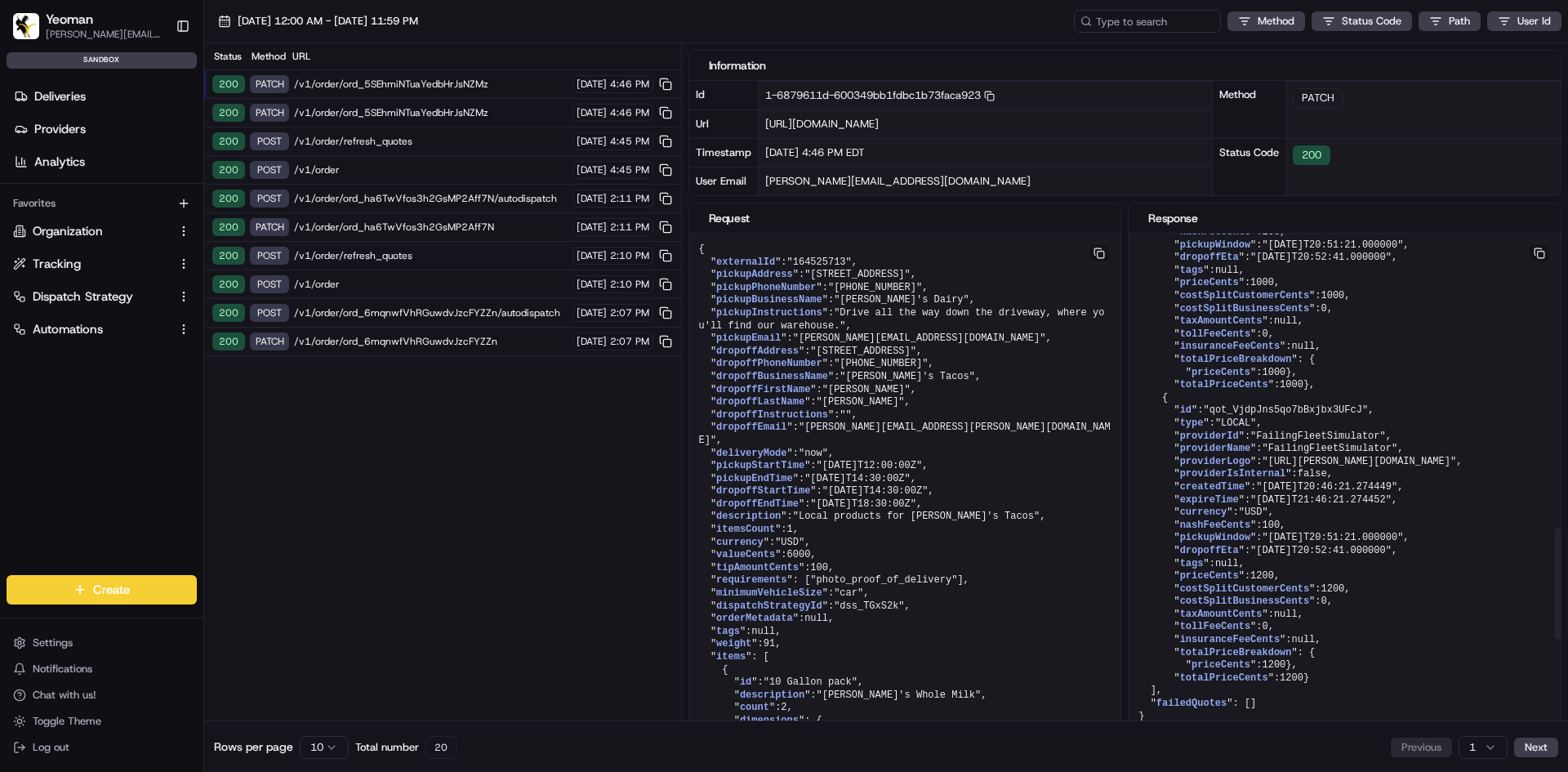 scroll, scrollTop: 1737, scrollLeft: 0, axis: vertical 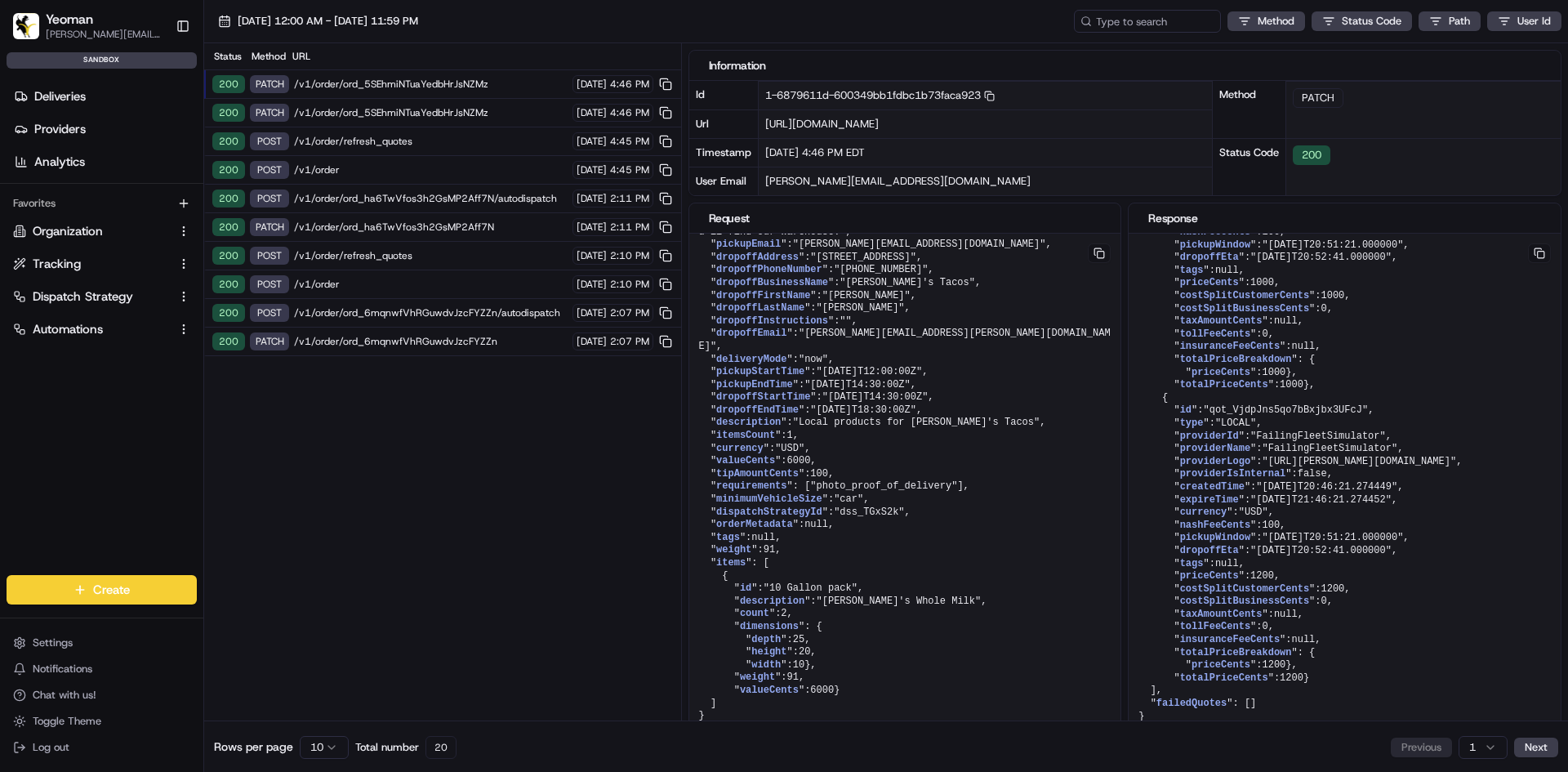click on "/v1/order/ord_5SEhmiNTuaYedbHrJsNZMz" at bounding box center [430, 113] 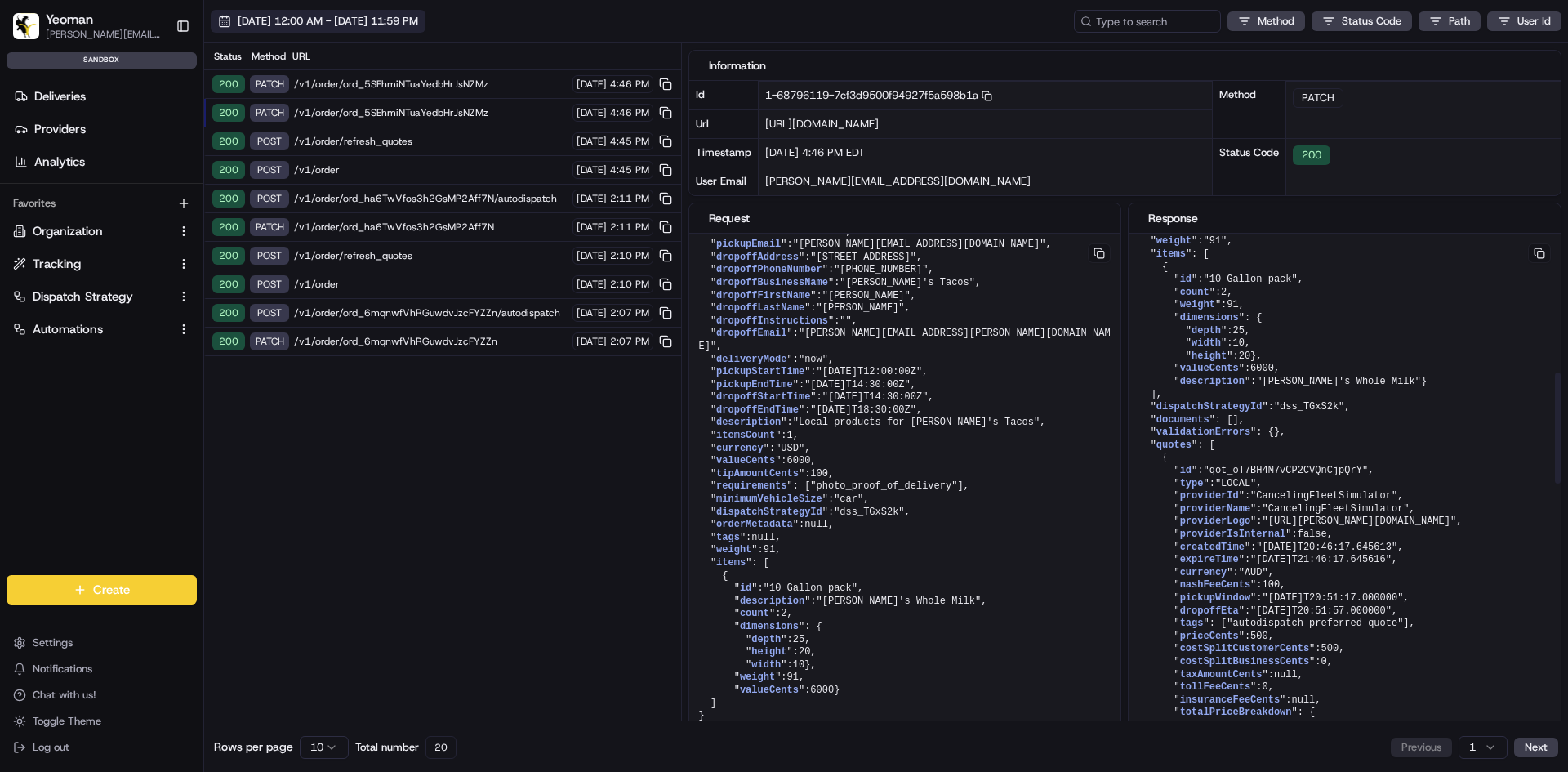 scroll, scrollTop: 511, scrollLeft: 0, axis: vertical 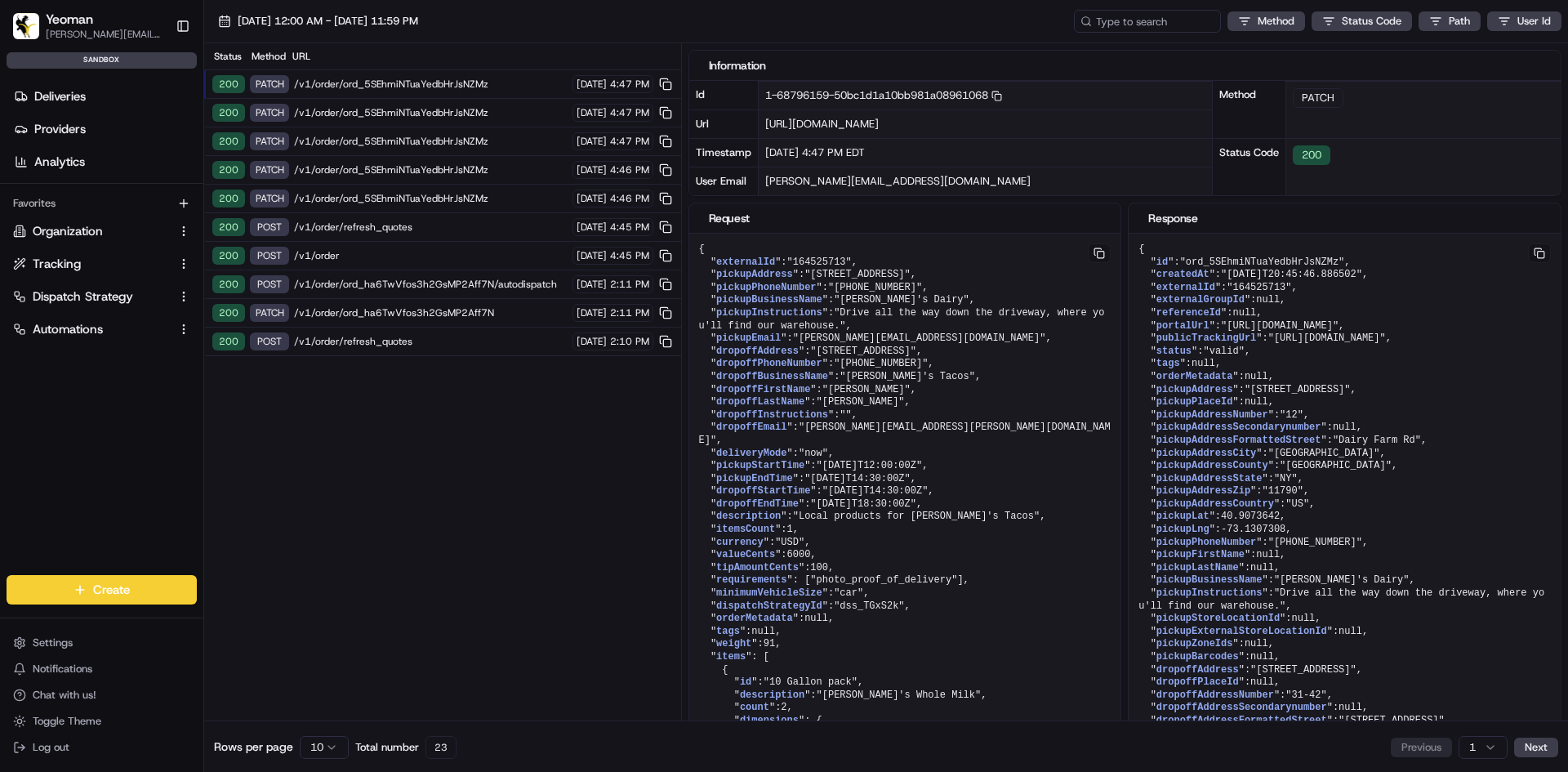click on "/v1/order/ord_5SEhmiNTuaYedbHrJsNZMz" at bounding box center (430, 141) 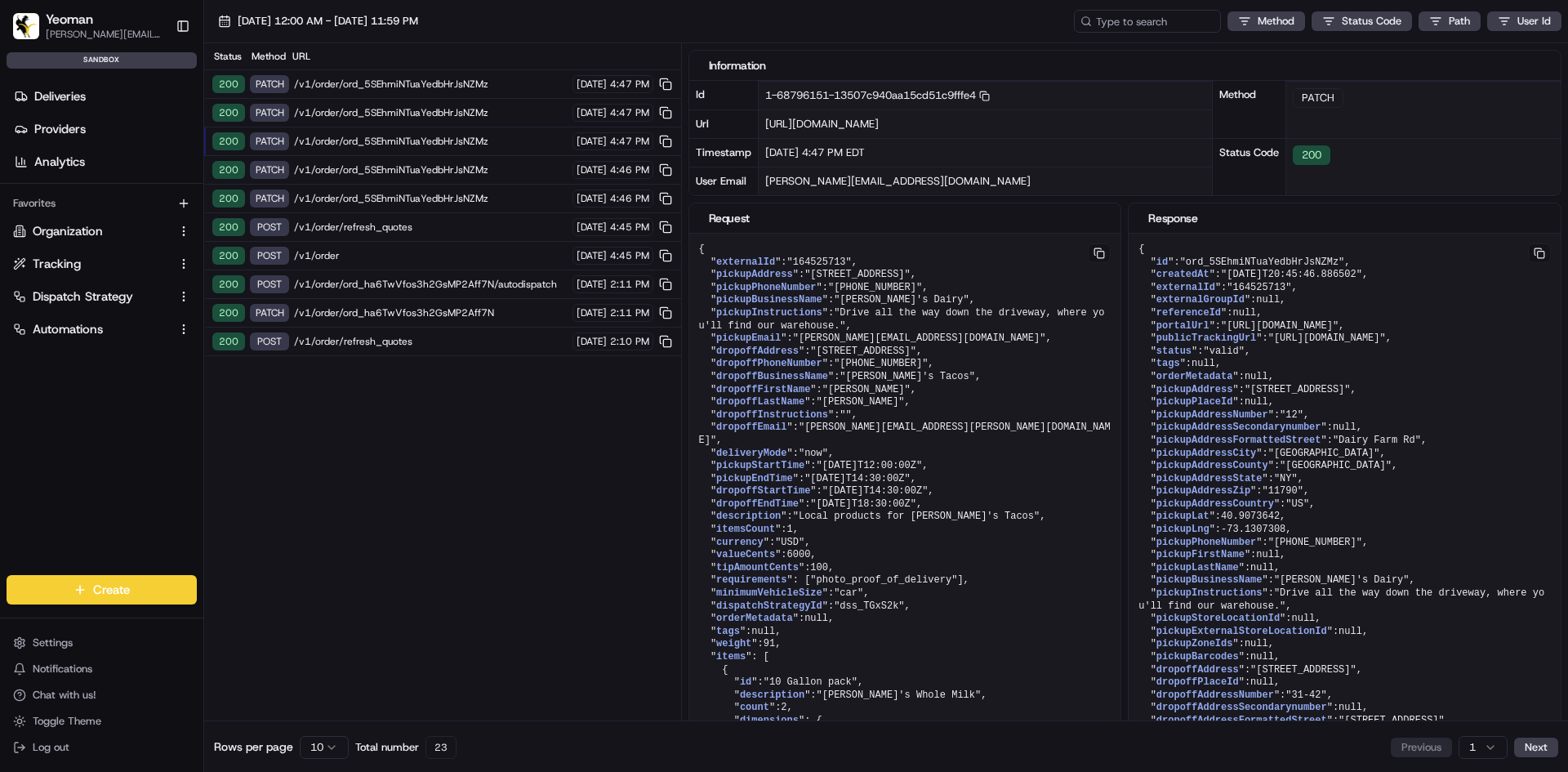 click on "200 PATCH /v1/order/ord_5SEhmiNTuaYedbHrJsNZMz 07/17/2025 4:47 PM" at bounding box center (443, 113) 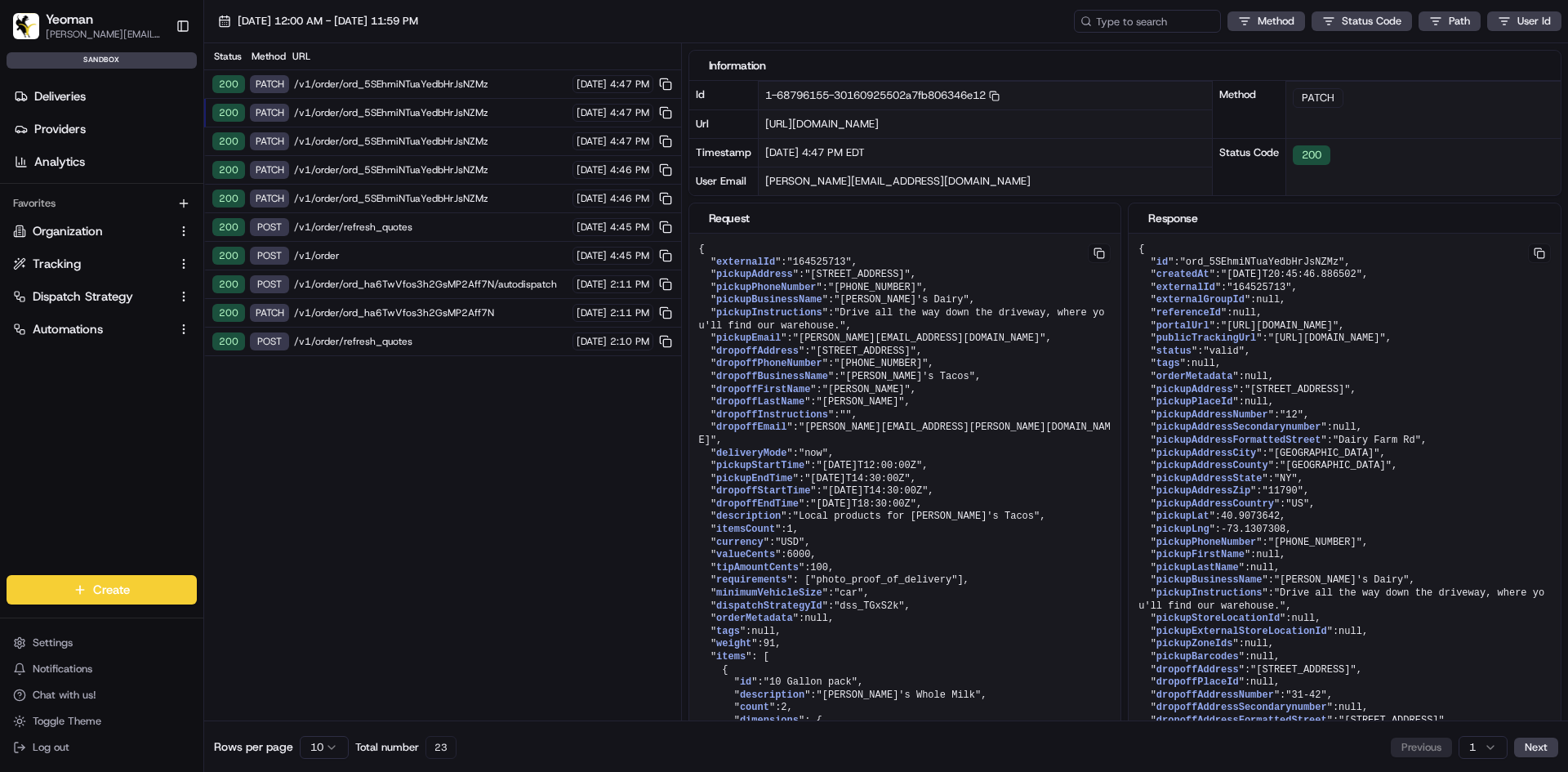 click on "200 PATCH /v1/order/ord_5SEhmiNTuaYedbHrJsNZMz 07/17/2025 4:47 PM" at bounding box center [443, 84] 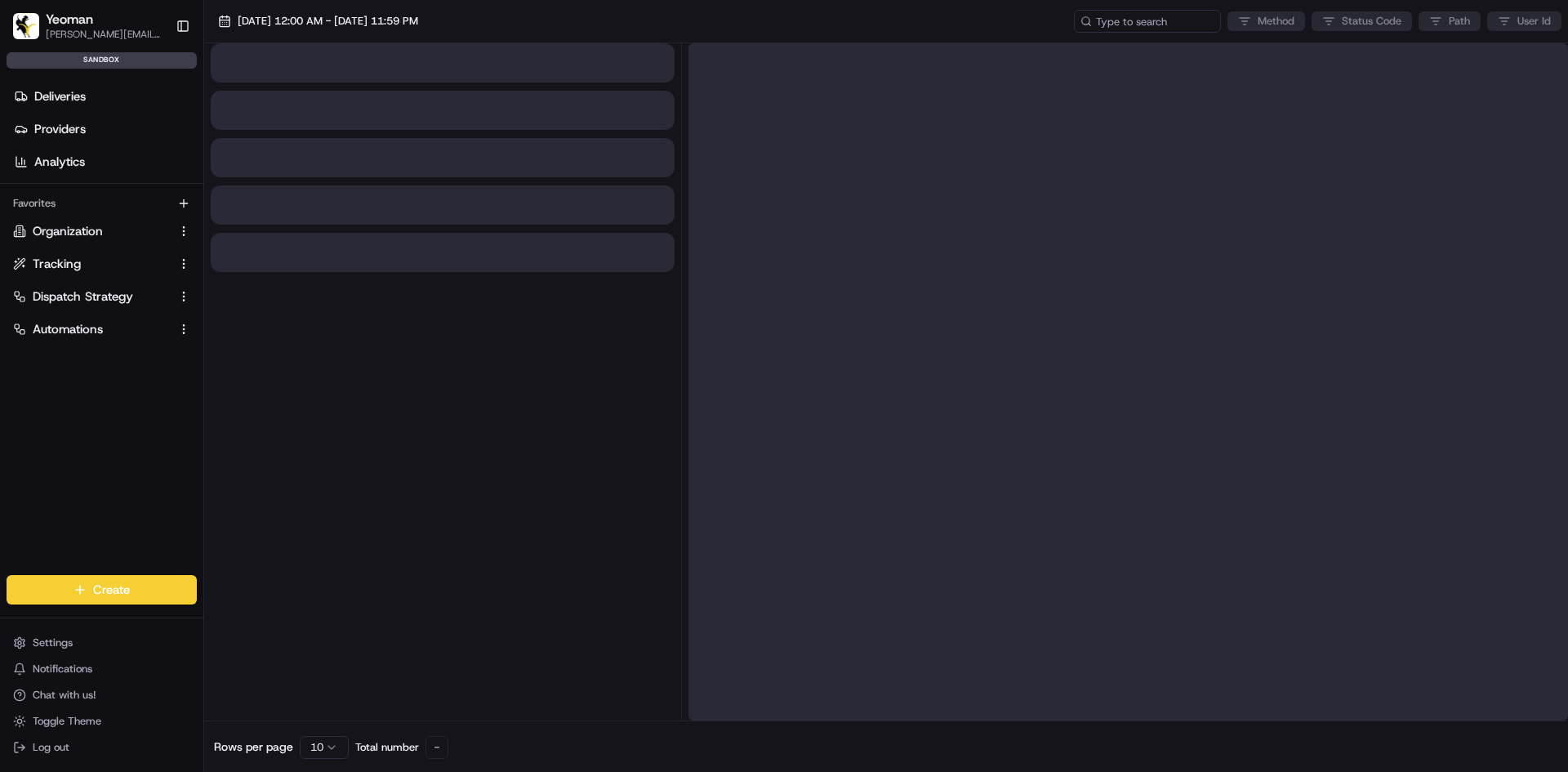 scroll, scrollTop: 0, scrollLeft: 0, axis: both 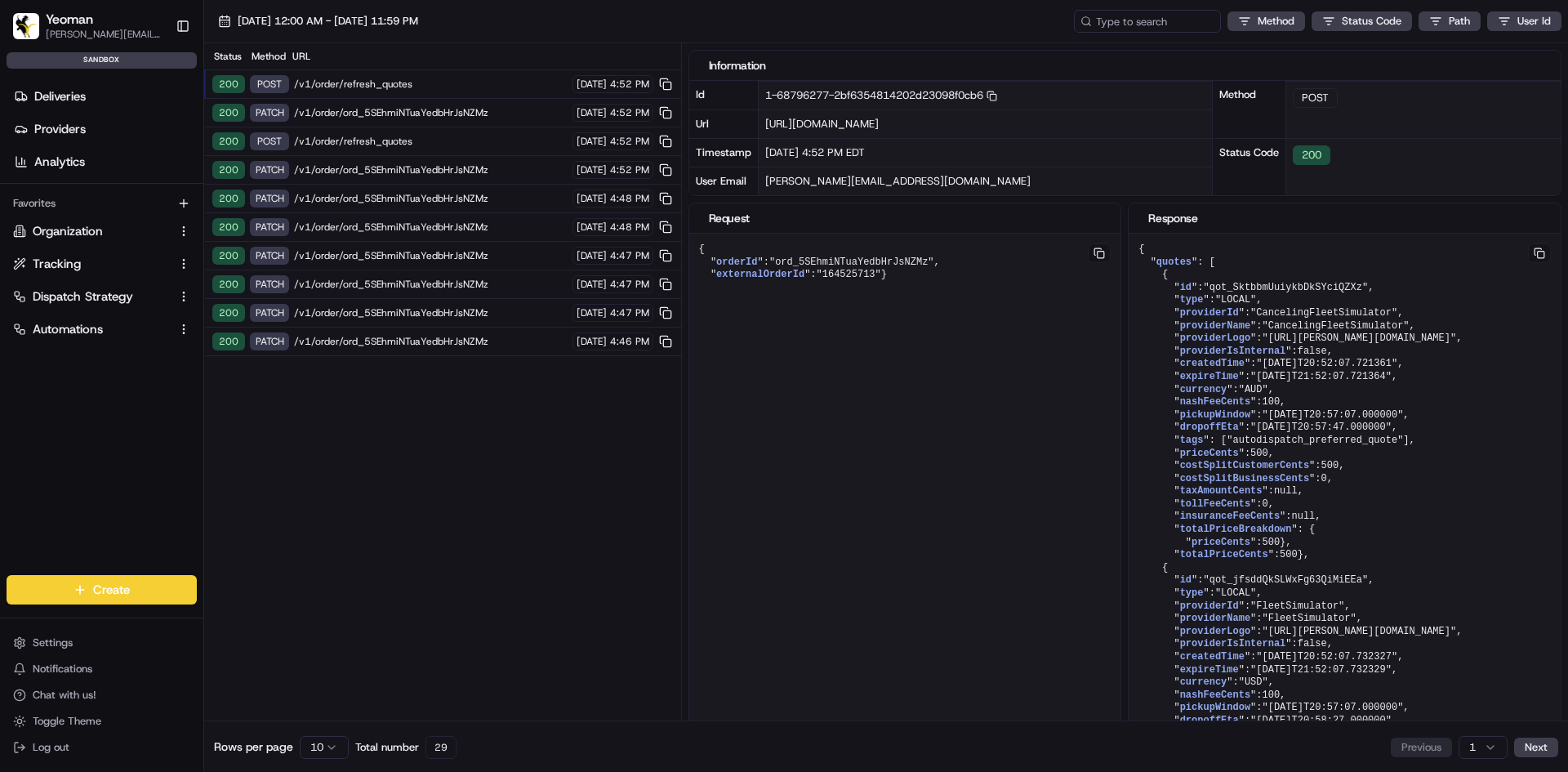 click on "/v1/order/refresh_quotes" at bounding box center (430, 84) 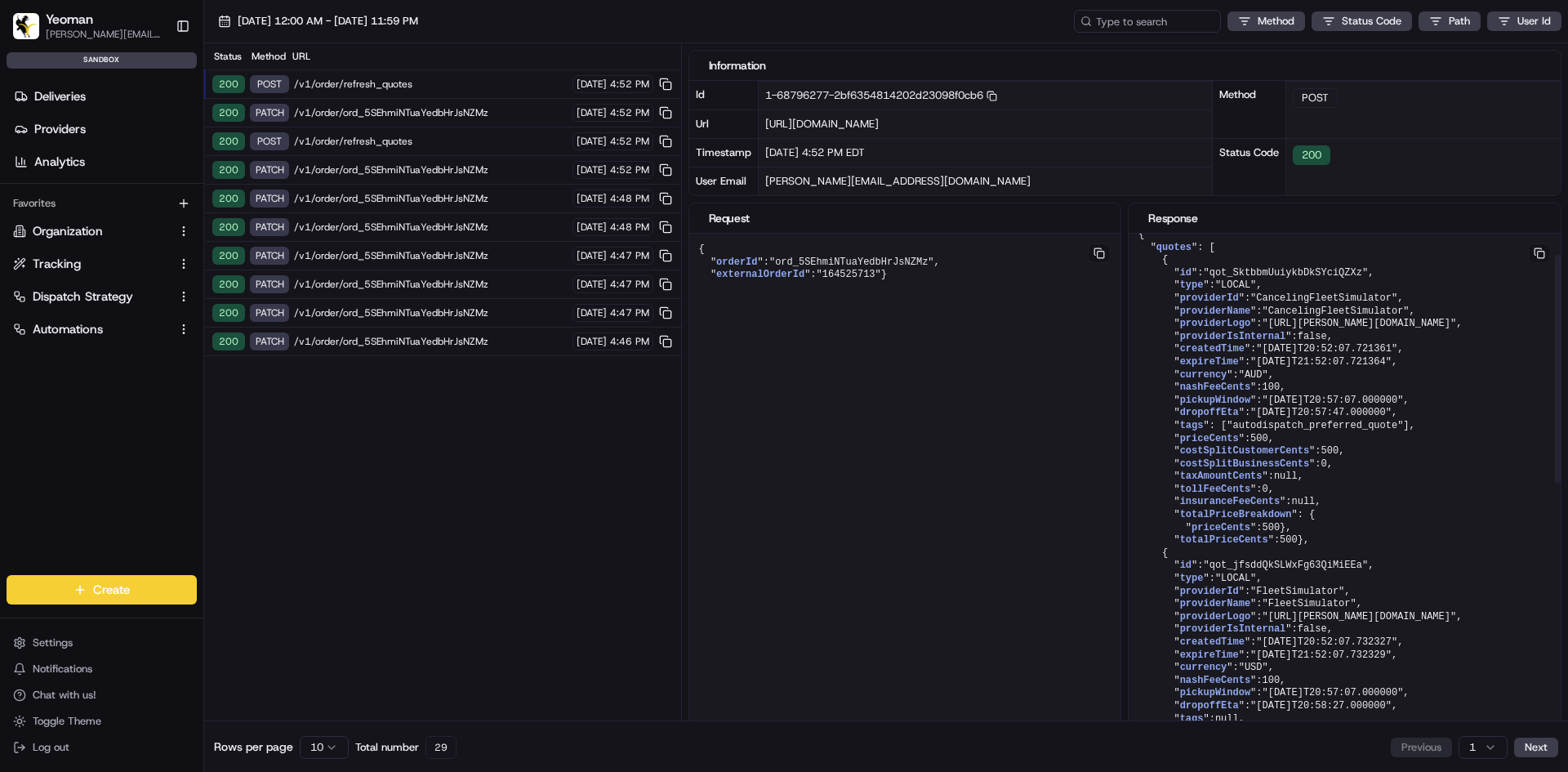 scroll, scrollTop: 0, scrollLeft: 0, axis: both 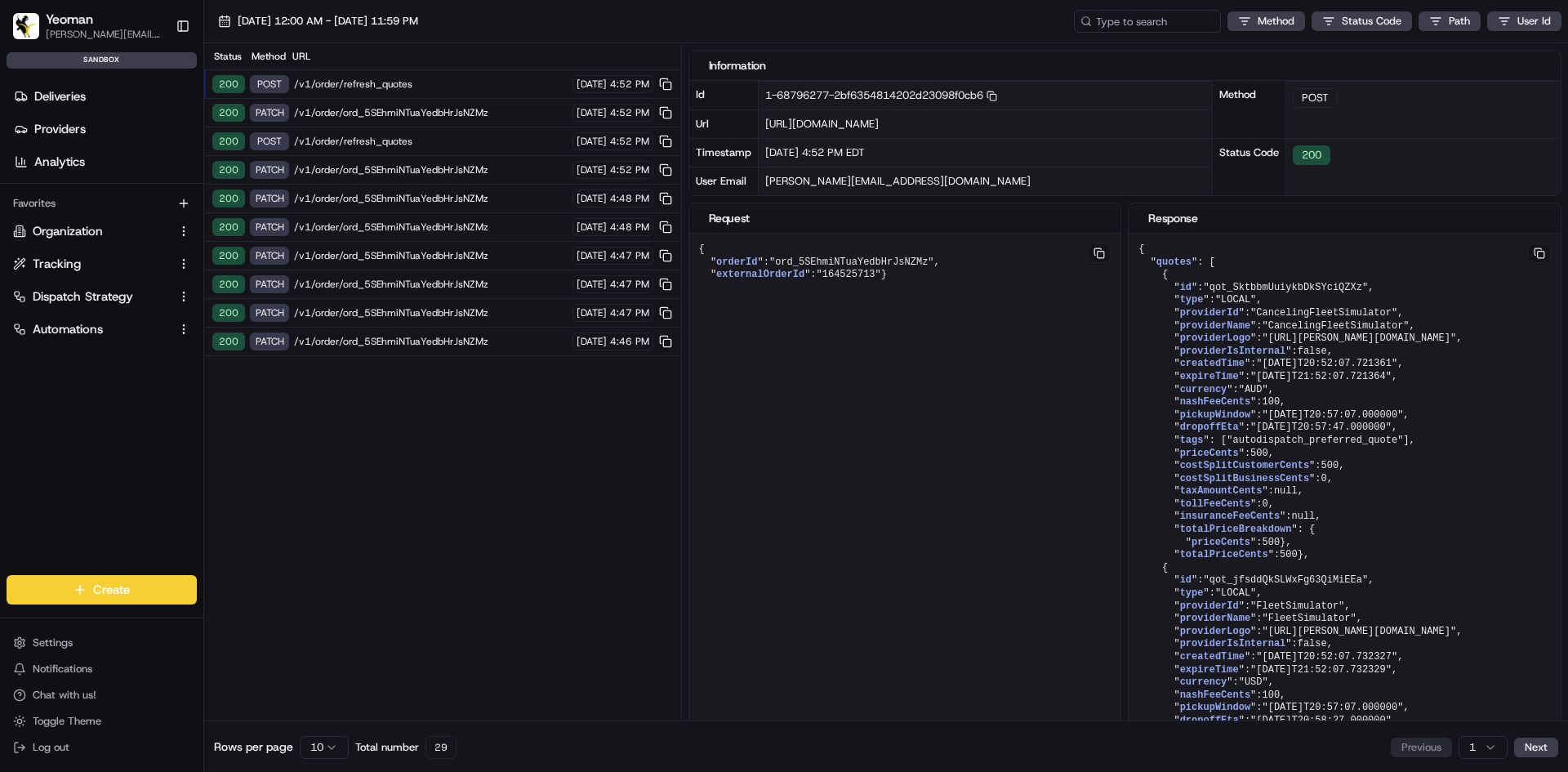 click on "/v1/order/refresh_quotes" at bounding box center (430, 84) 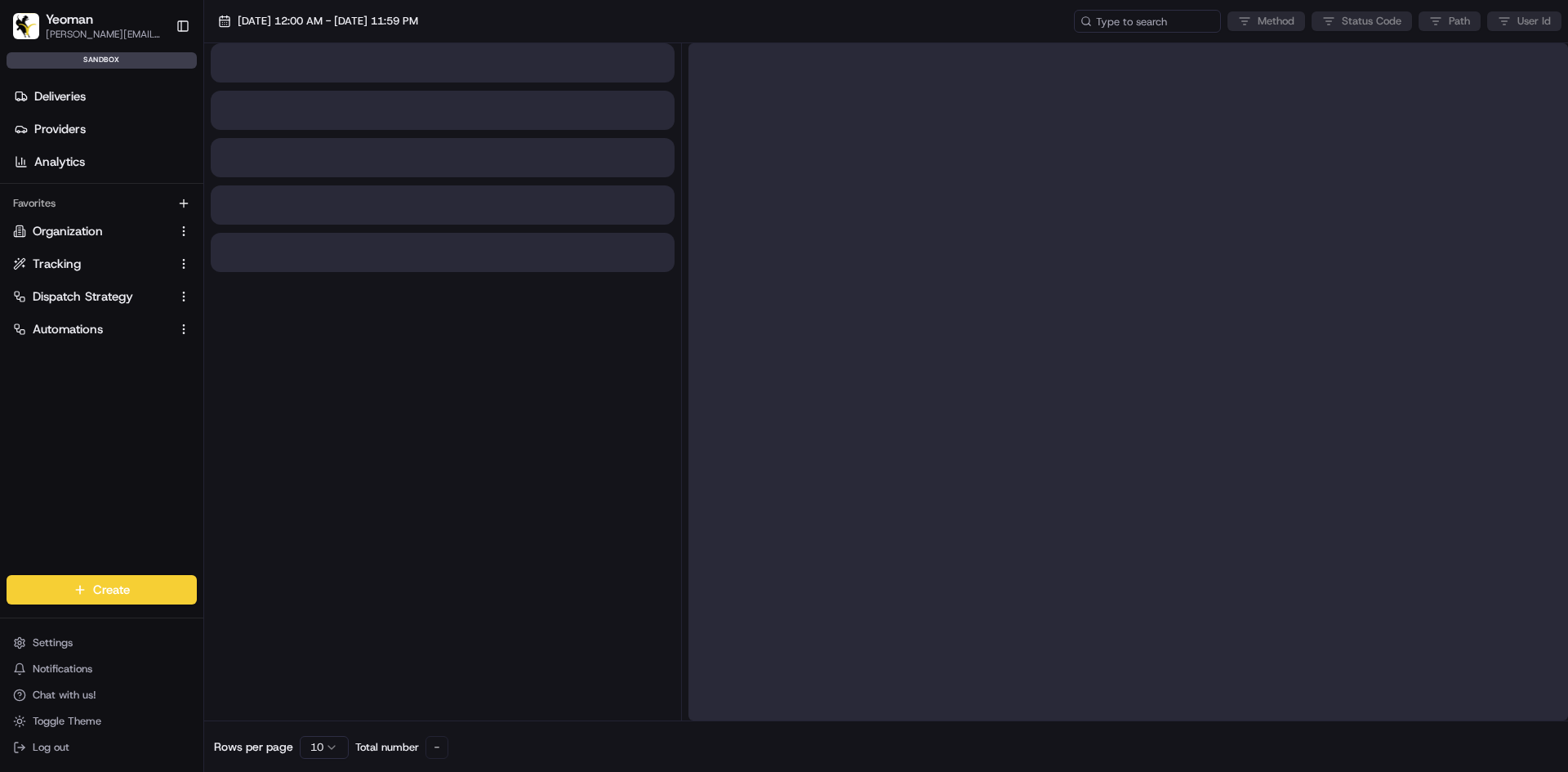 scroll, scrollTop: 0, scrollLeft: 0, axis: both 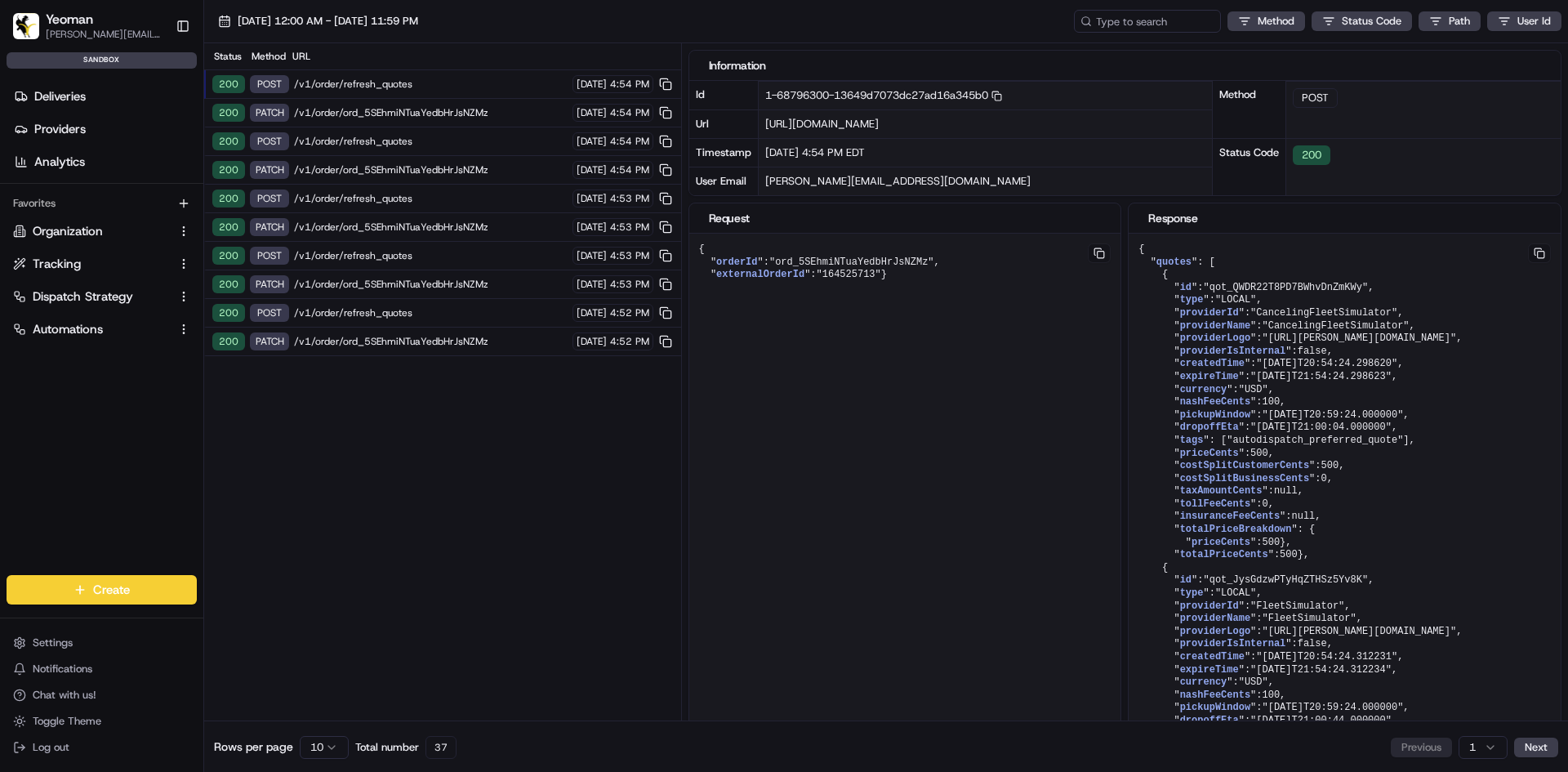 click on "/v1/order/refresh_quotes" at bounding box center (430, 84) 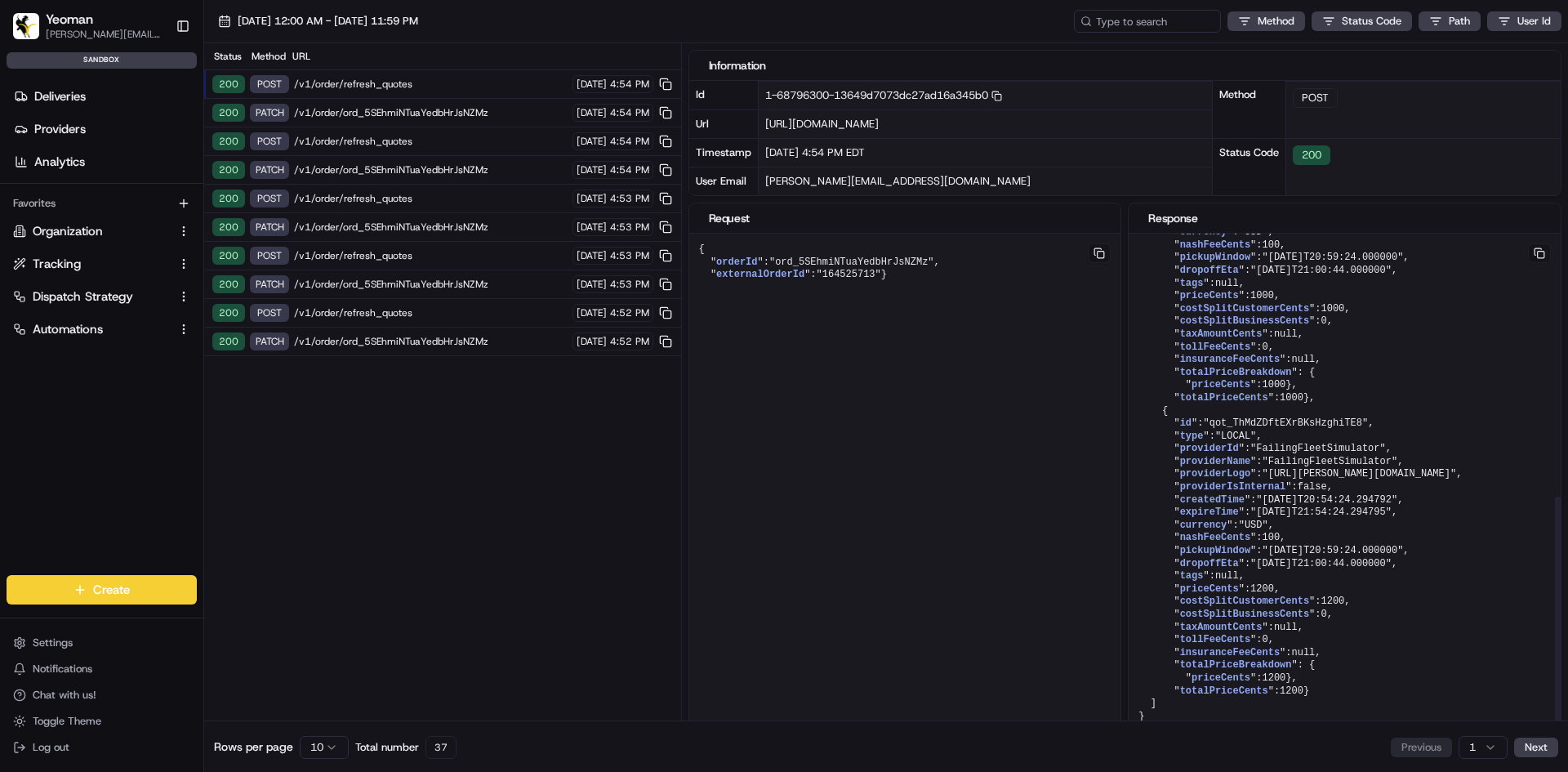 scroll, scrollTop: 591, scrollLeft: 0, axis: vertical 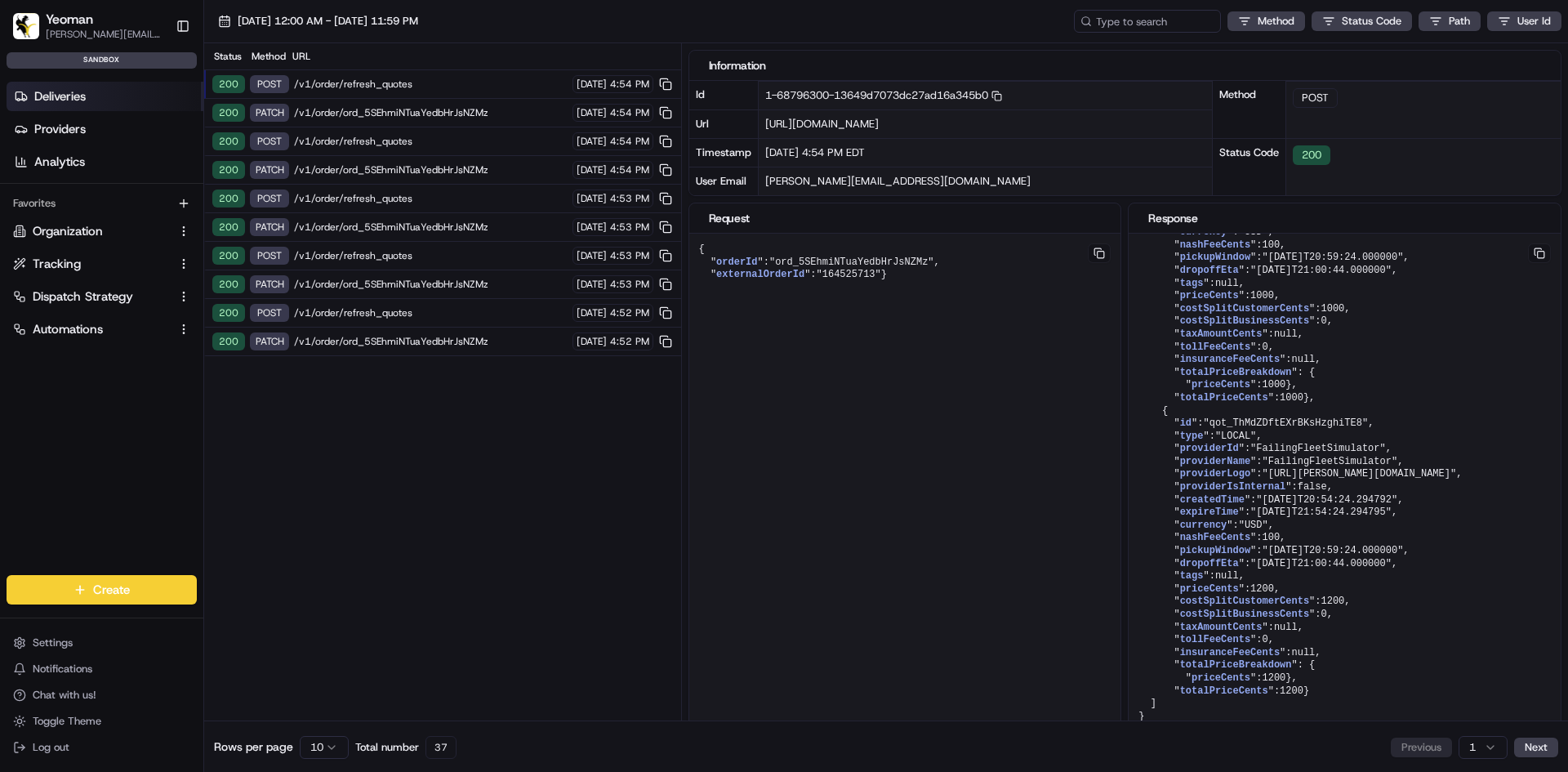 click on "Deliveries" at bounding box center (60, 96) 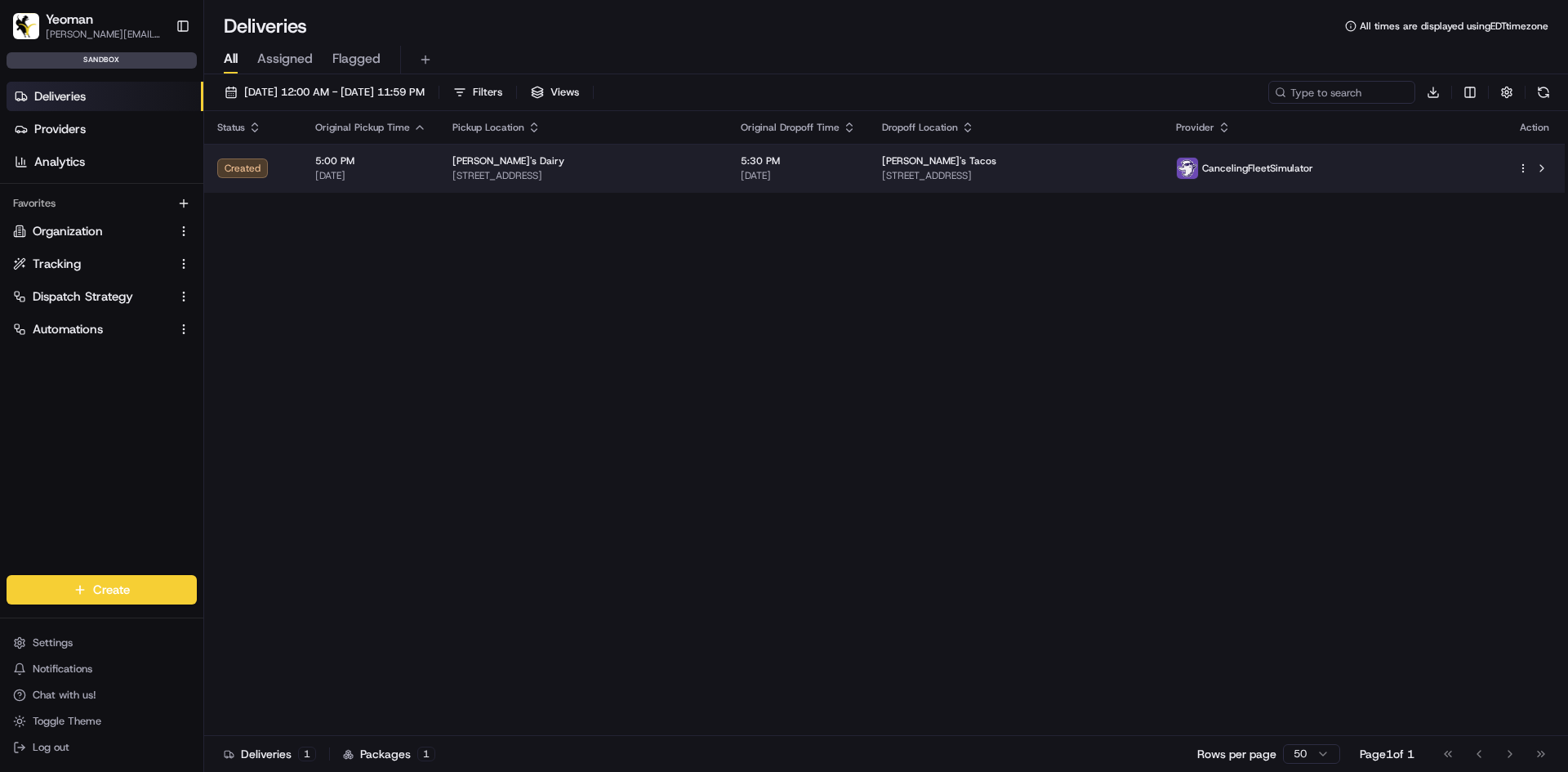 scroll, scrollTop: 0, scrollLeft: 0, axis: both 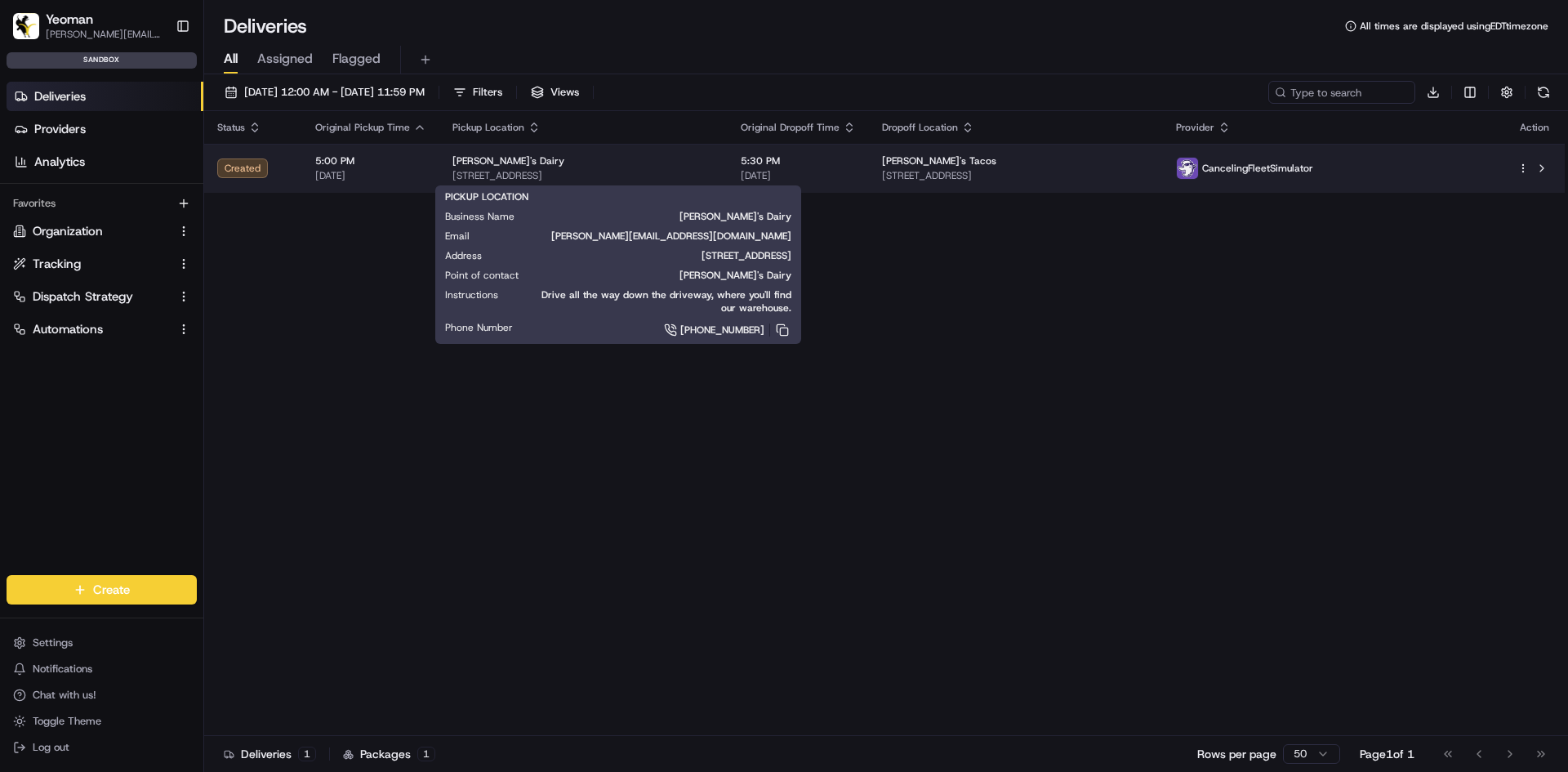 click on "[PERSON_NAME]'s Dairy" at bounding box center [583, 161] 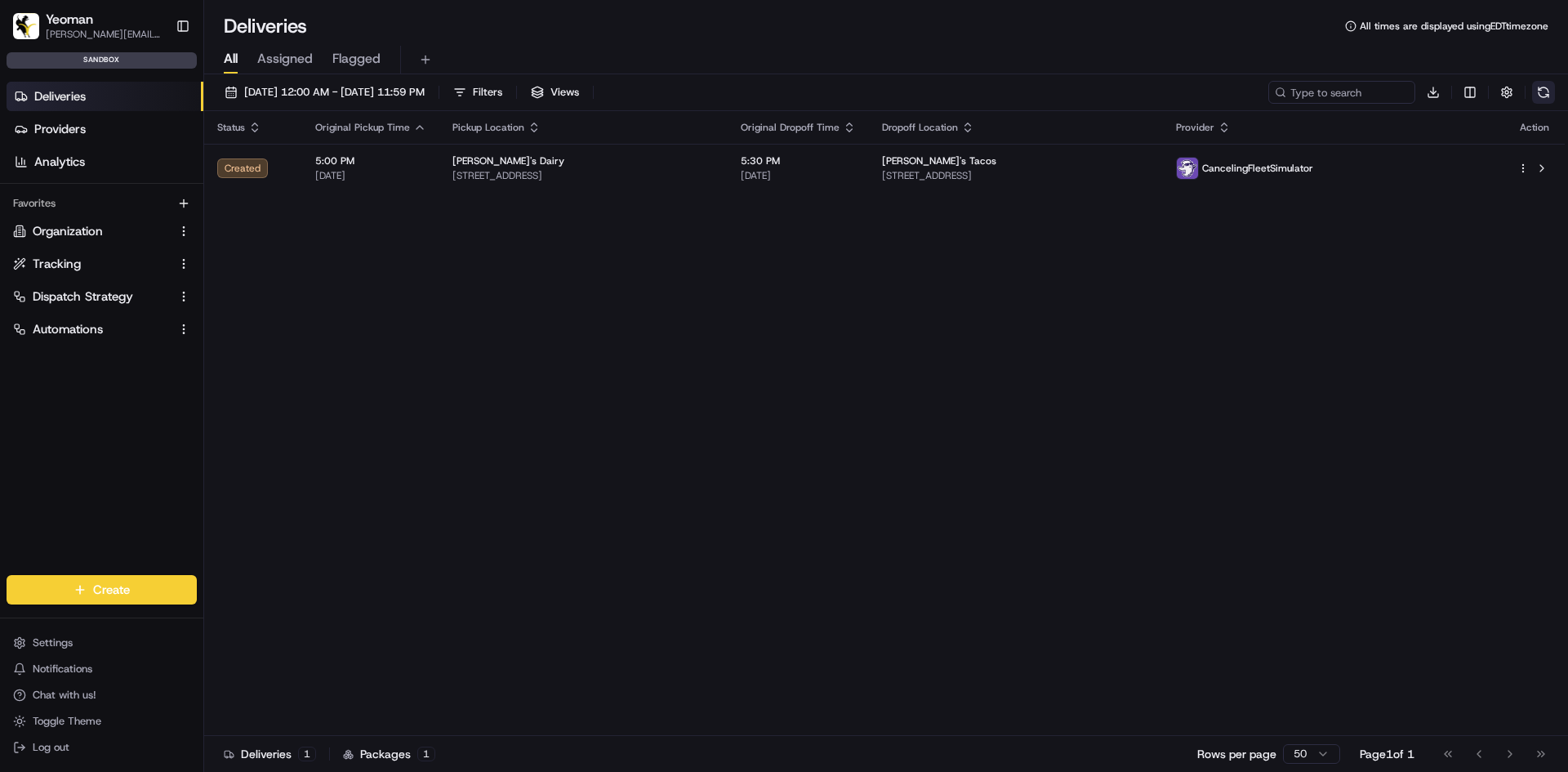 click at bounding box center [1544, 92] 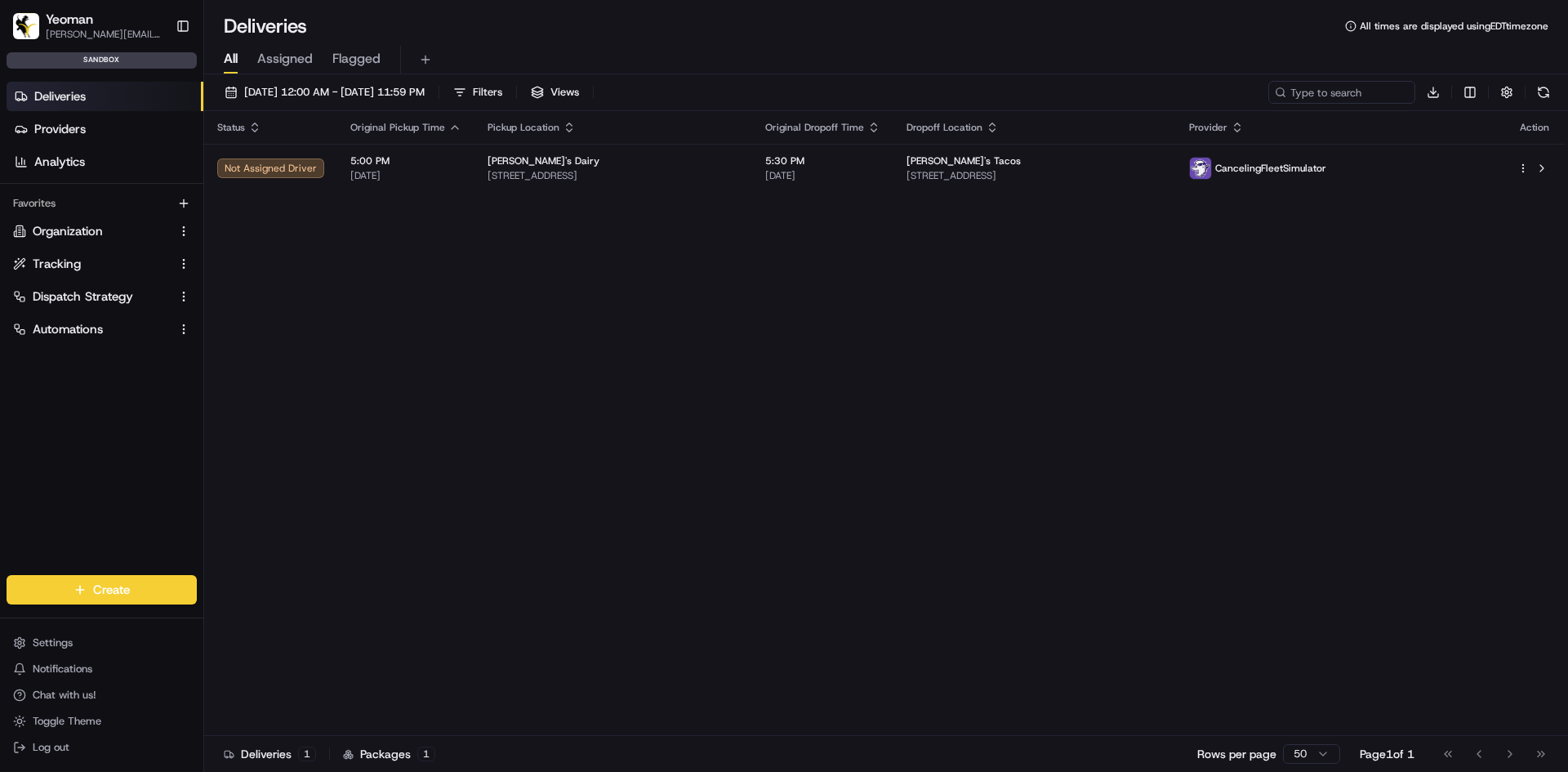 scroll, scrollTop: 0, scrollLeft: 0, axis: both 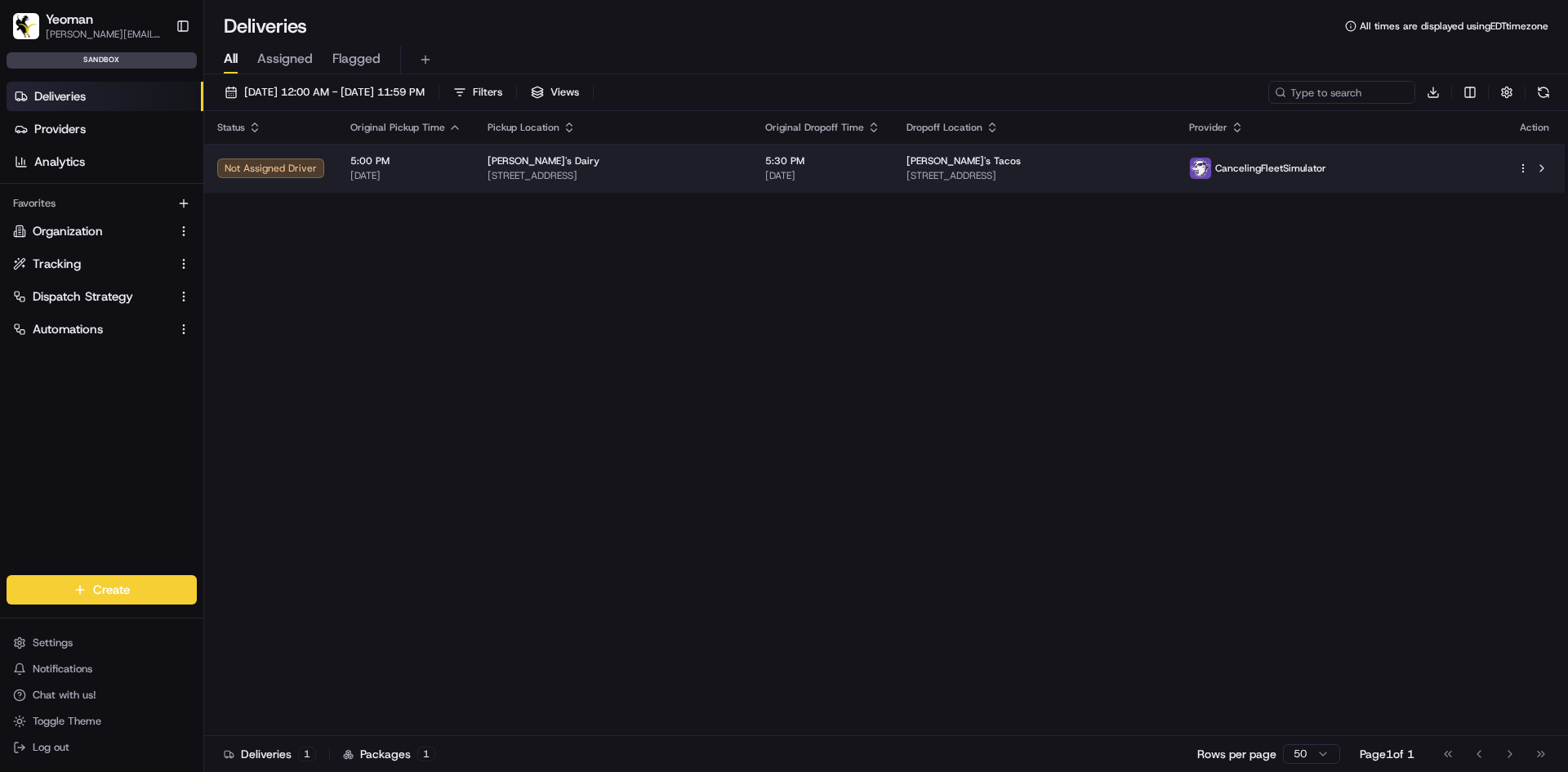 click on "5:00 PM 07/17/2025" at bounding box center [406, 168] 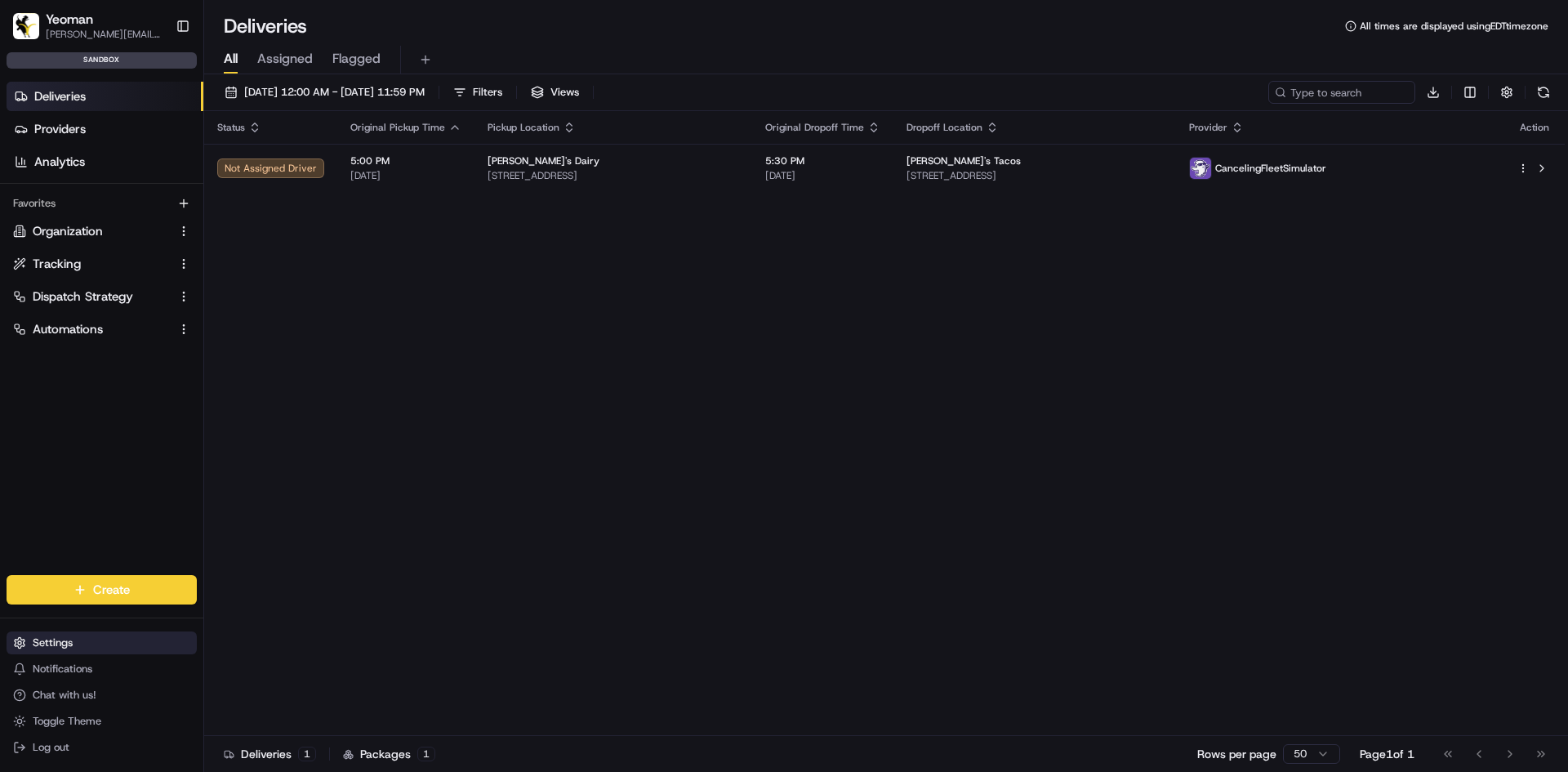 click on "Settings" at bounding box center (52, 643) 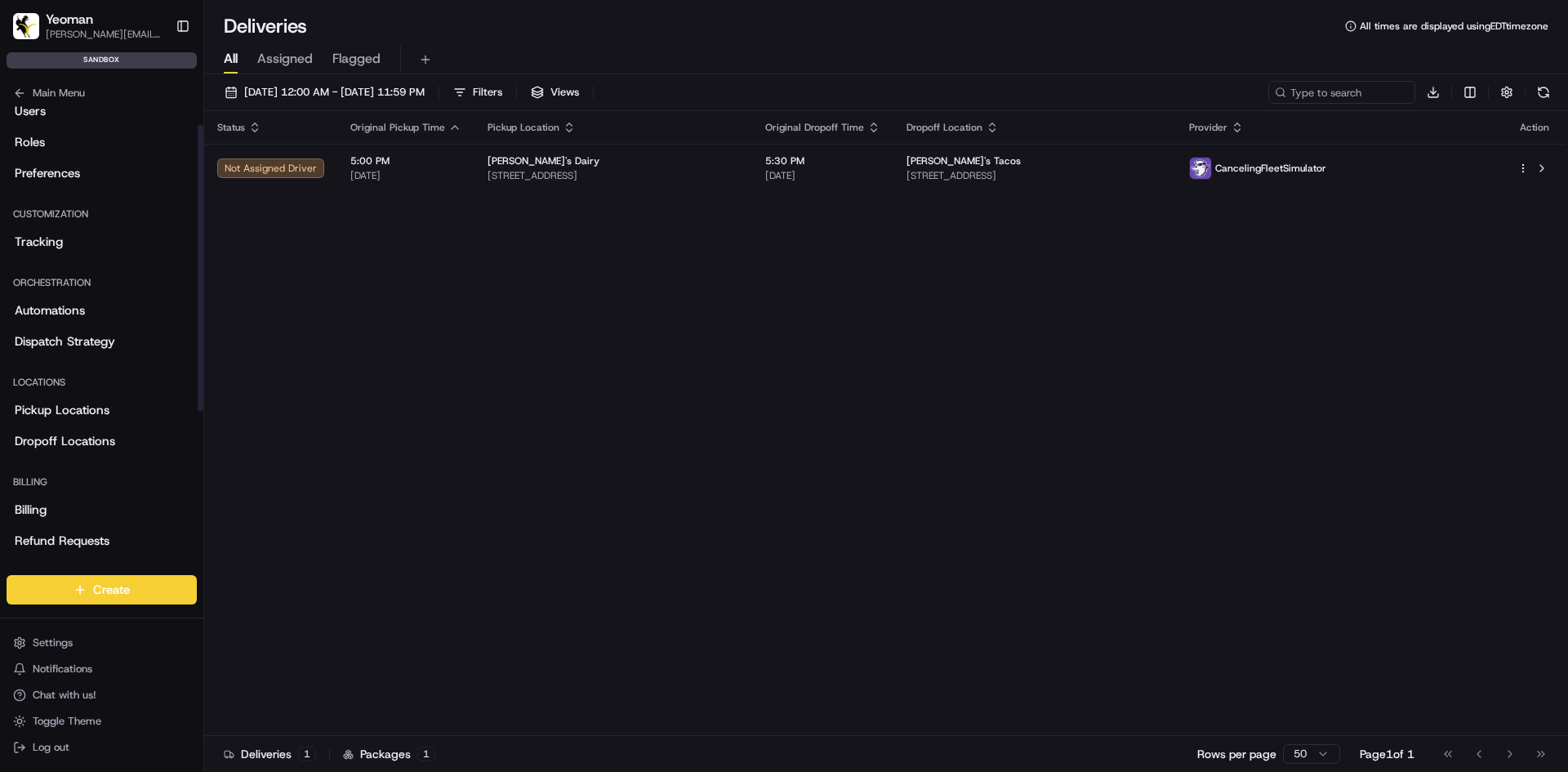 scroll, scrollTop: 246, scrollLeft: 0, axis: vertical 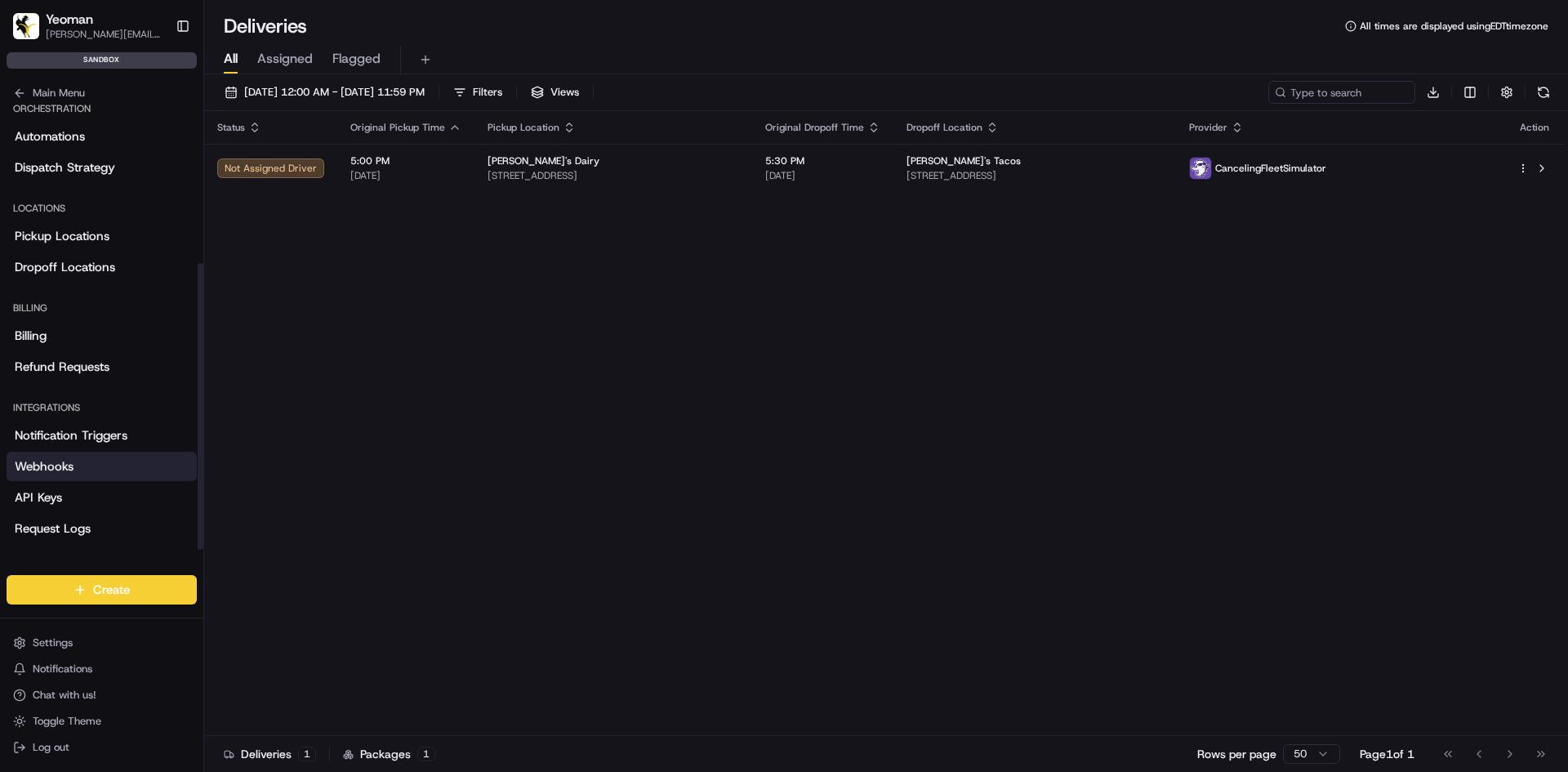 click on "Webhooks" at bounding box center [101, 466] 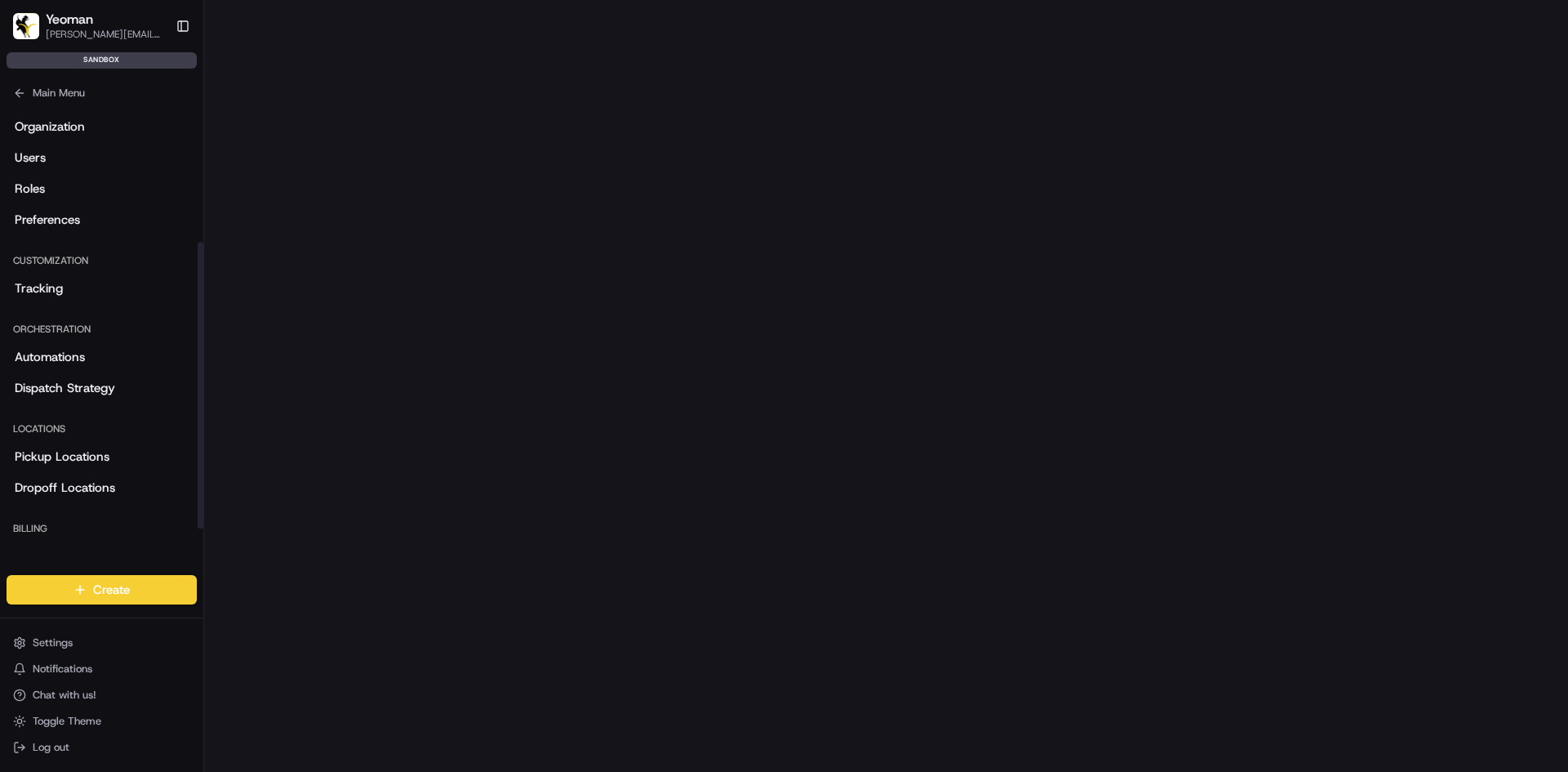 scroll, scrollTop: 0, scrollLeft: 0, axis: both 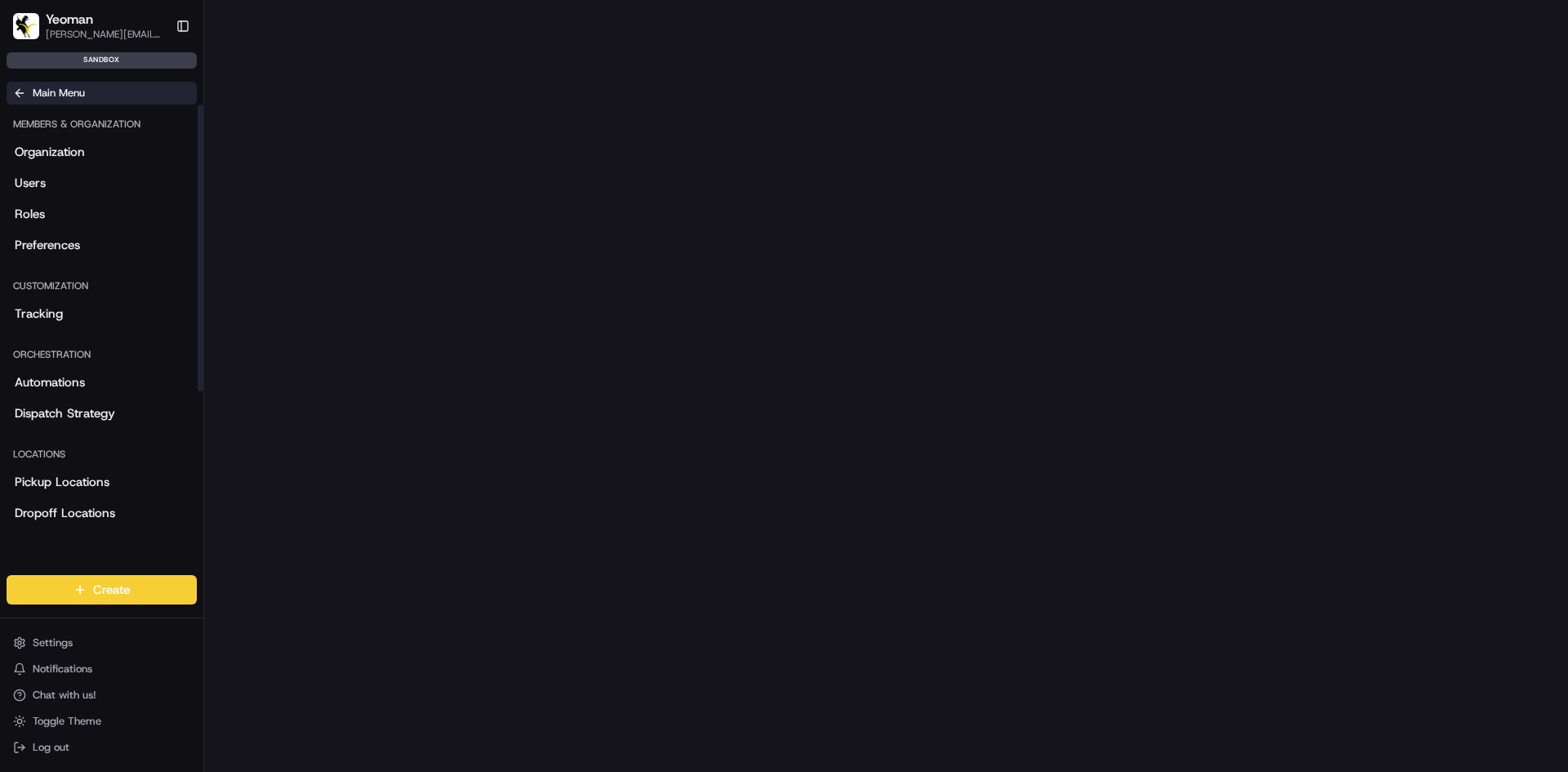 click on "Main Menu" at bounding box center (59, 93) 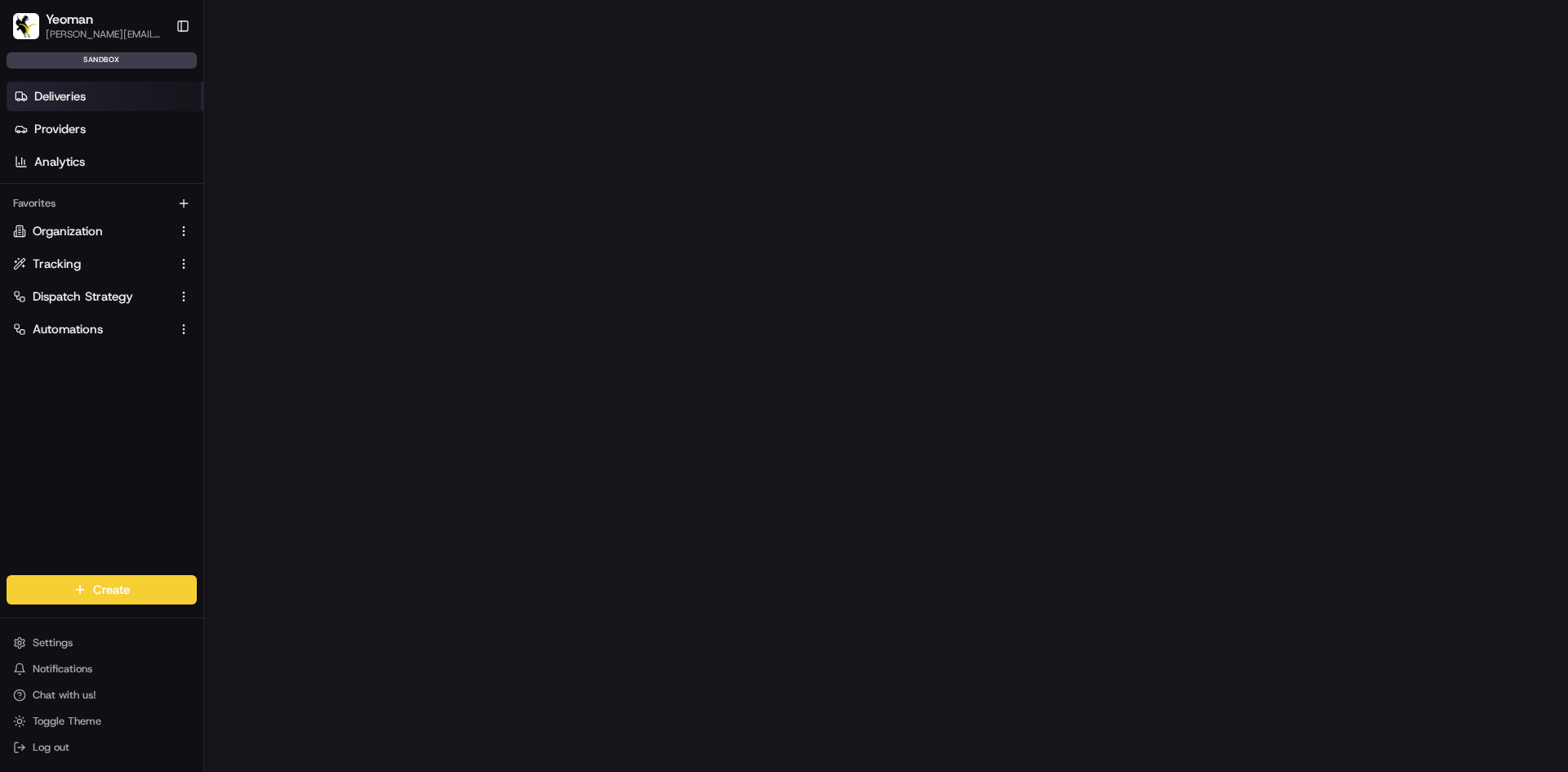 click on "Deliveries" at bounding box center (105, 96) 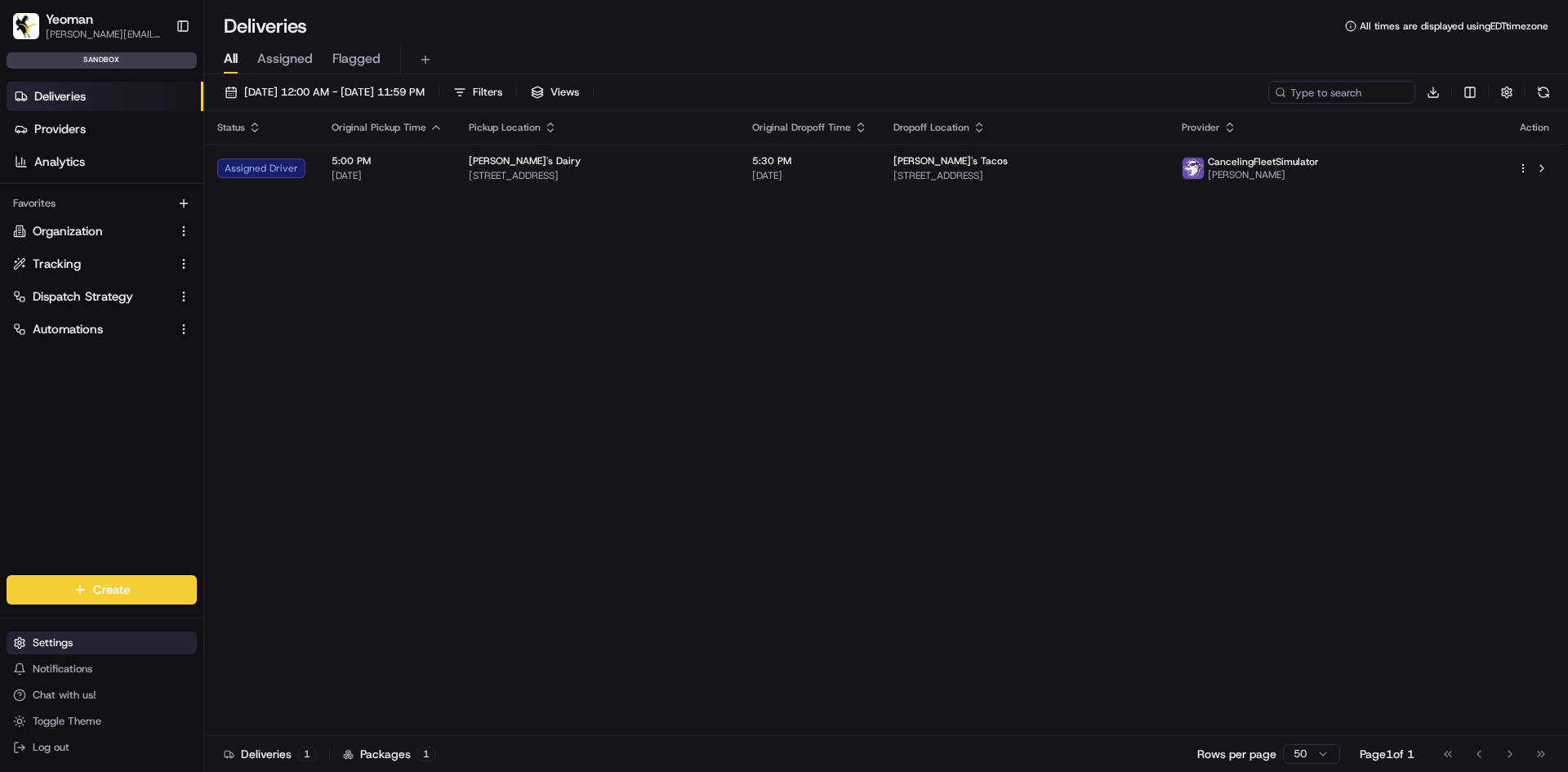 click on "Settings" at bounding box center [52, 643] 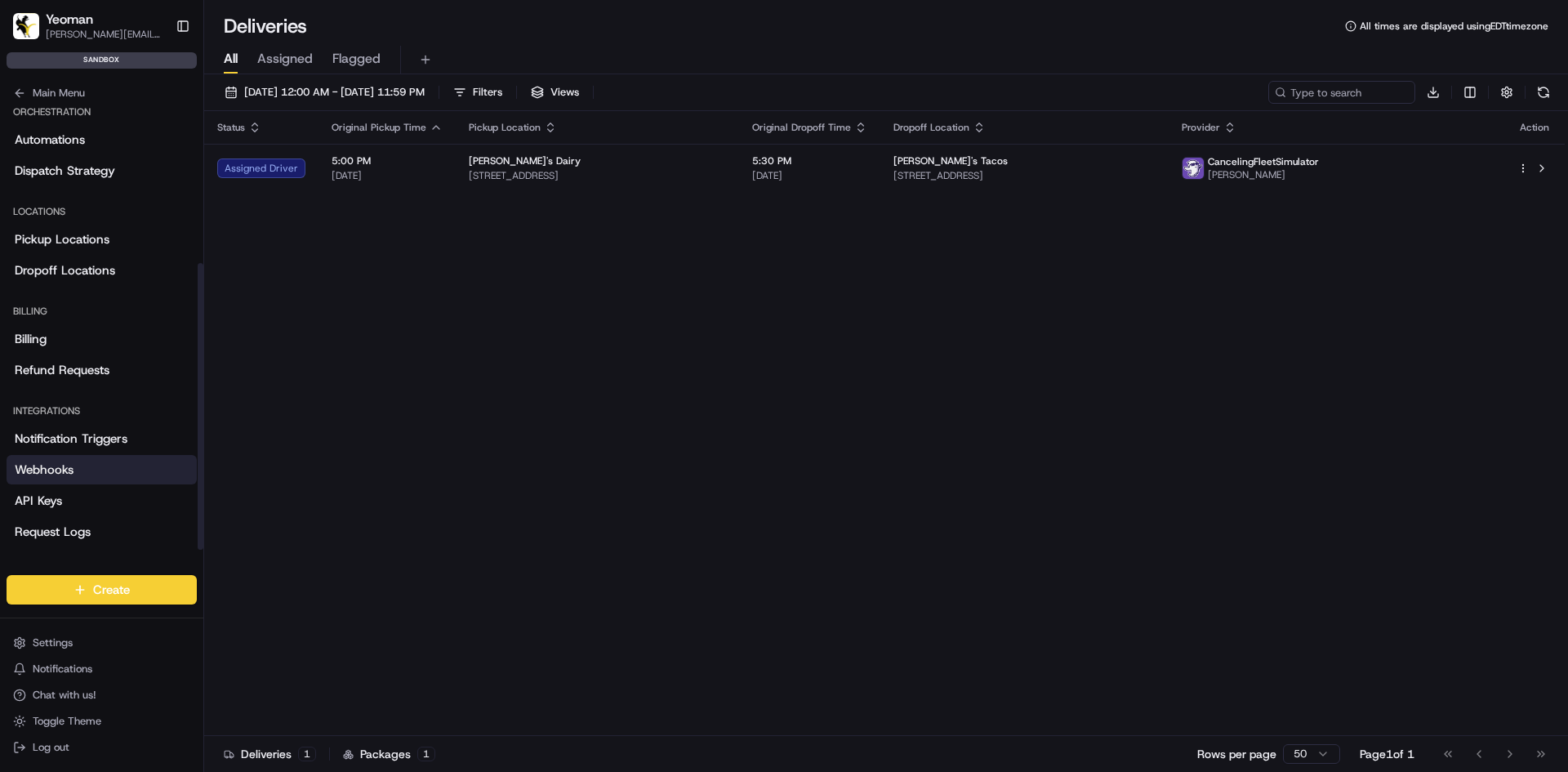 scroll, scrollTop: 246, scrollLeft: 0, axis: vertical 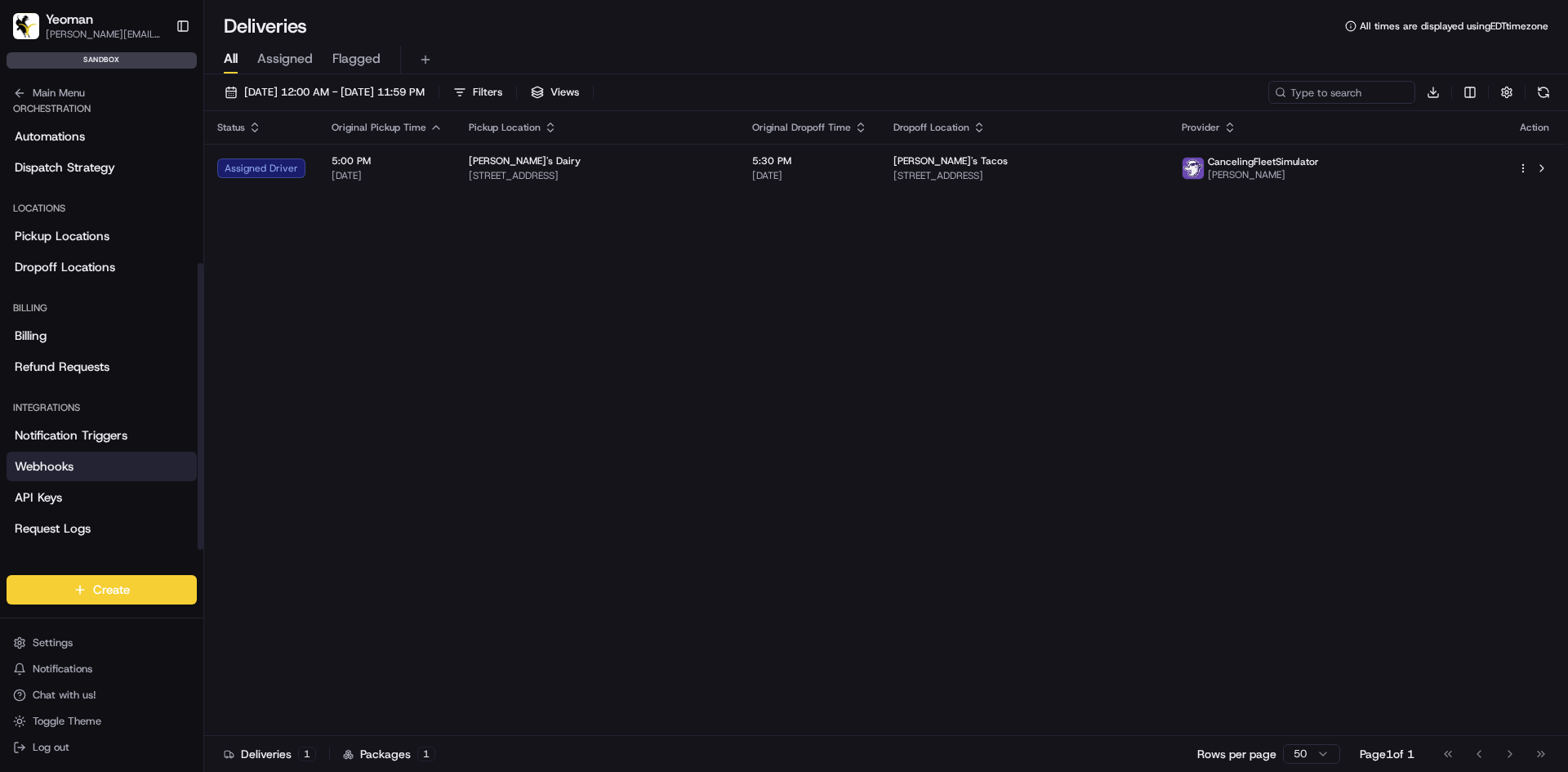 click on "Webhooks" at bounding box center (101, 466) 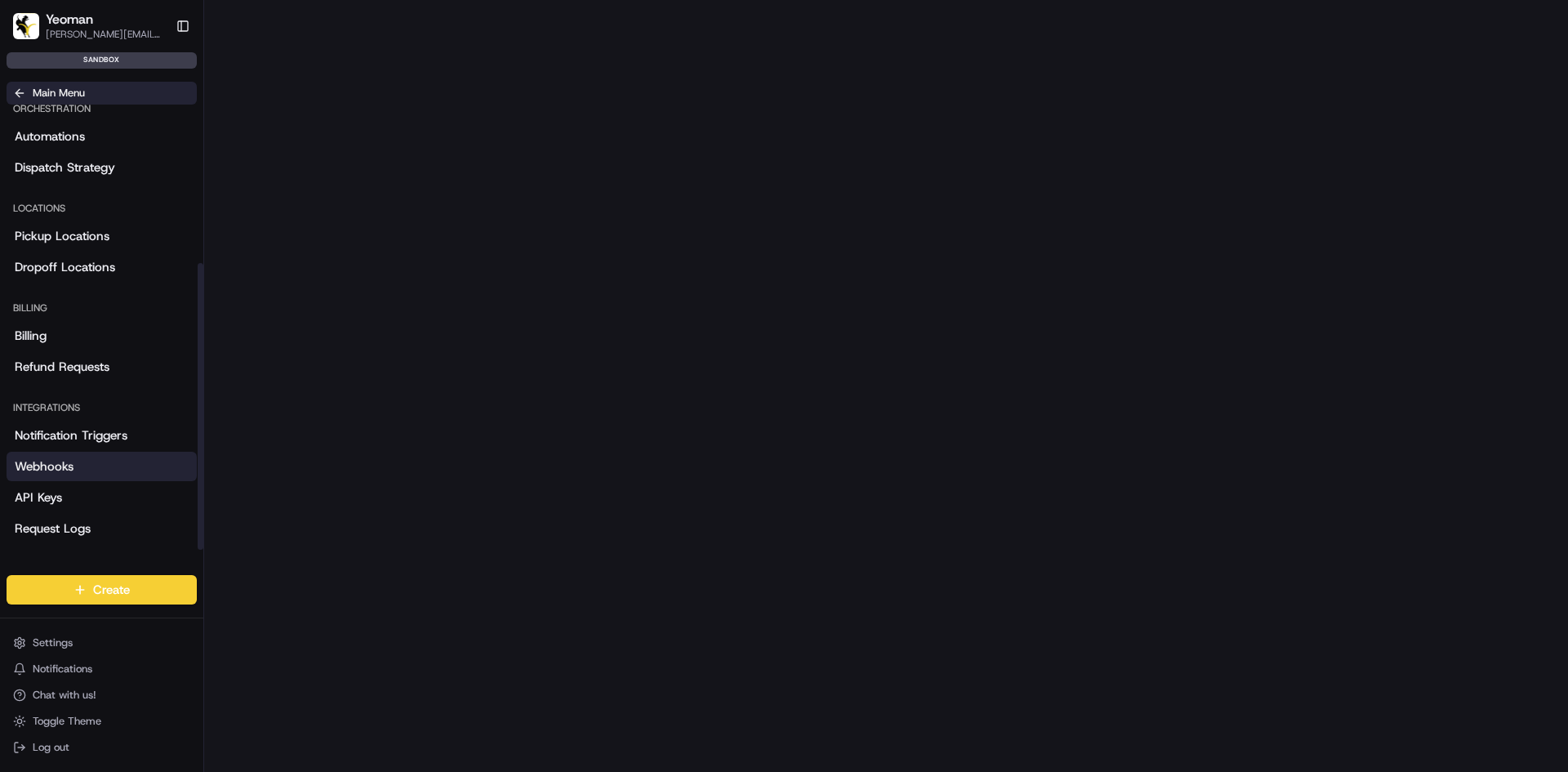 click on "Main Menu" at bounding box center [59, 93] 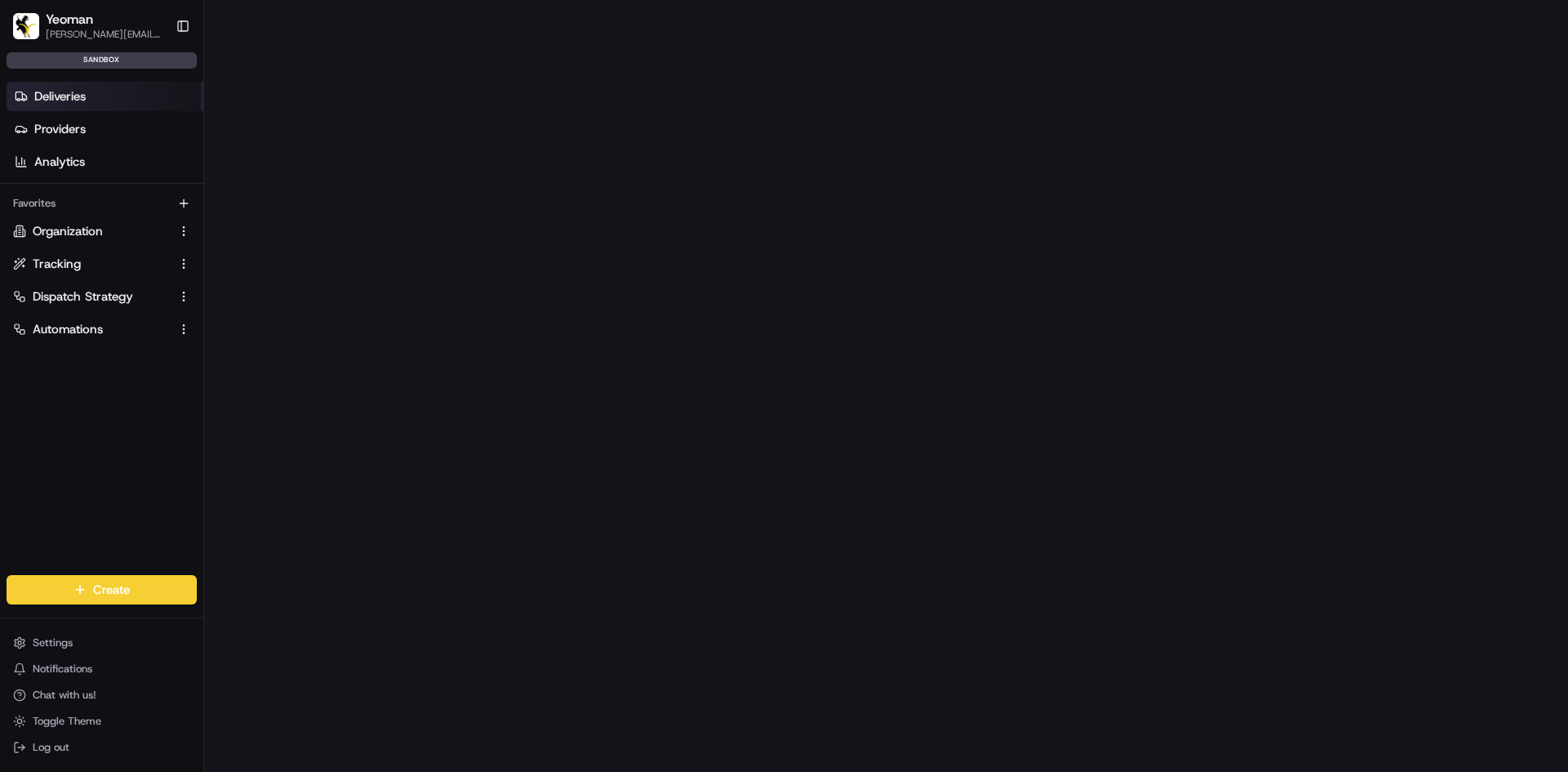 click on "Deliveries" at bounding box center [60, 96] 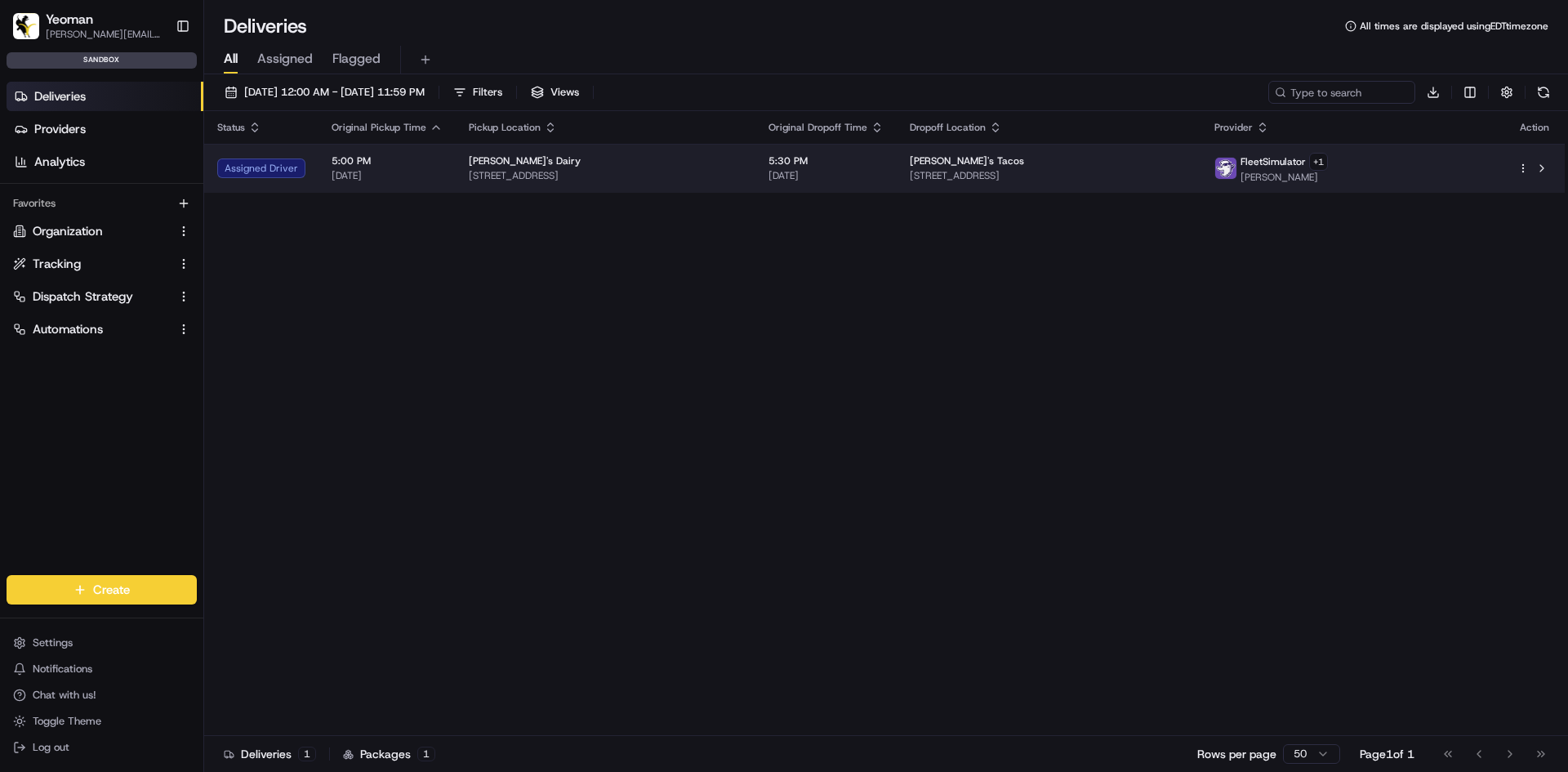 click on "5:00 PM 07/17/2025" at bounding box center (387, 168) 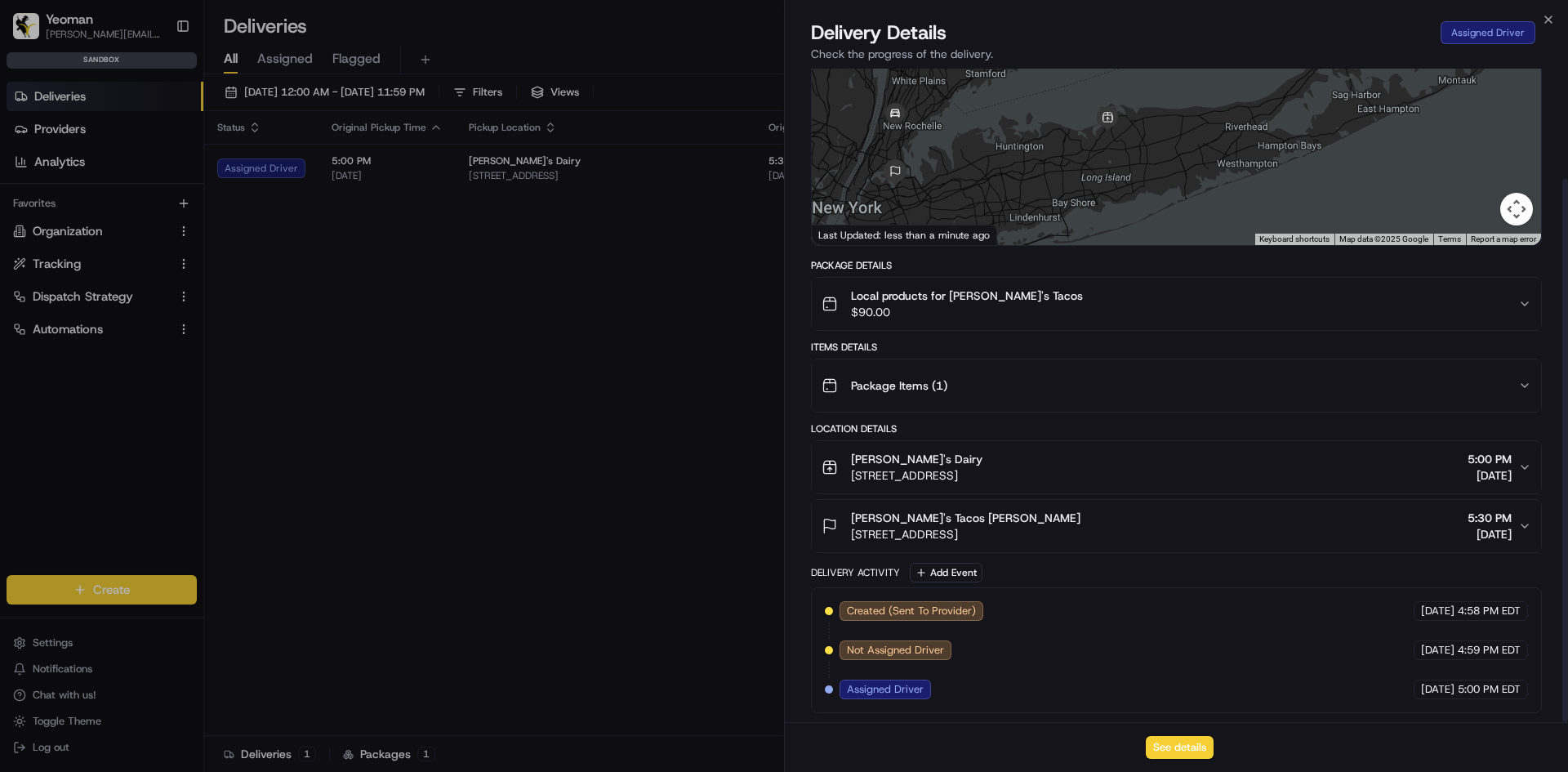 scroll, scrollTop: 132, scrollLeft: 0, axis: vertical 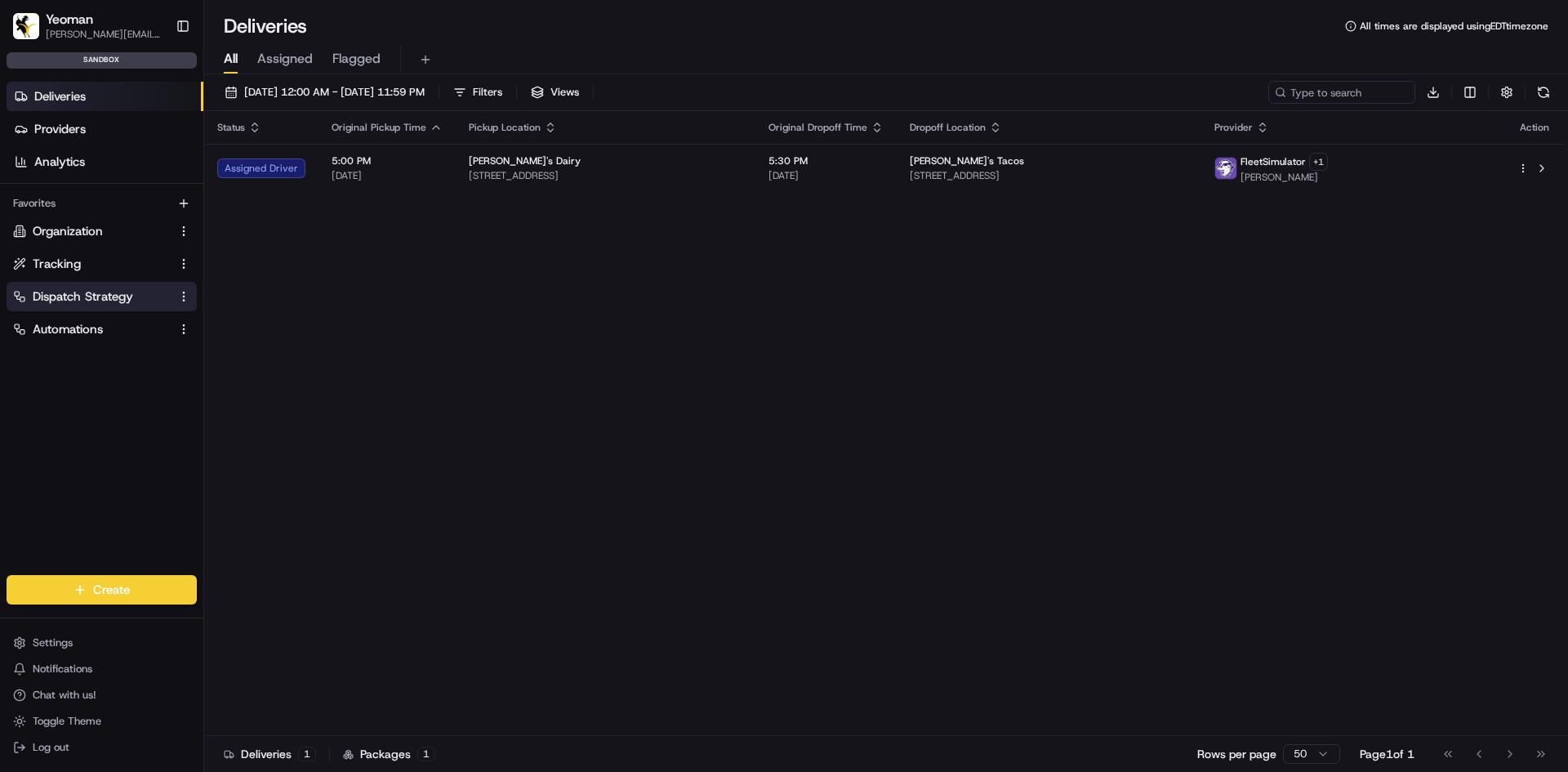 click on "Dispatch Strategy" at bounding box center (82, 297) 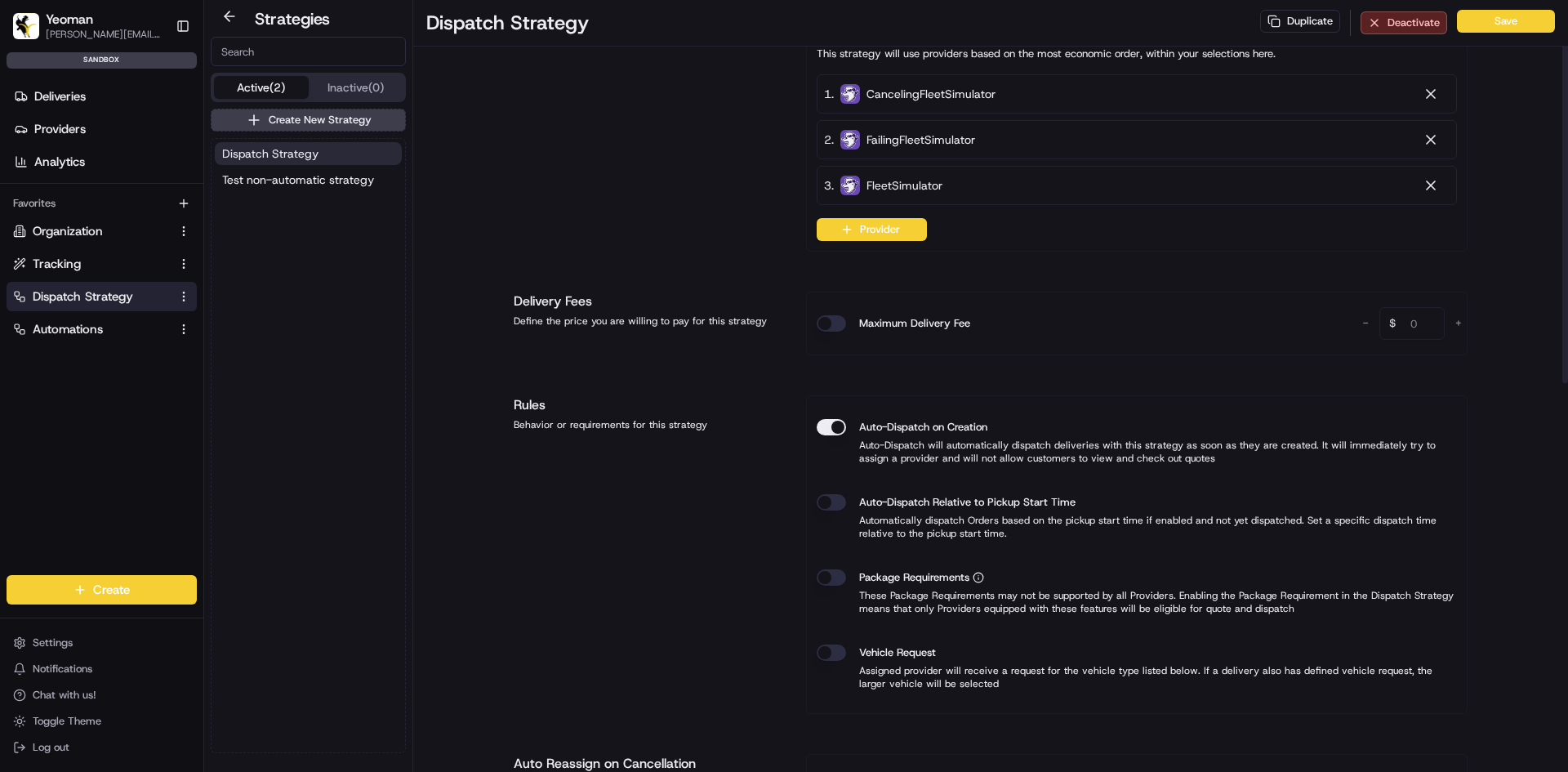 scroll, scrollTop: 327, scrollLeft: 0, axis: vertical 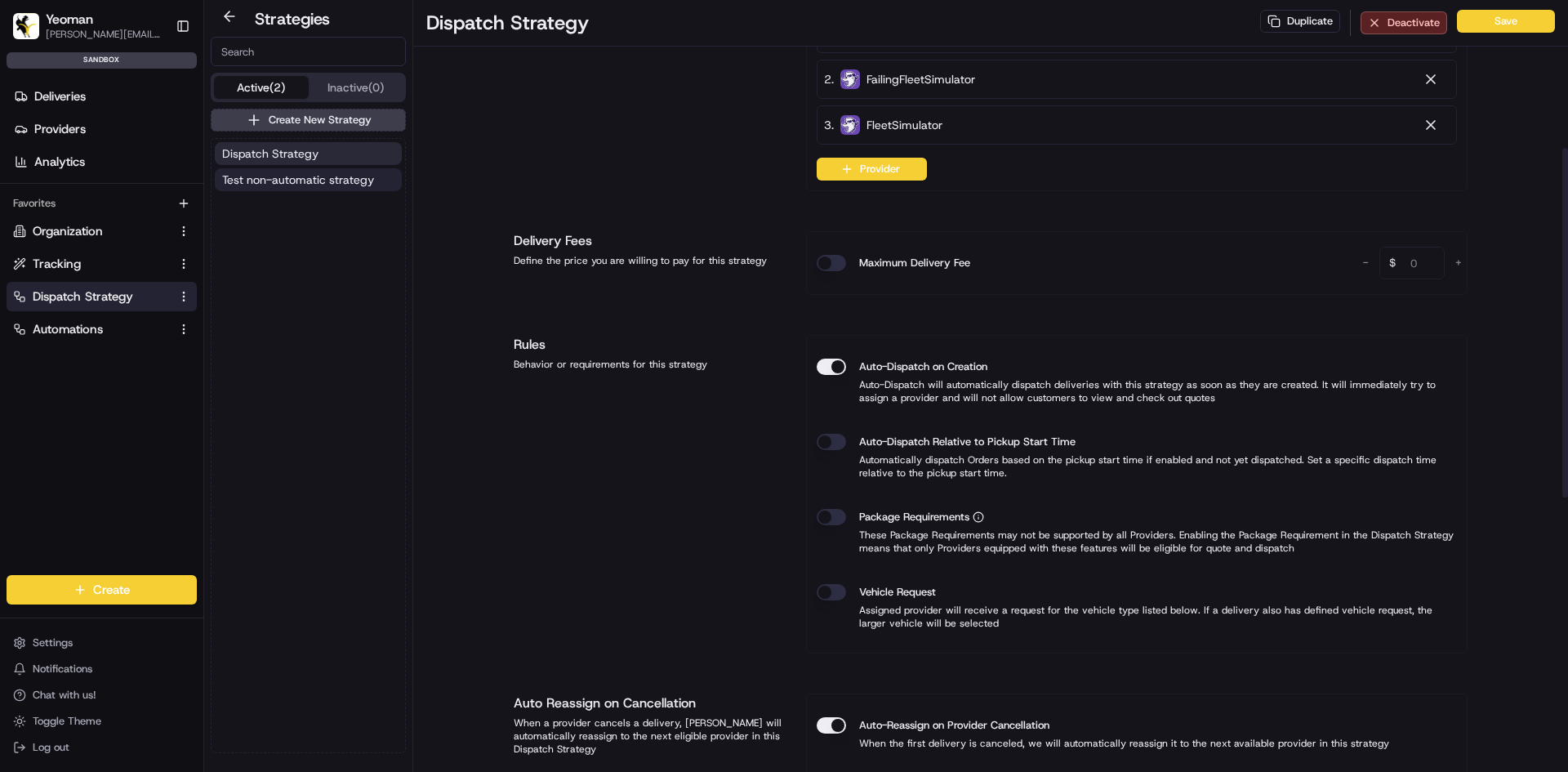 click on "Test non-automatic strategy" at bounding box center (308, 180) 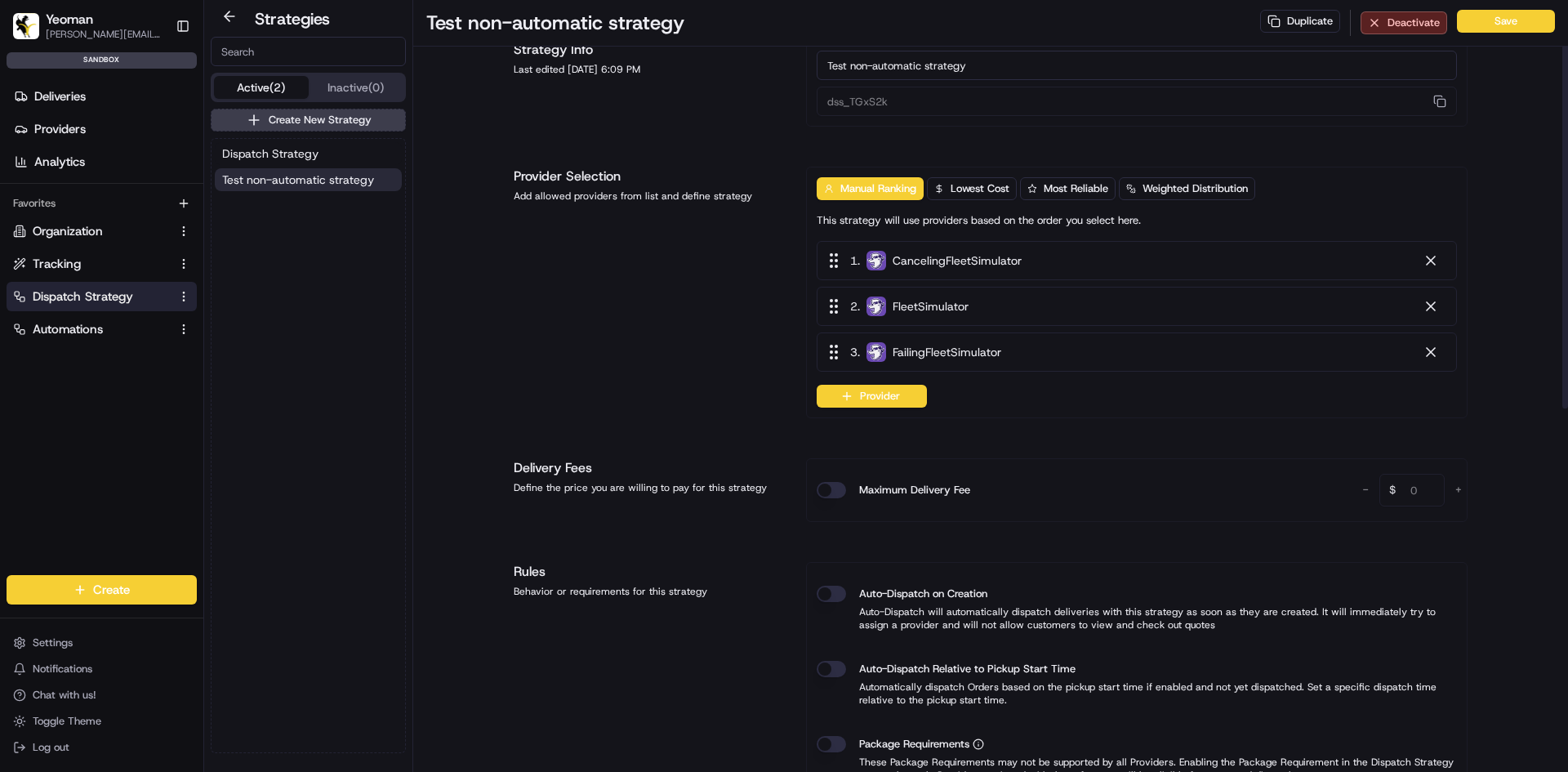 scroll, scrollTop: 0, scrollLeft: 0, axis: both 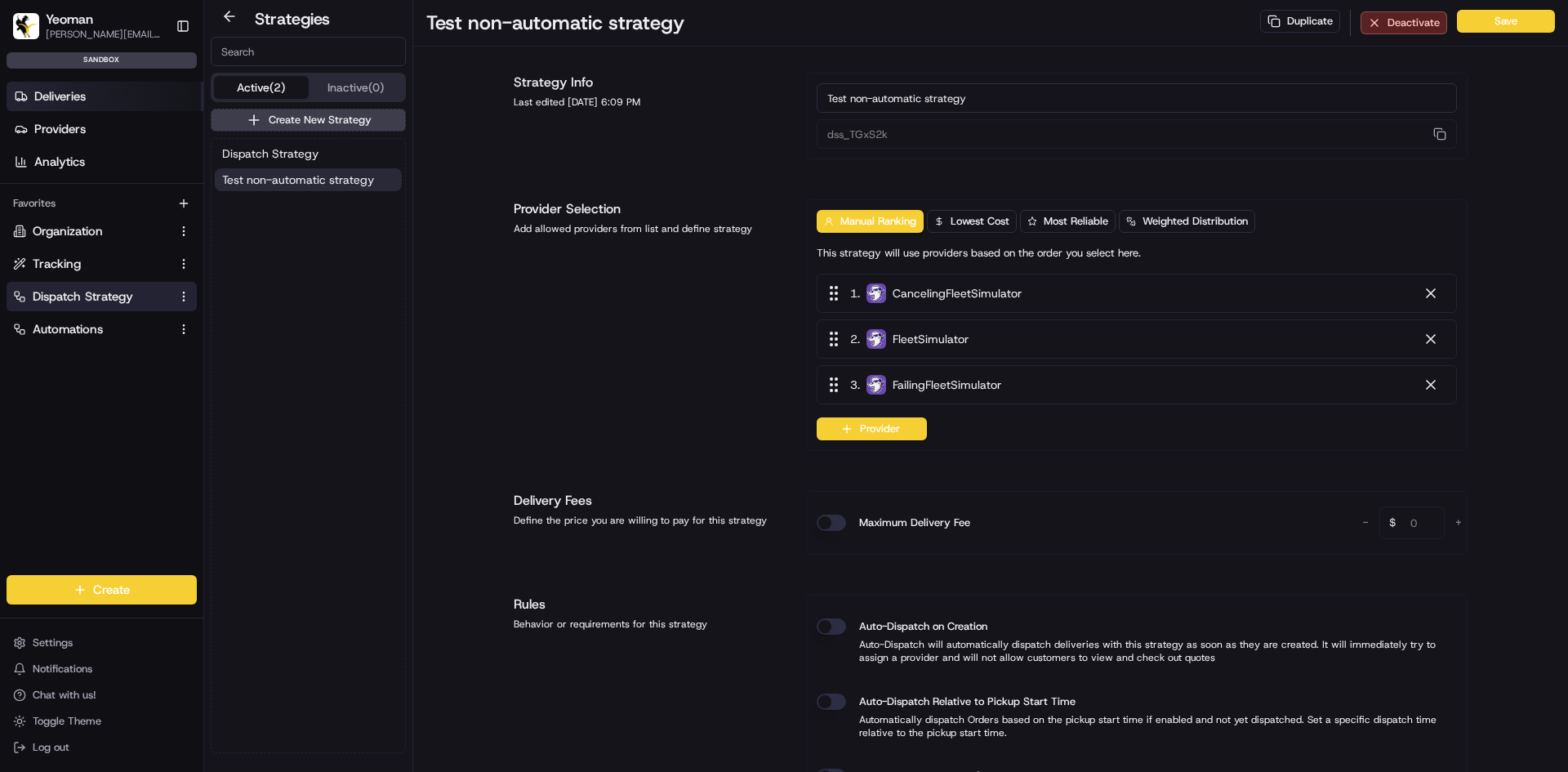 click on "Deliveries" at bounding box center [60, 96] 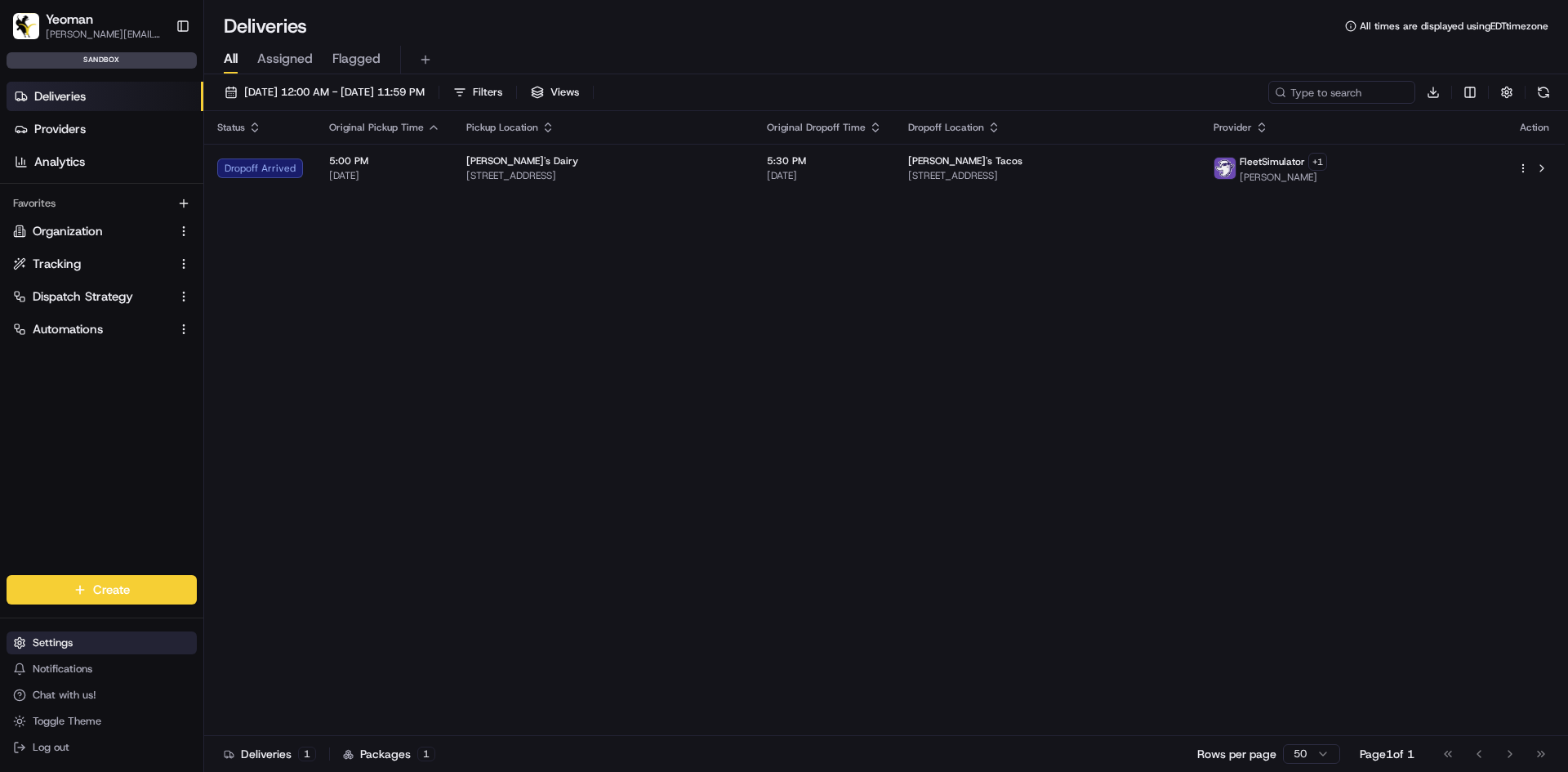 click on "Settings" at bounding box center (52, 643) 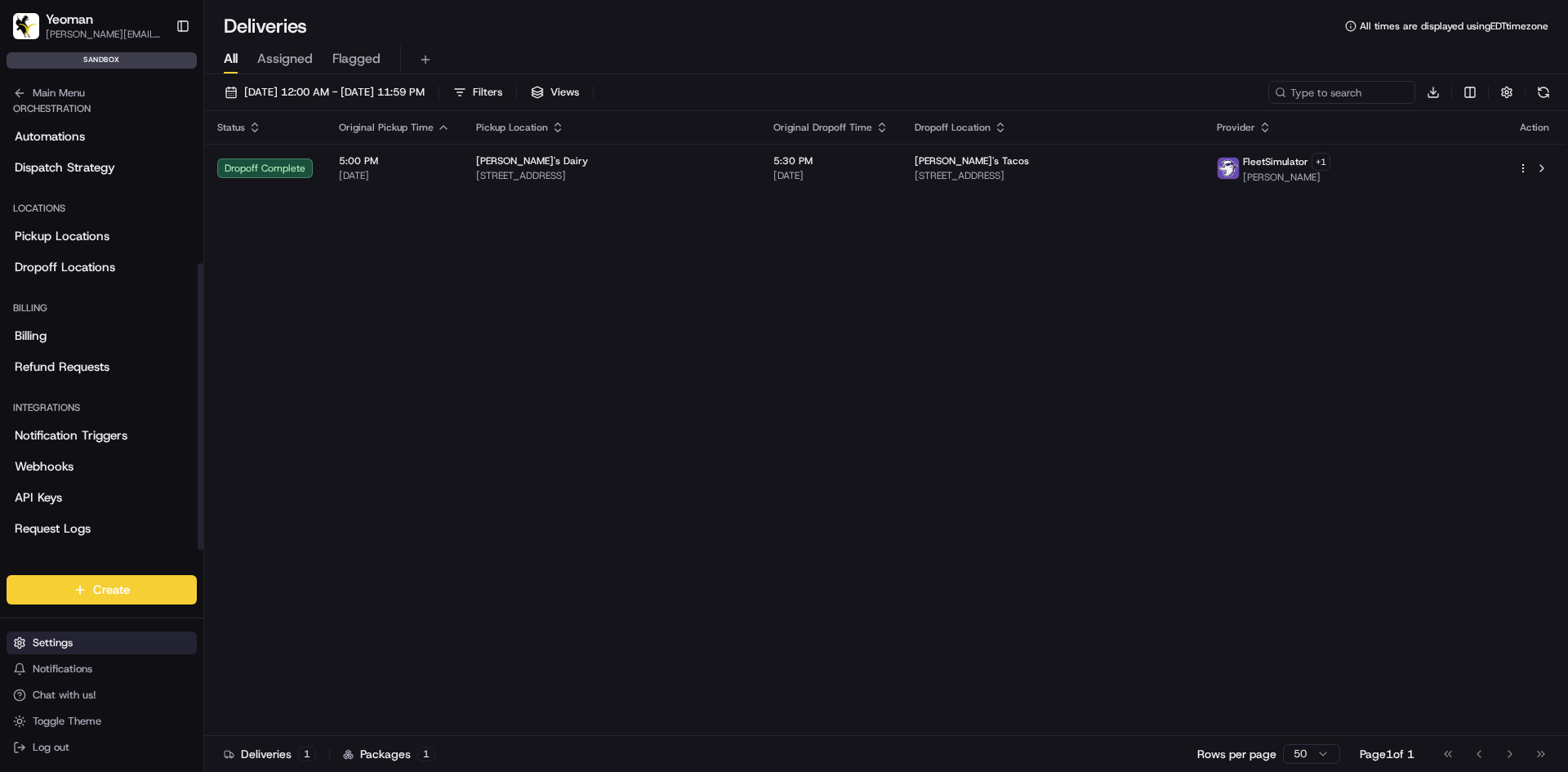 click on "Settings" at bounding box center [52, 643] 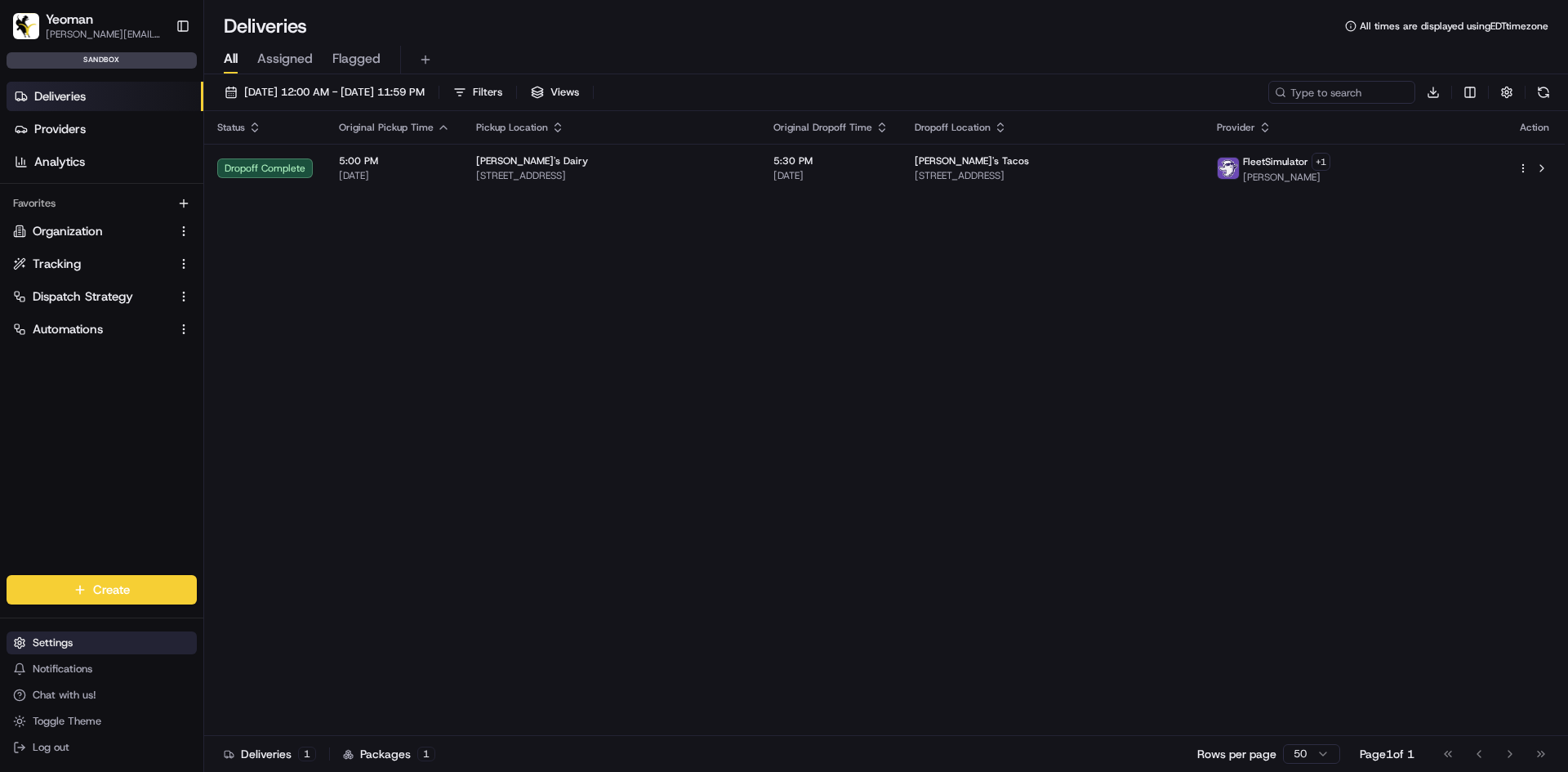 click on "Settings" at bounding box center (52, 643) 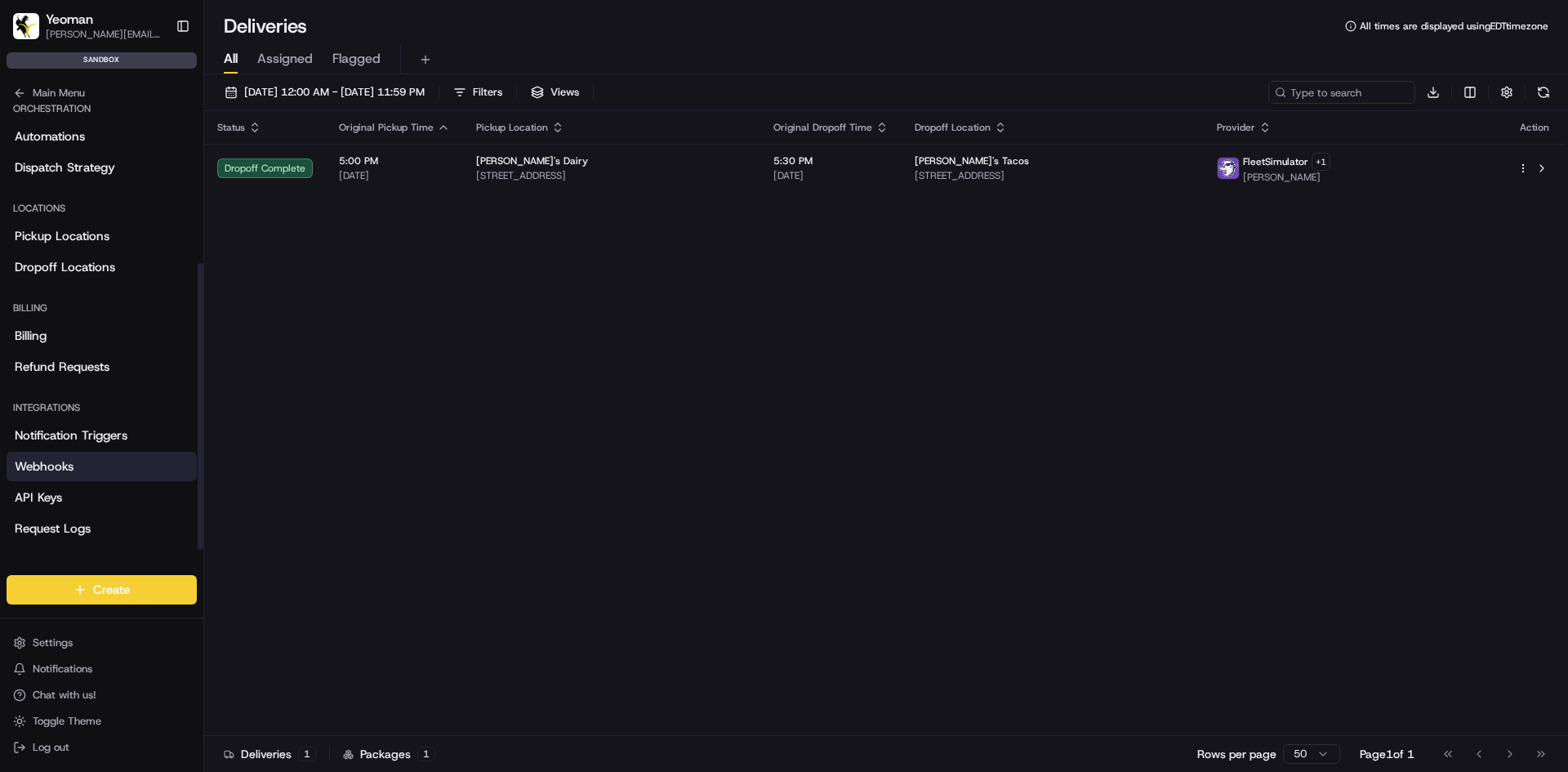 click on "Webhooks" at bounding box center (44, 466) 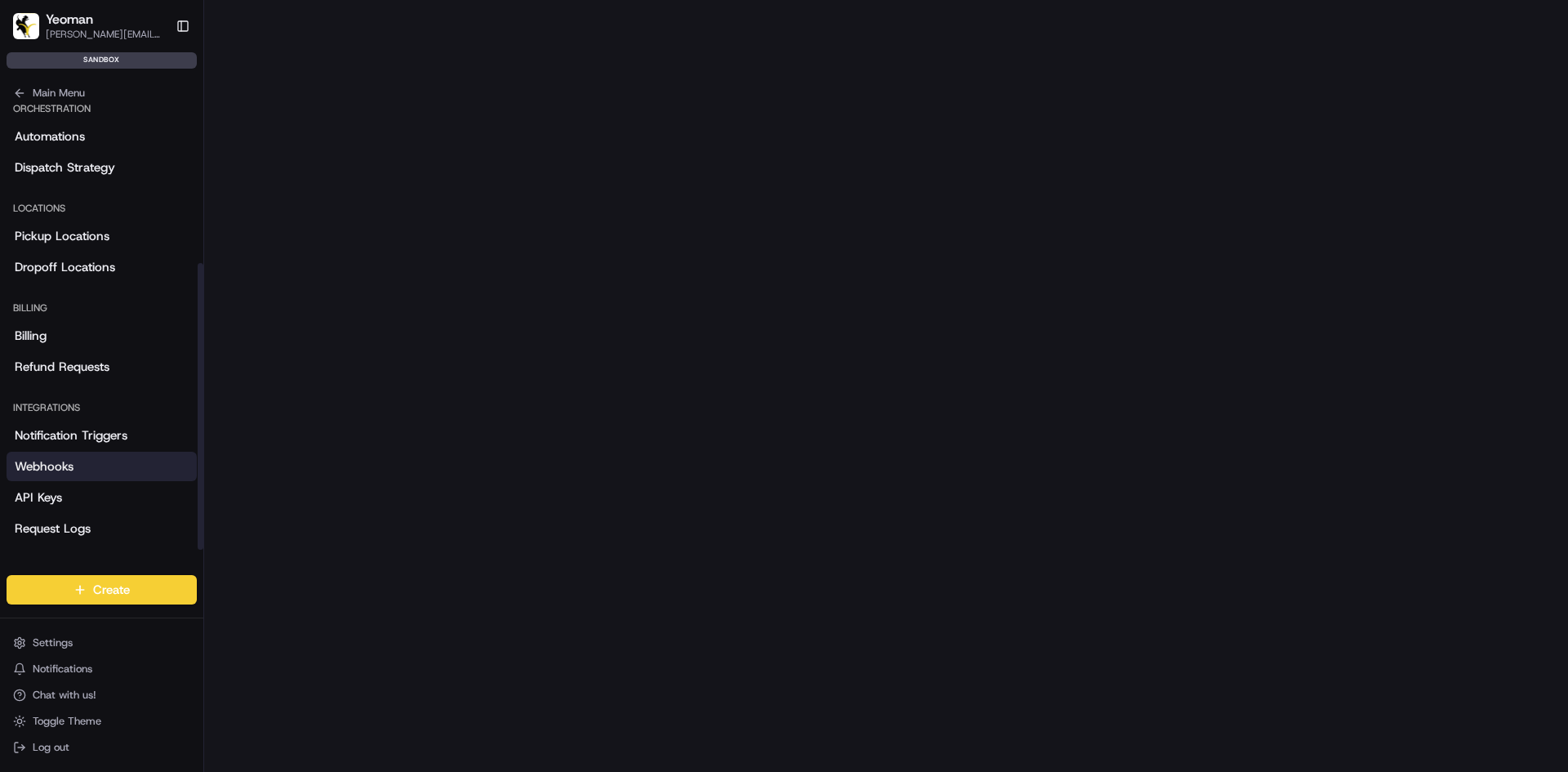 click on "Orchestration Automations Dispatch Strategy" at bounding box center [101, 139] 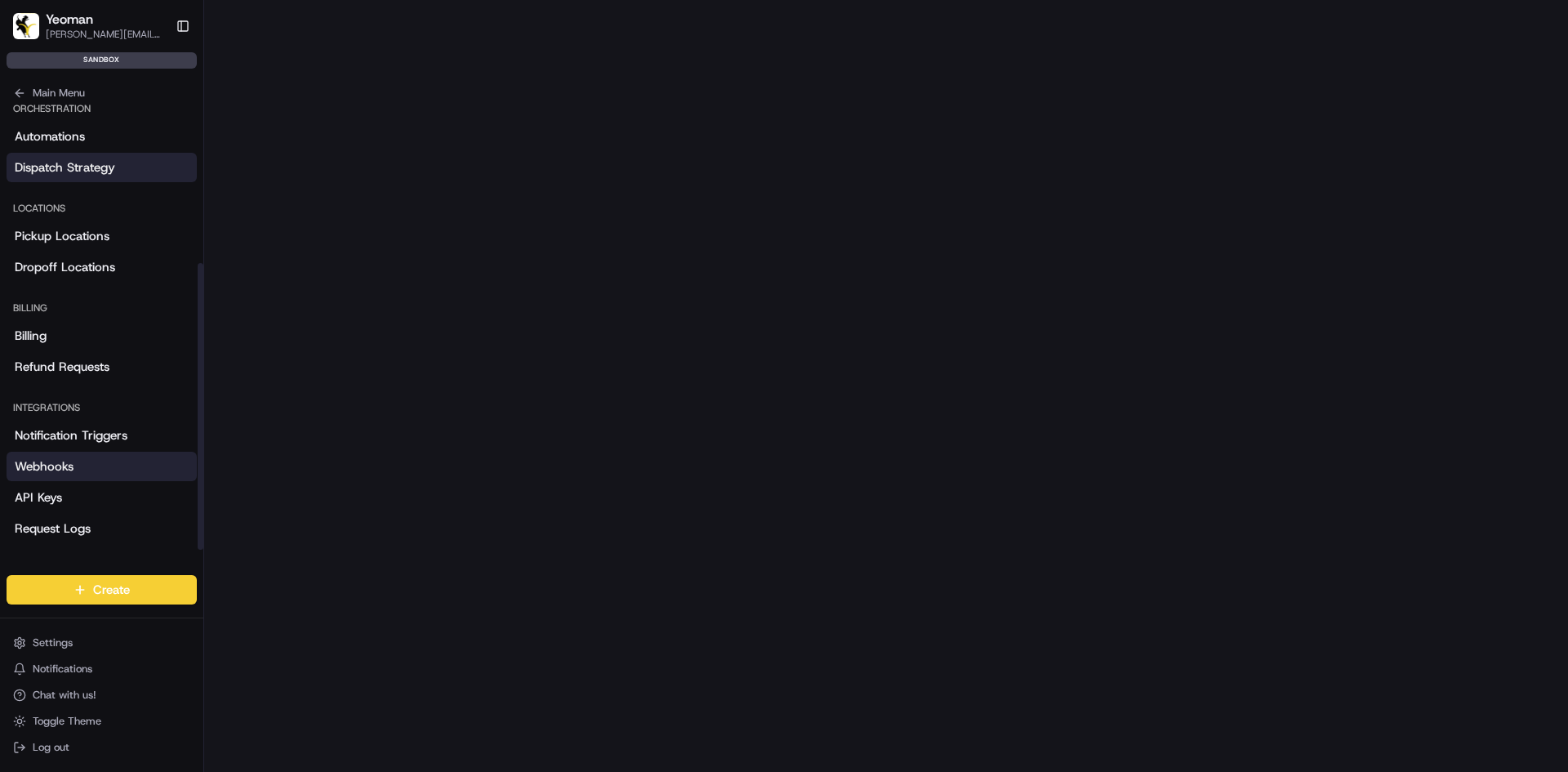 click on "Dispatch Strategy" at bounding box center (65, 167) 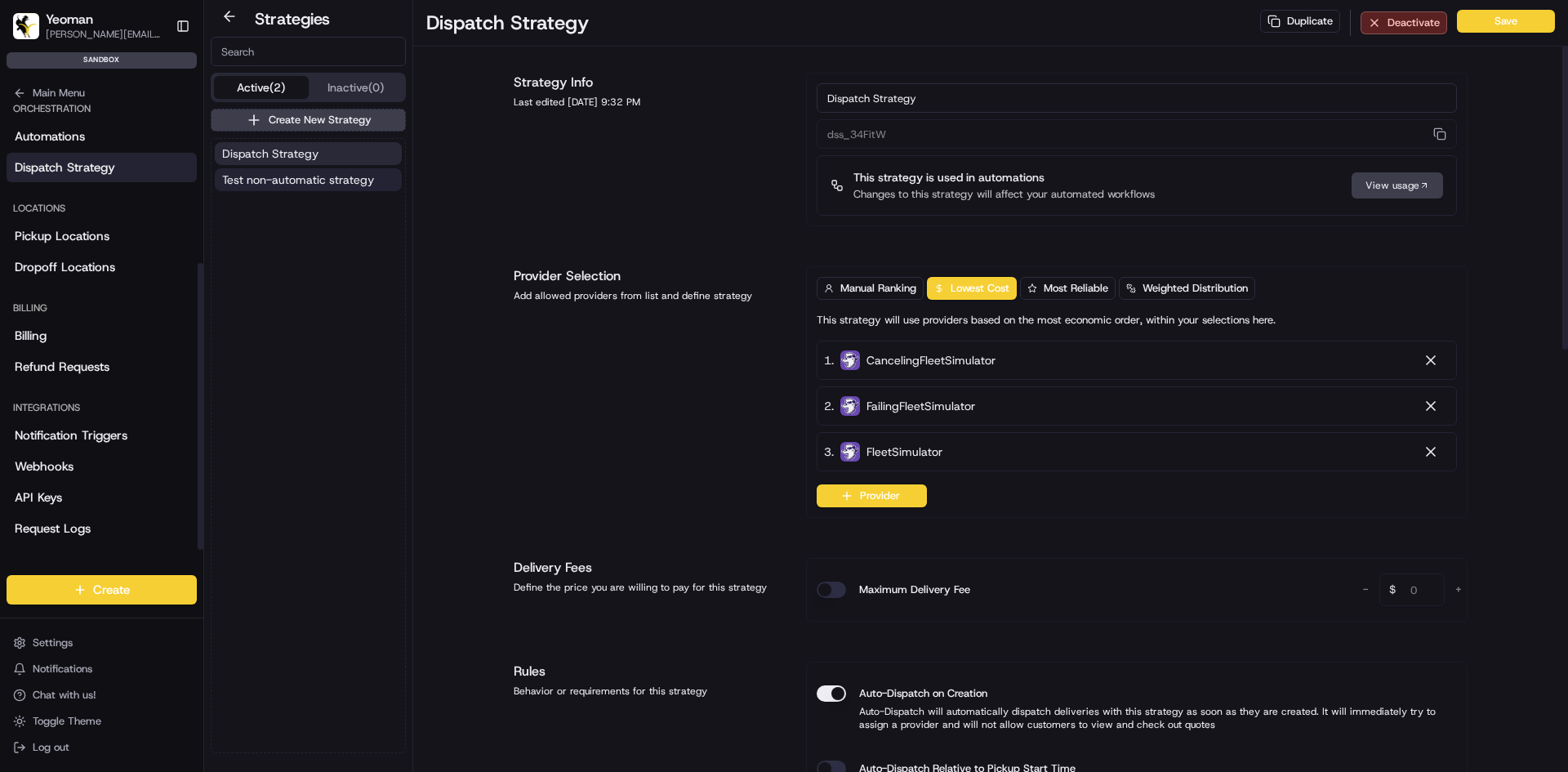 click on "Test non-automatic strategy" at bounding box center [298, 180] 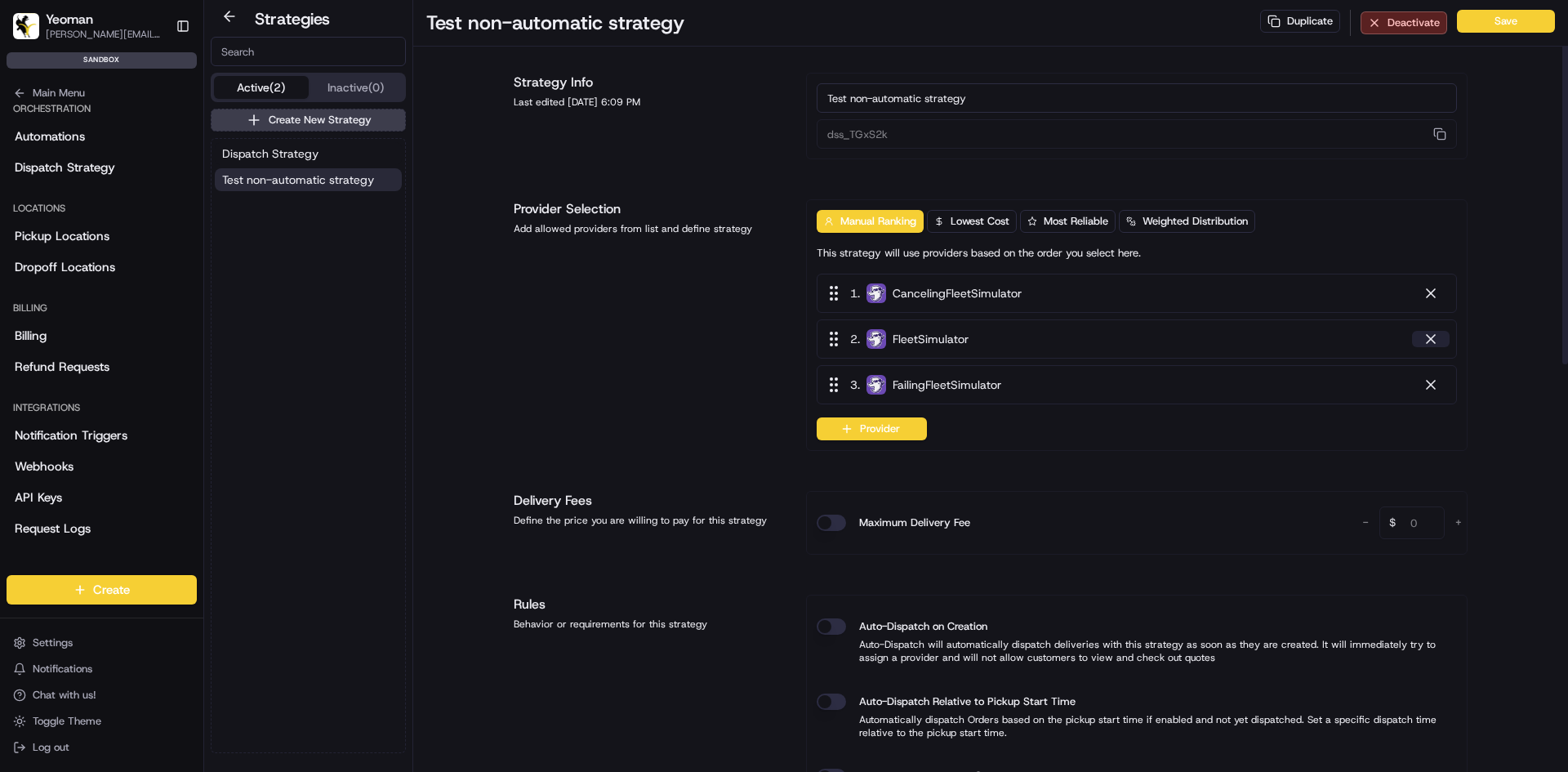 click at bounding box center (1431, 339) 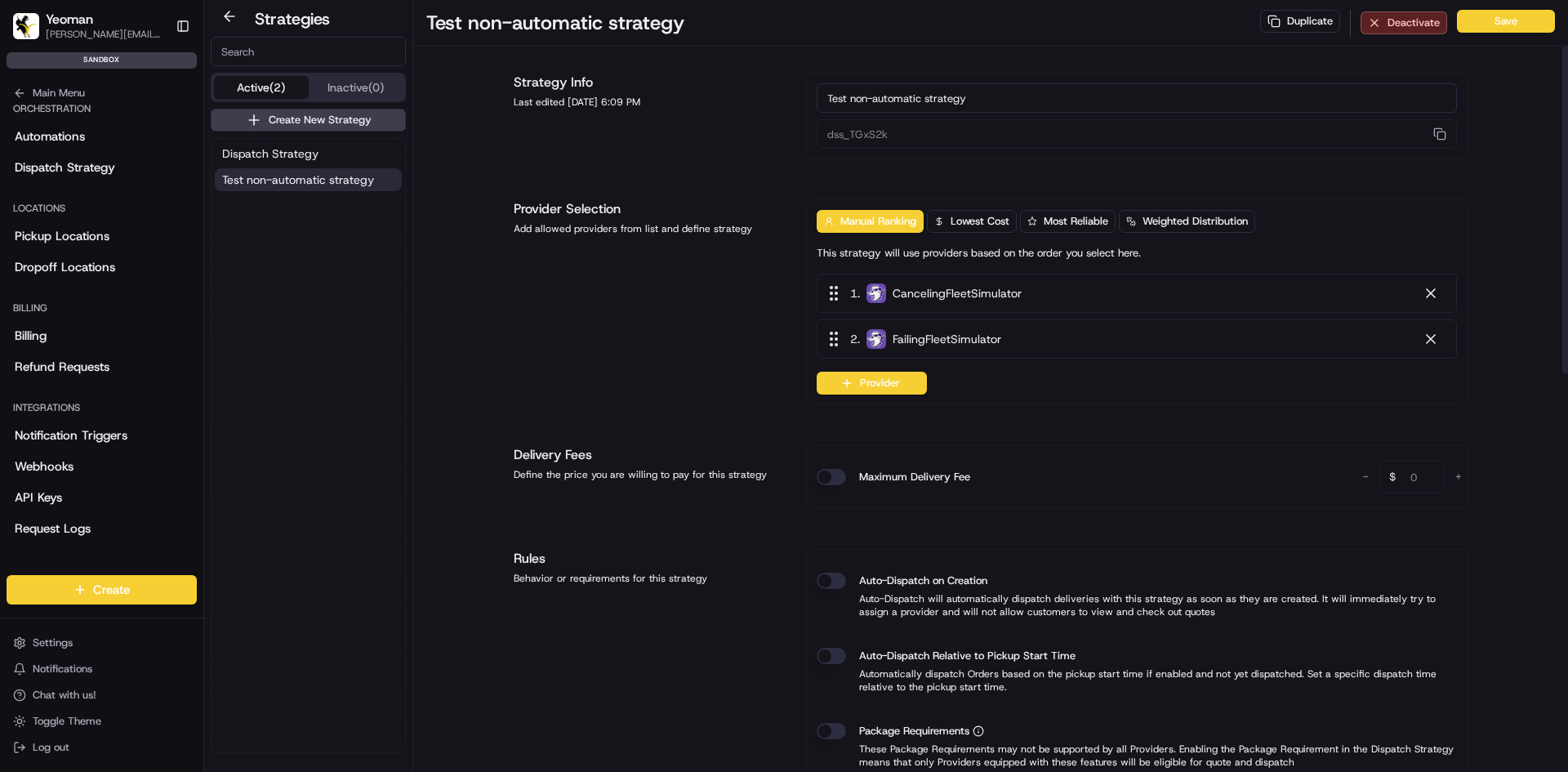 click at bounding box center (1431, 339) 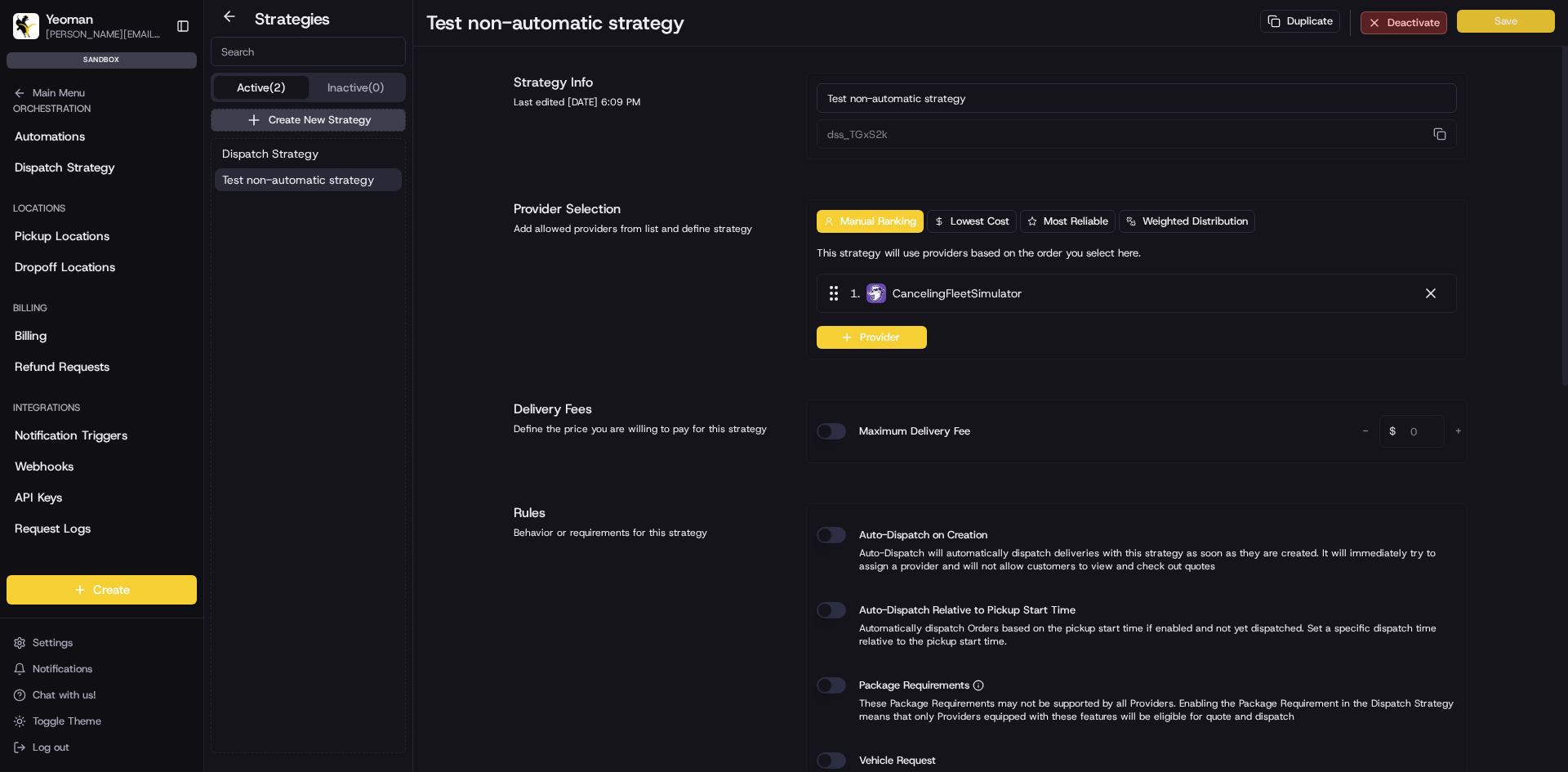click on "Save" at bounding box center (1506, 21) 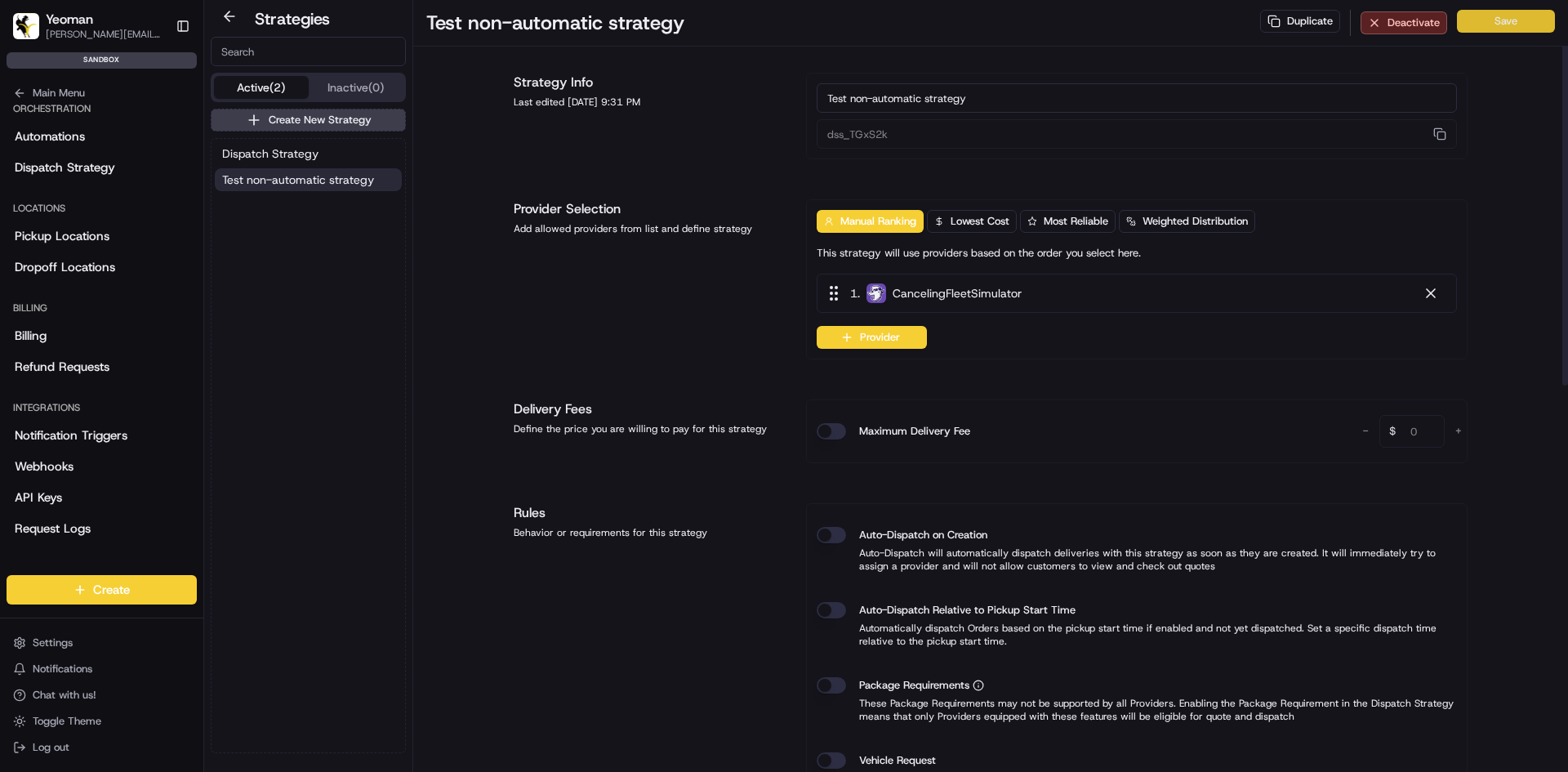 click on "Save" at bounding box center [1506, 21] 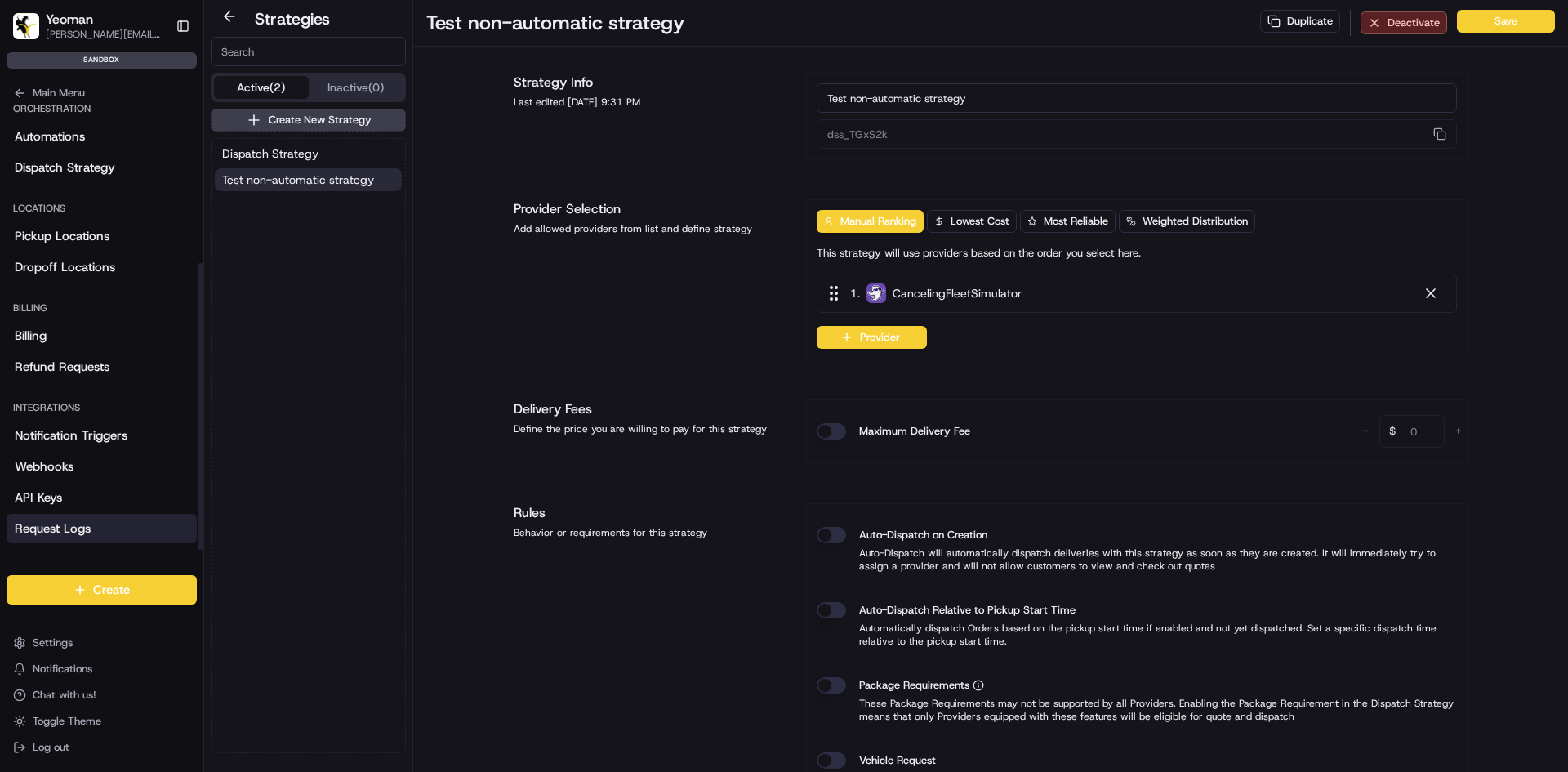 click on "Request Logs" at bounding box center [52, 529] 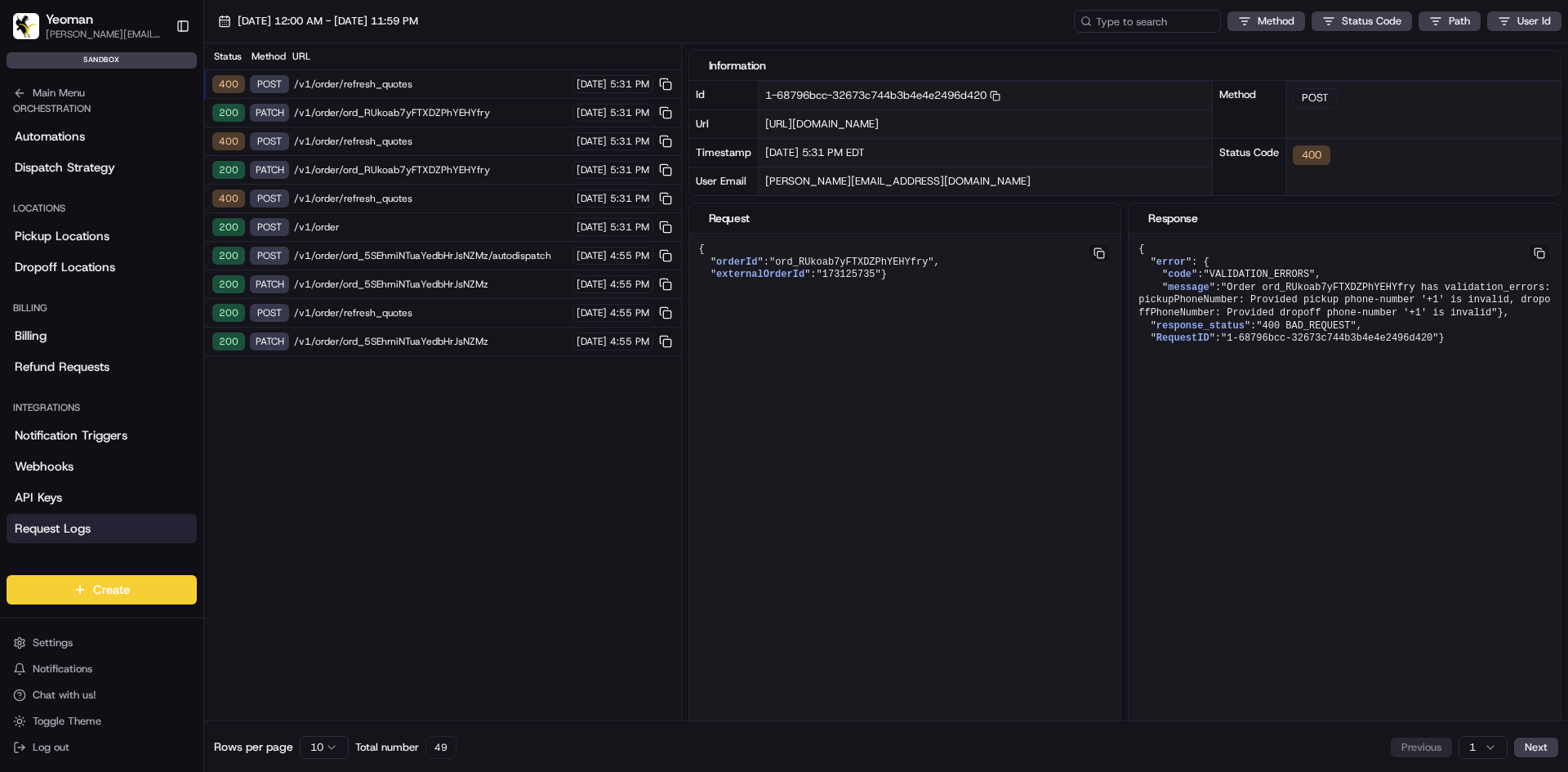 click on "/v1/order/refresh_quotes" at bounding box center (430, 199) 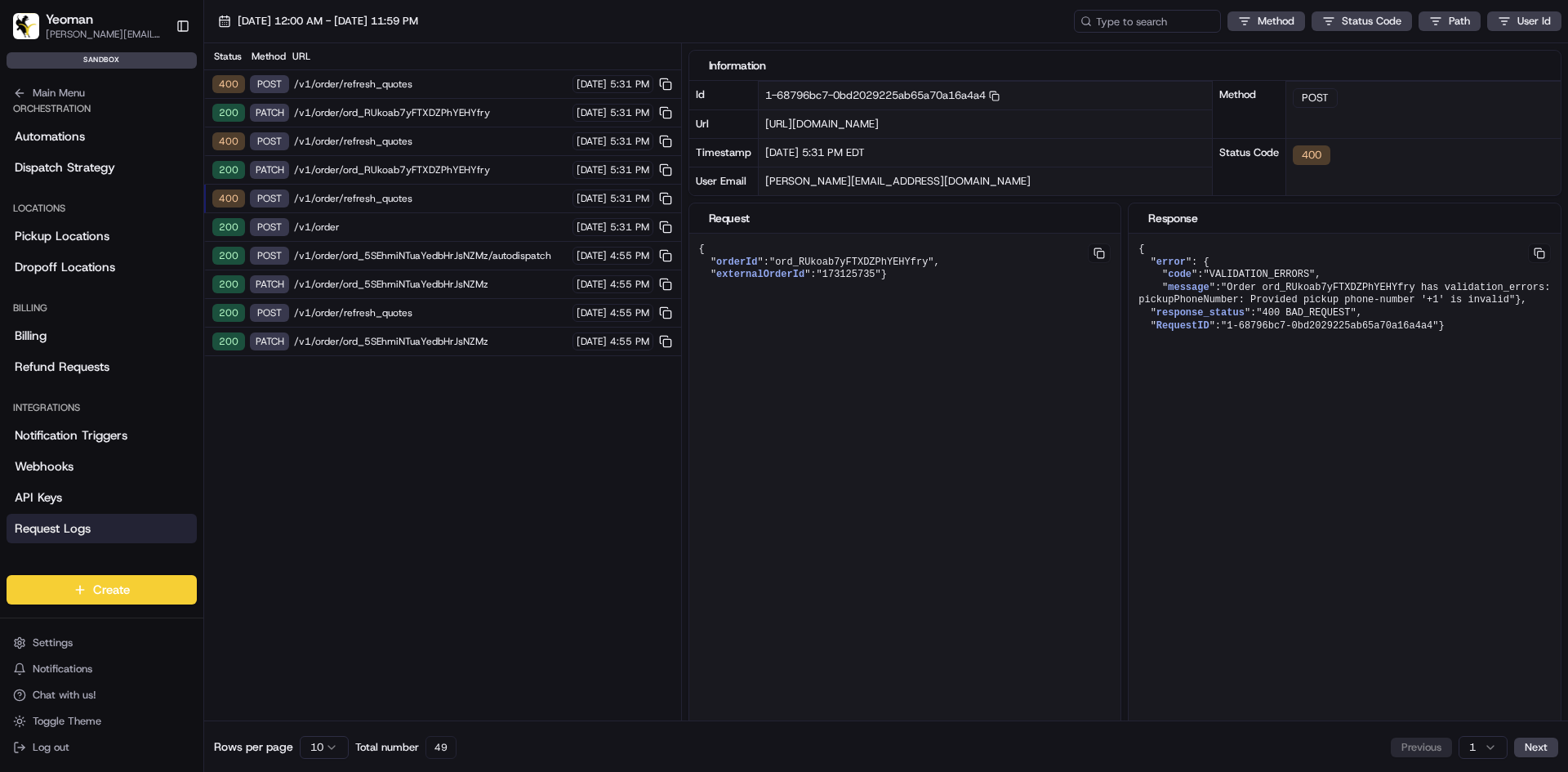 click on "/v1/order" at bounding box center (430, 227) 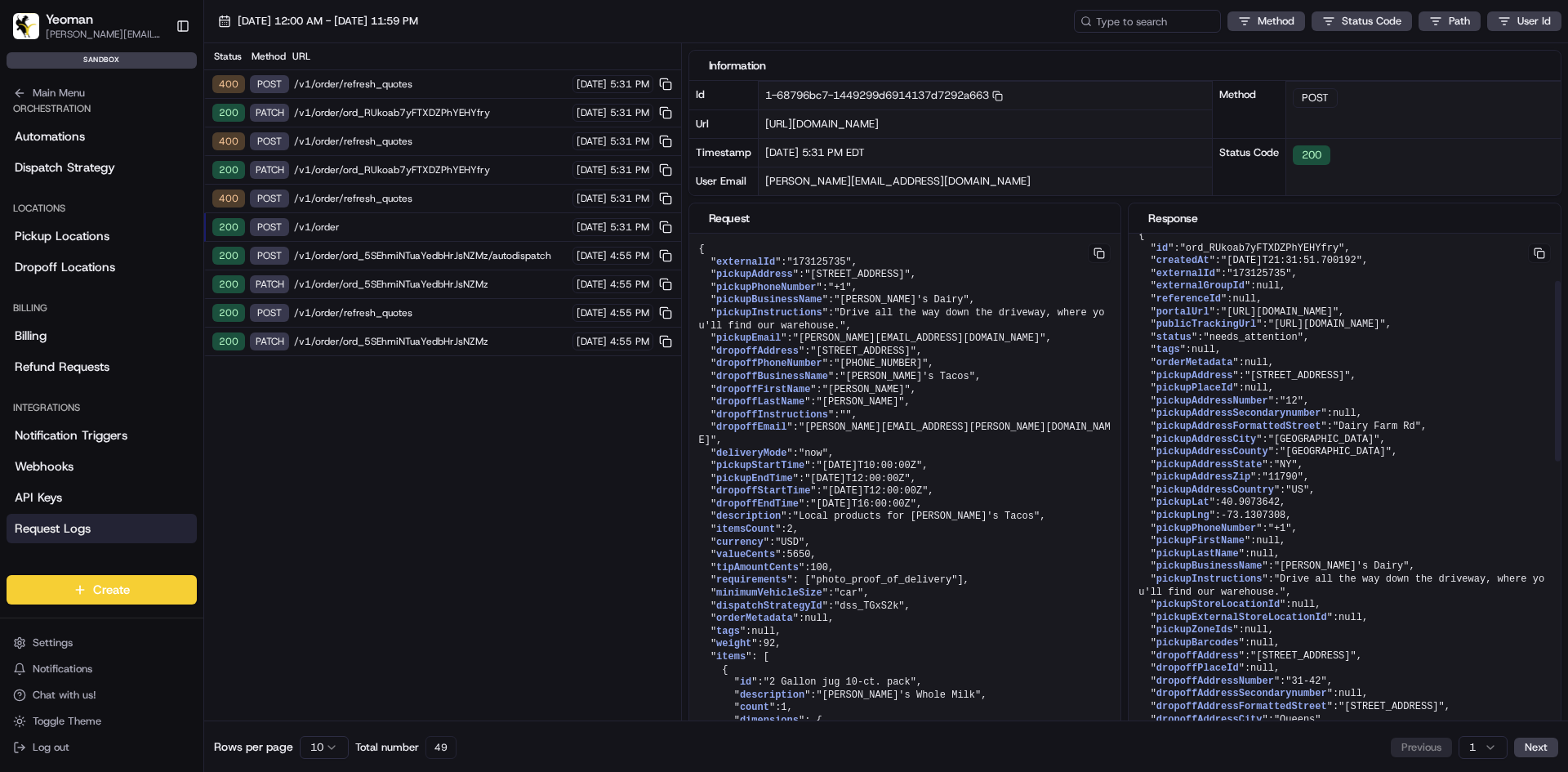 scroll, scrollTop: 0, scrollLeft: 0, axis: both 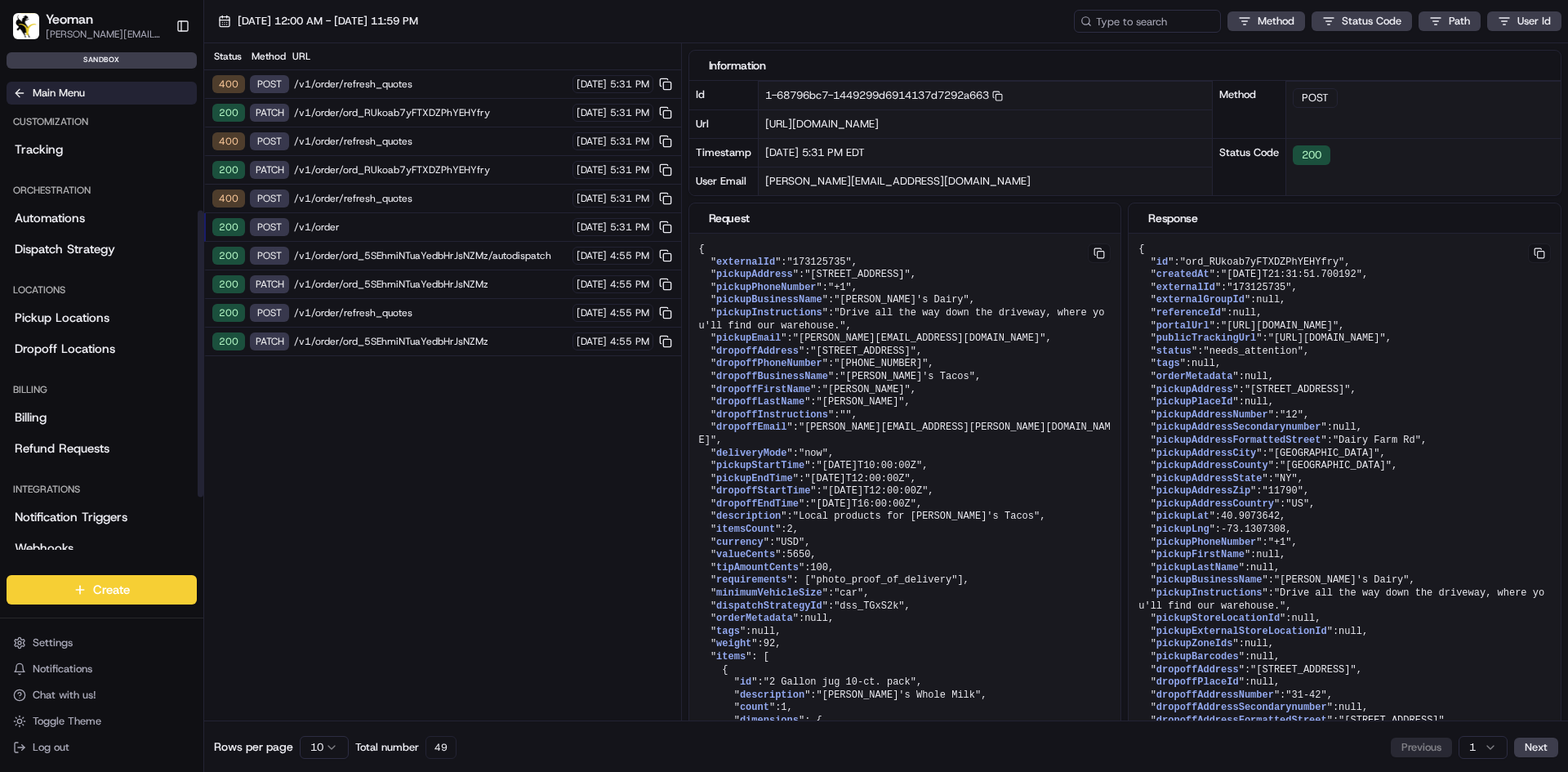 click on "Main Menu" at bounding box center [101, 93] 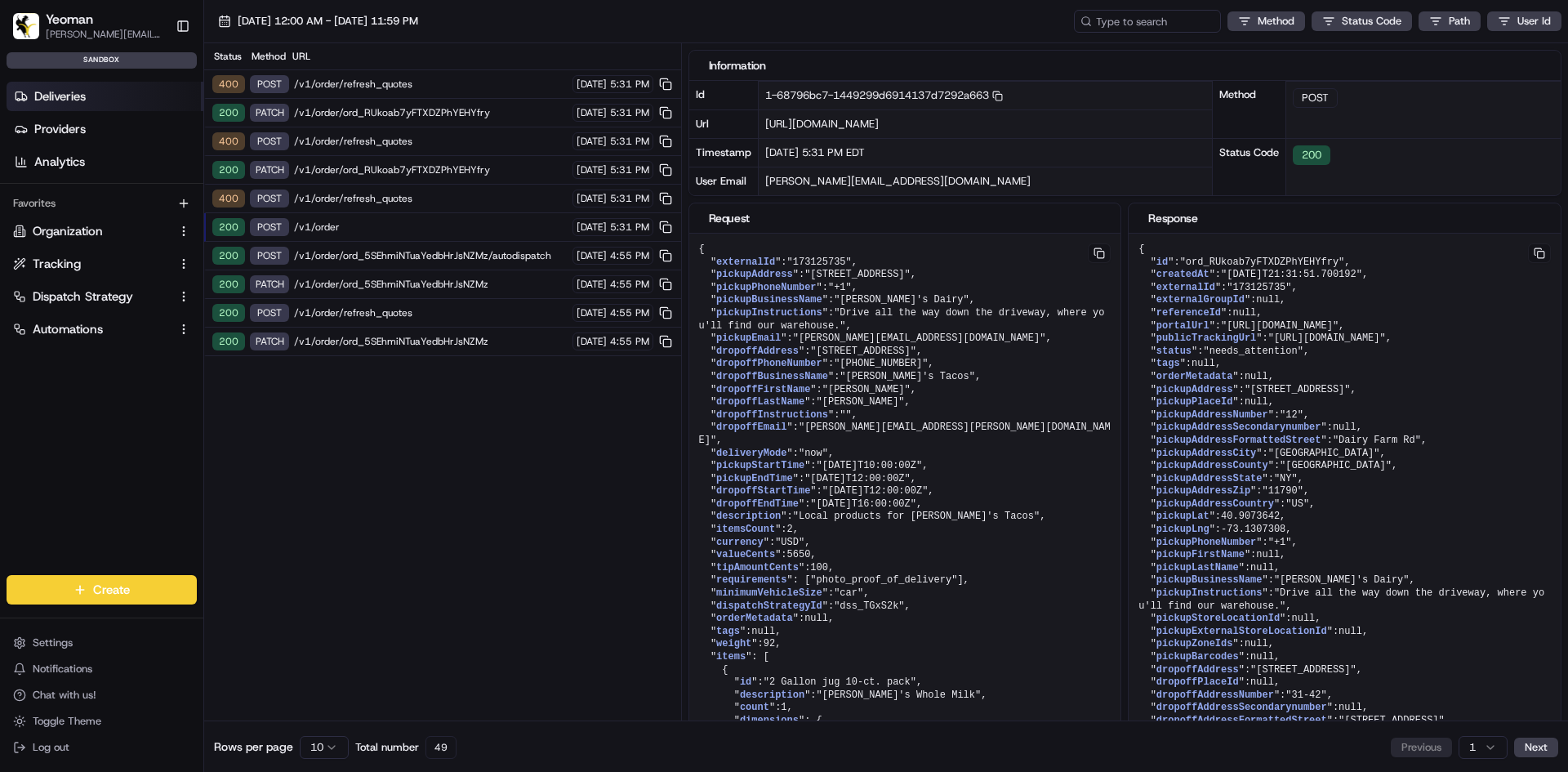 click on "Deliveries" at bounding box center [60, 96] 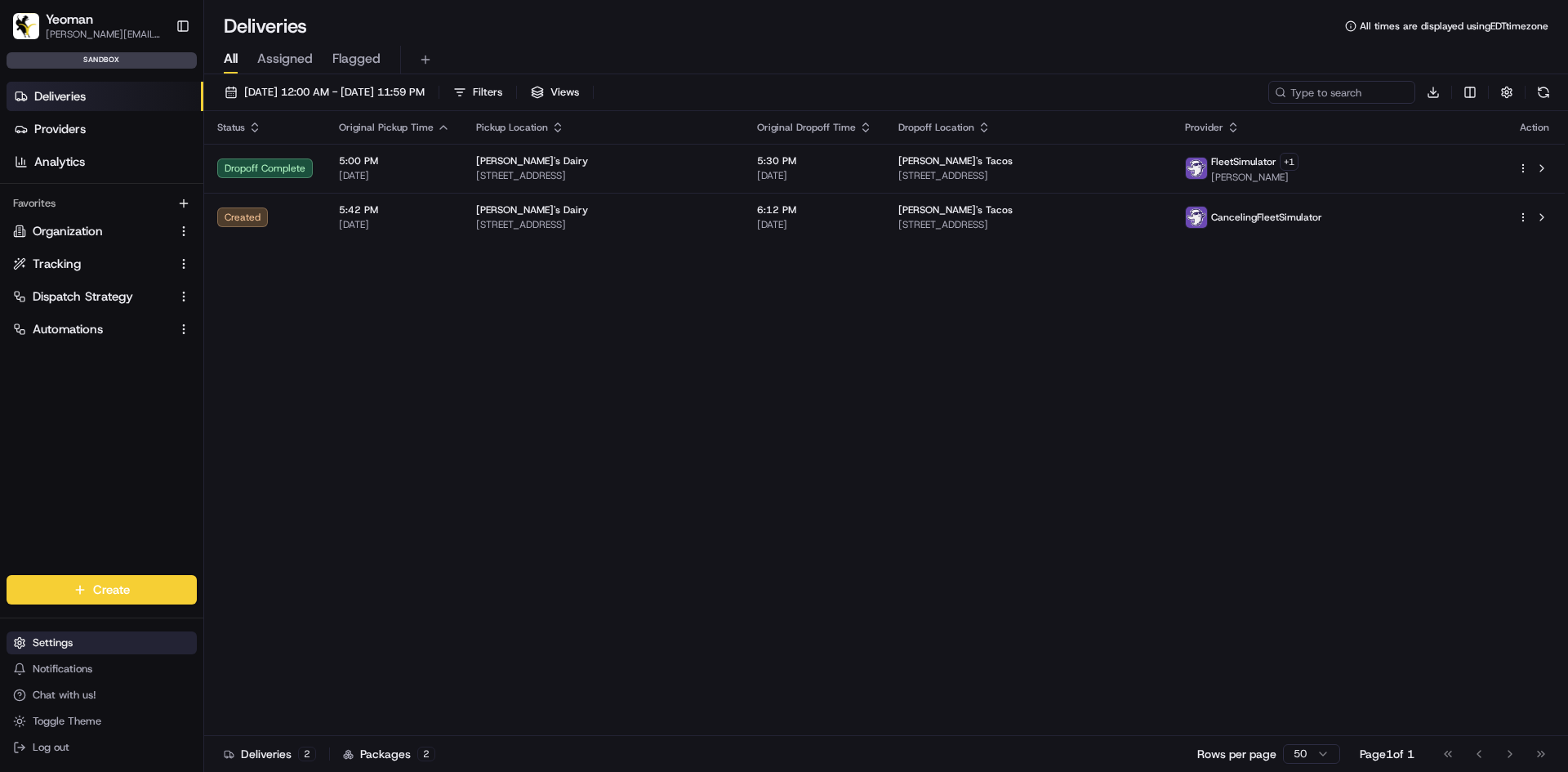 click on "Settings" at bounding box center [52, 643] 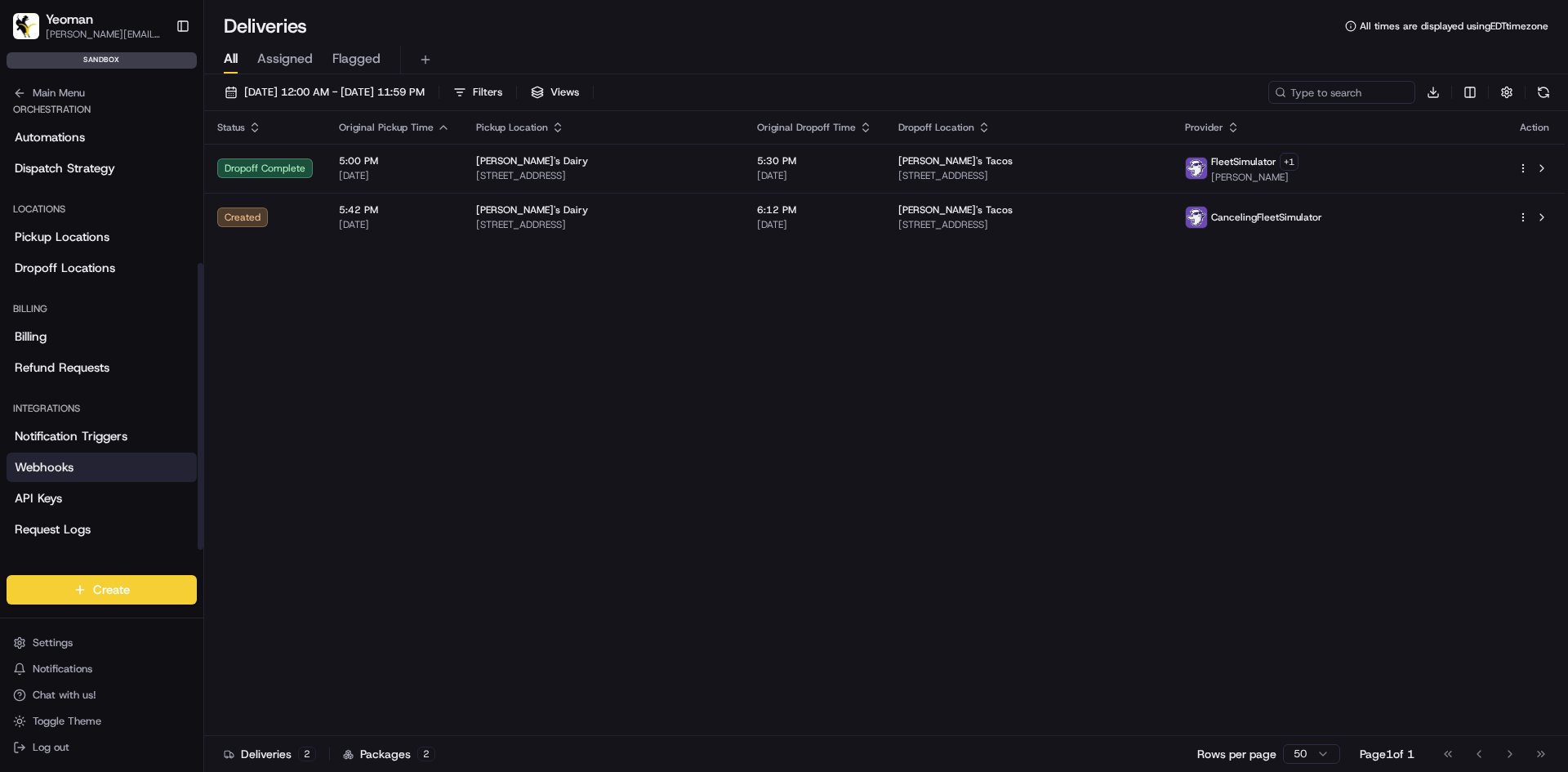 scroll, scrollTop: 246, scrollLeft: 0, axis: vertical 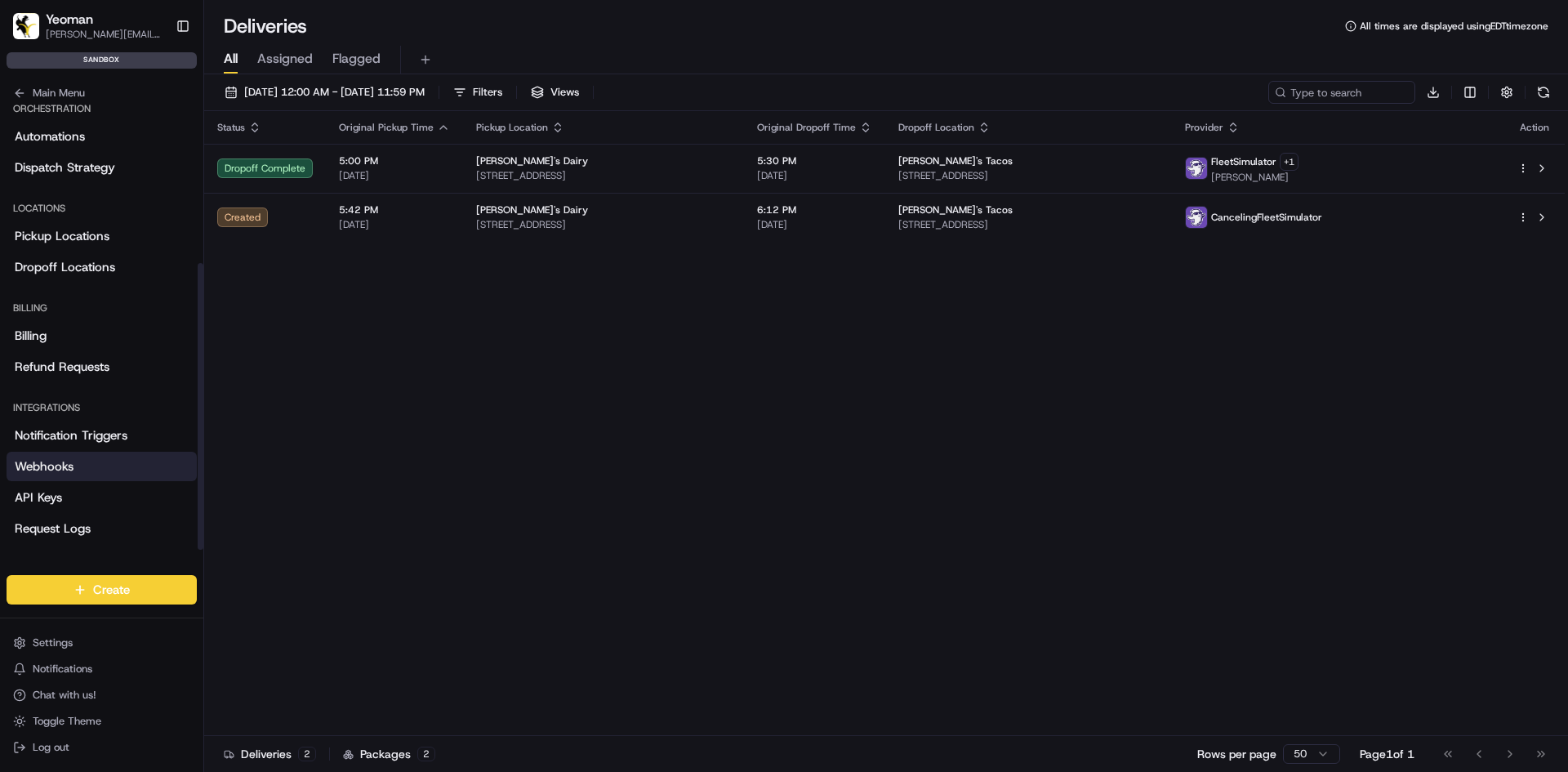 click on "Webhooks" at bounding box center (44, 466) 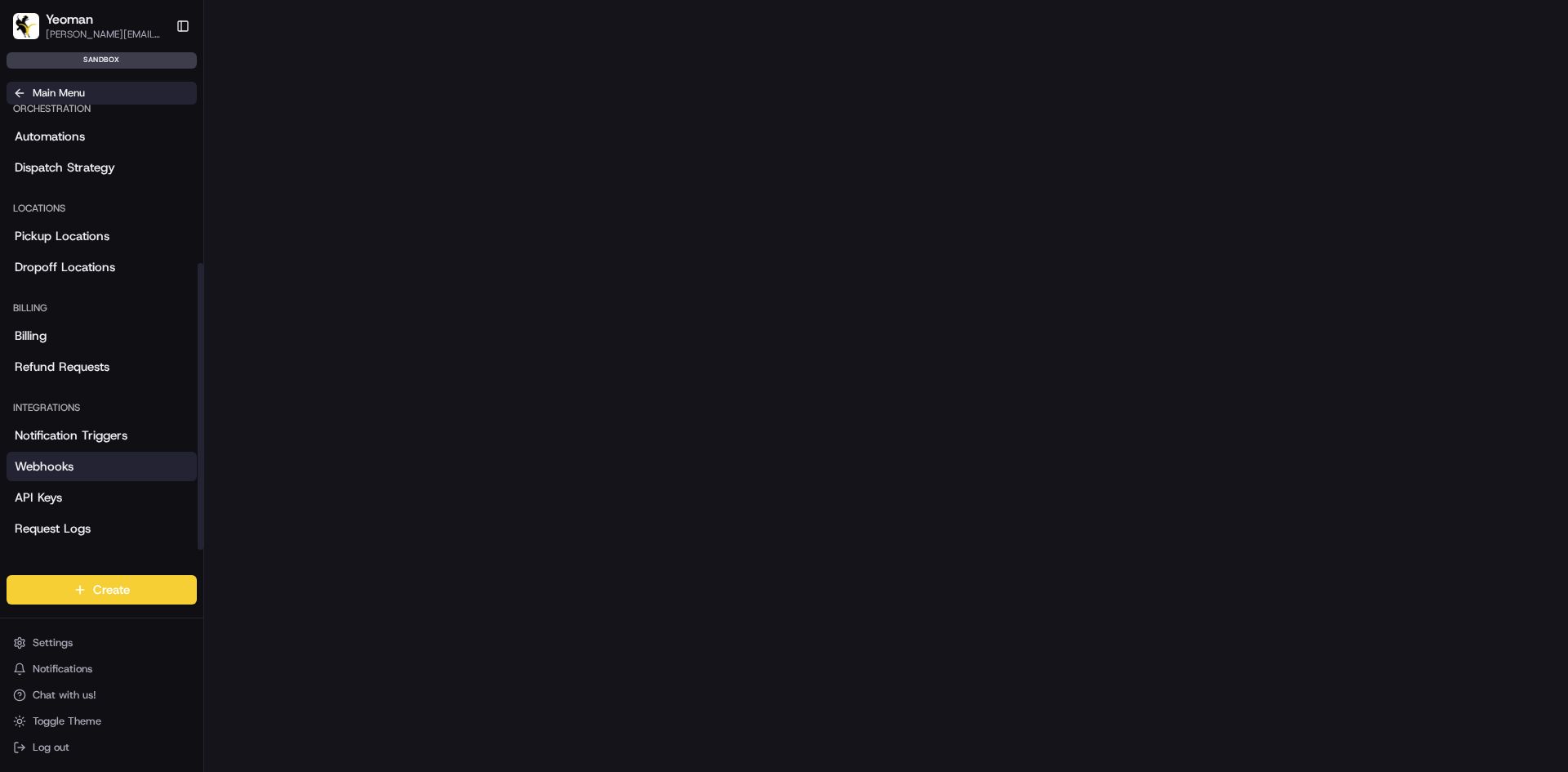 click on "Main Menu" at bounding box center (59, 93) 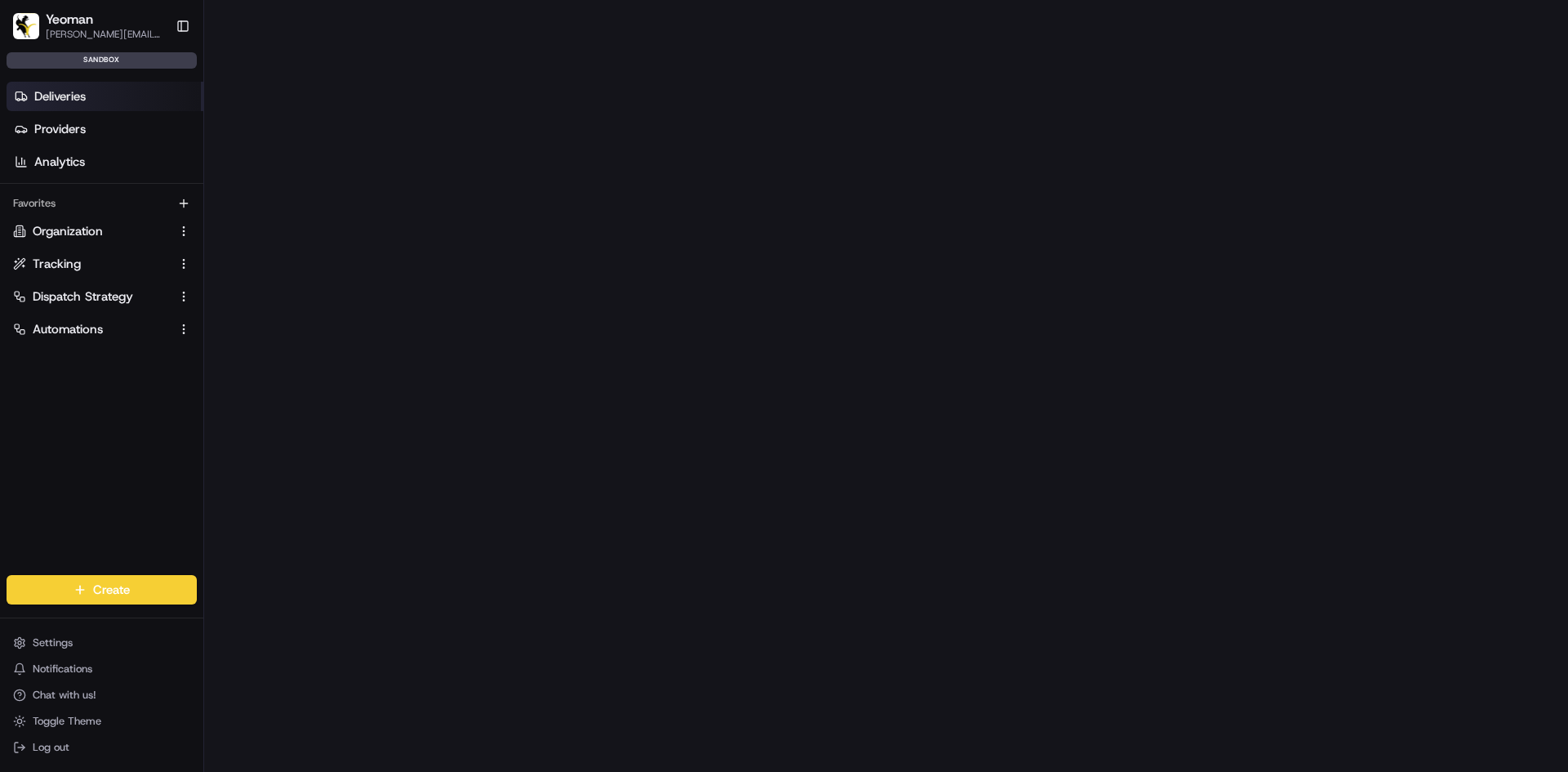 click on "Deliveries" at bounding box center (105, 96) 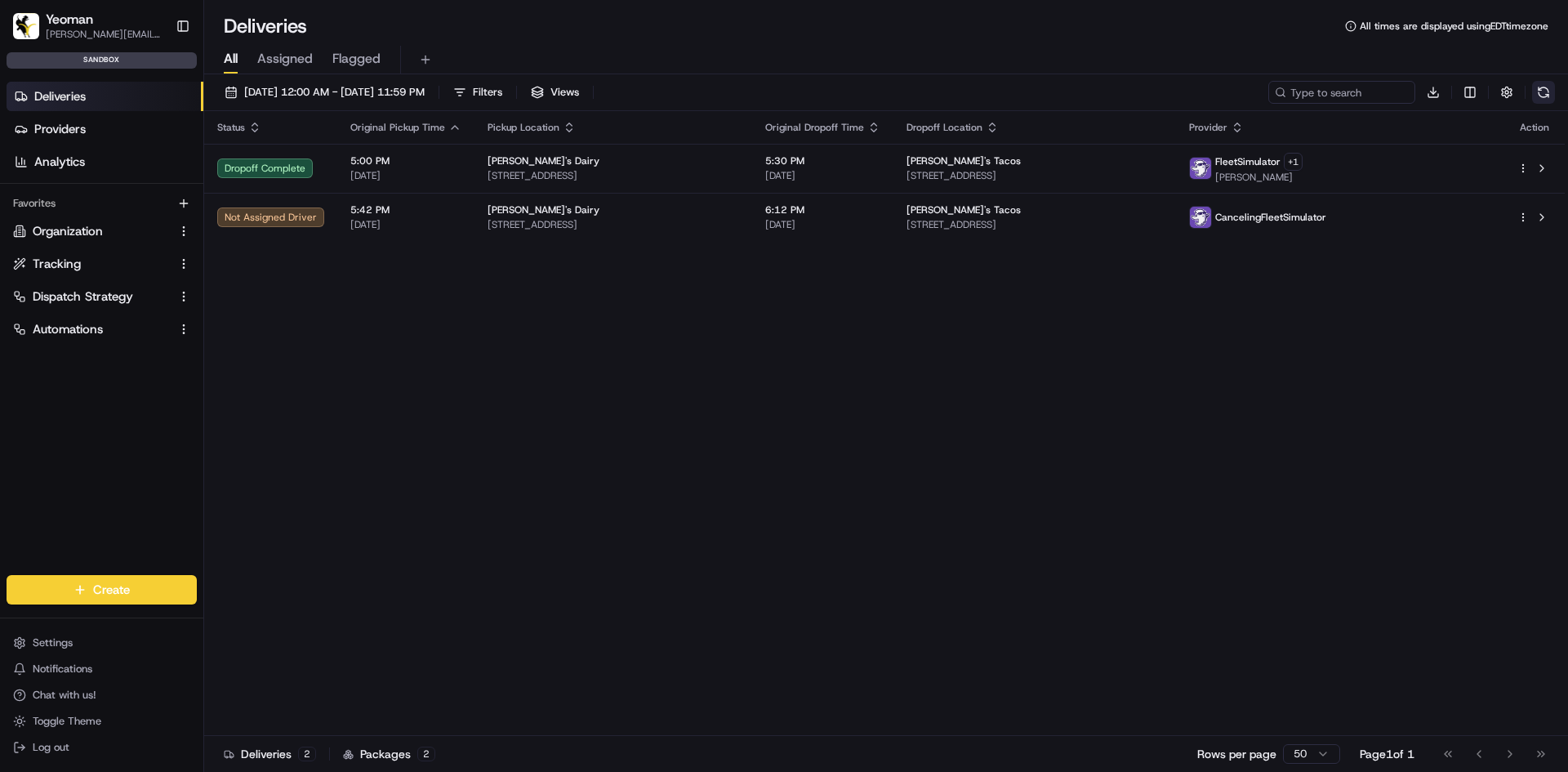 click at bounding box center [1544, 92] 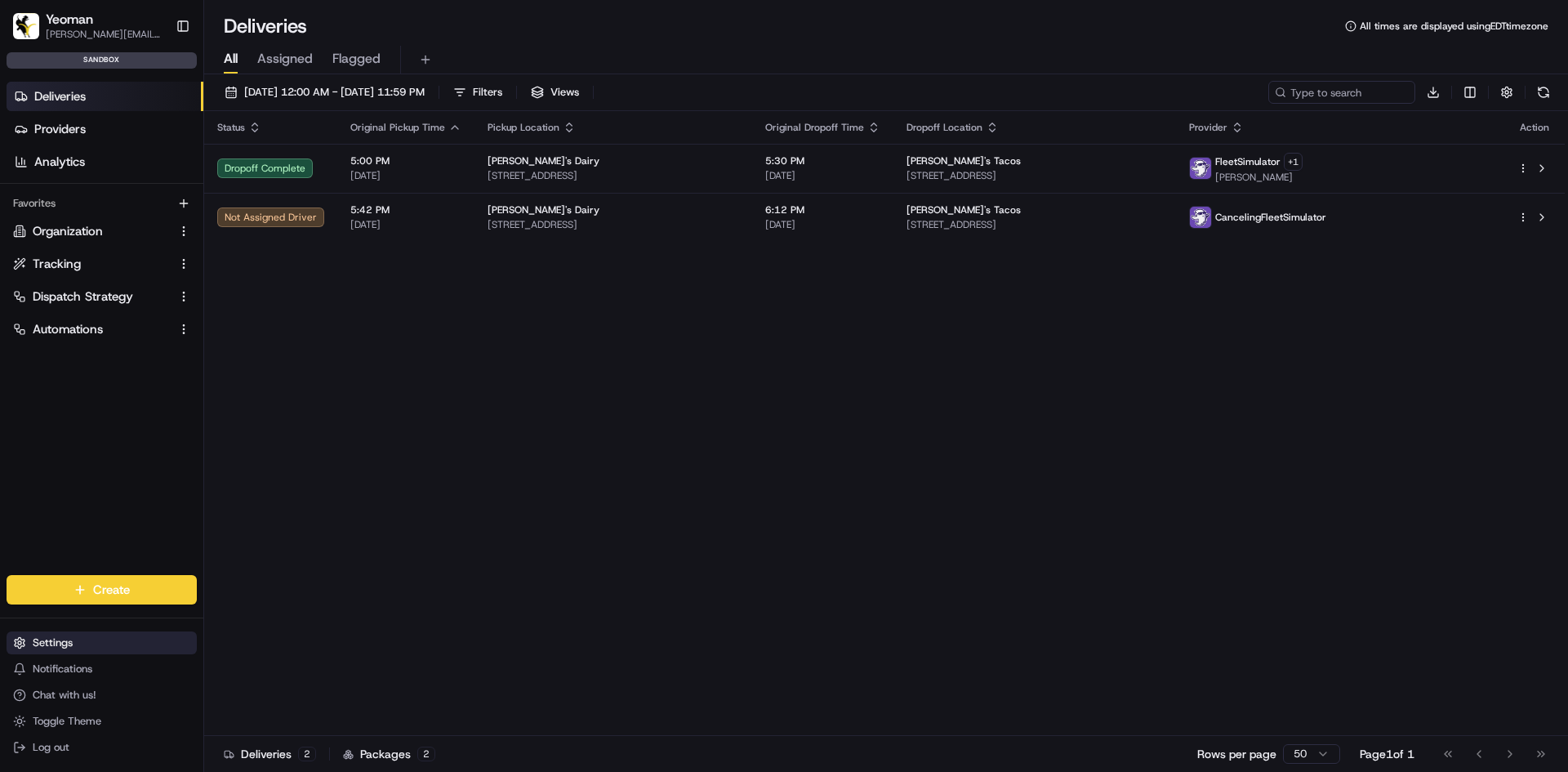 click on "Settings" at bounding box center (52, 643) 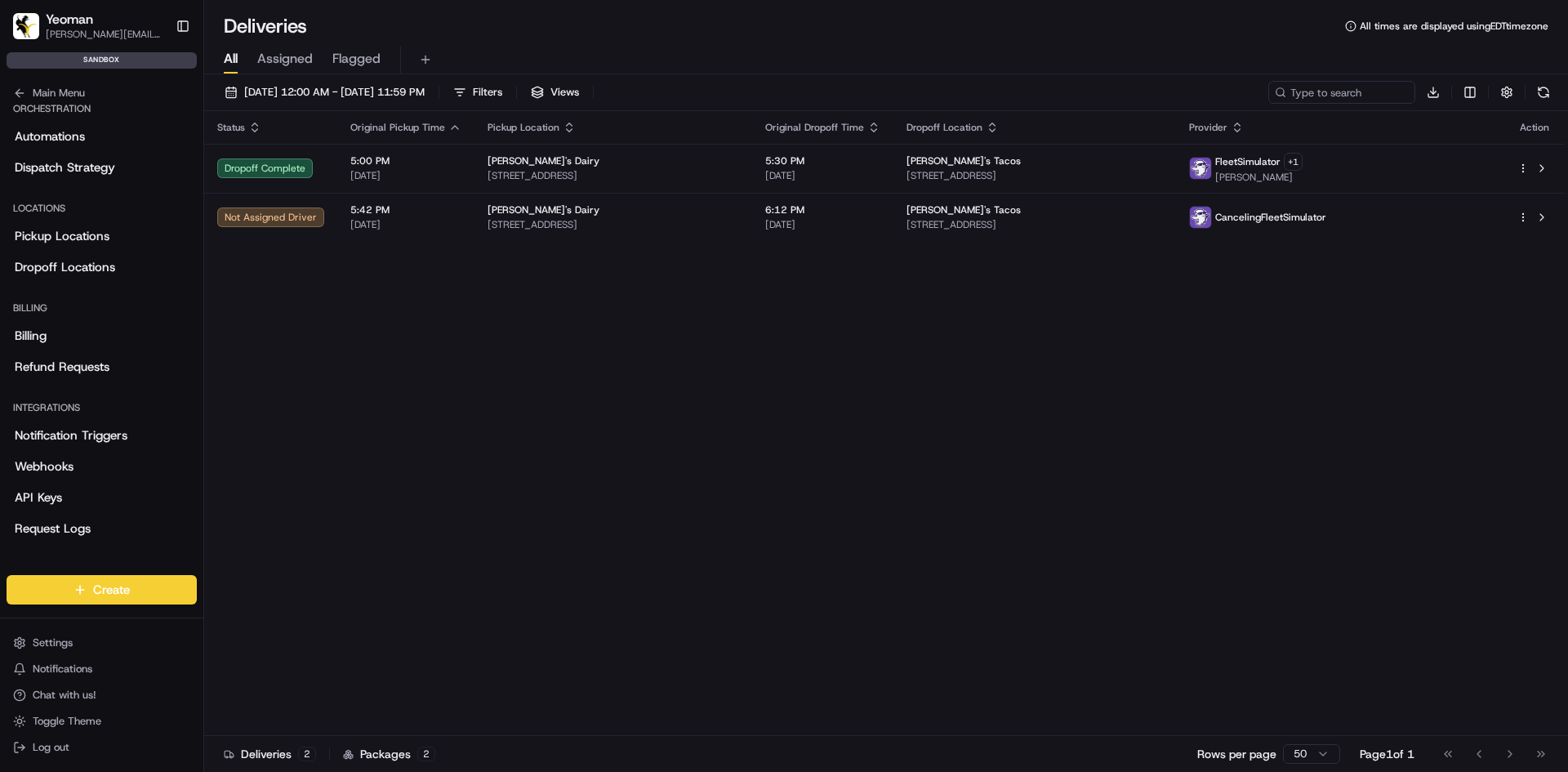click on "Status Original Pickup Time Pickup Location Original Dropoff Time Dropoff Location Provider Action Dropoff Complete 5:00 PM 07/17/2025 Bob's Dairy 12 Dairy Farm Rd, Stony Brook, NY 11790, USA 5:30 PM 07/17/2025 Carmelo's Tacos 31-42 123rd St, Flushing, NY 11354, USA FleetSimulator + 1 Olivia Ortiz Not Assigned Driver 5:42 PM 07/17/2025 Bob's Dairy 12 Dairy Farm Rd, Stony Brook, NY 11790, USA 6:12 PM 07/17/2025 Carmelo's Tacos 31-42 123rd St, Flushing, NY 11354, USA CancelingFleetSimulator" at bounding box center (884, 423) 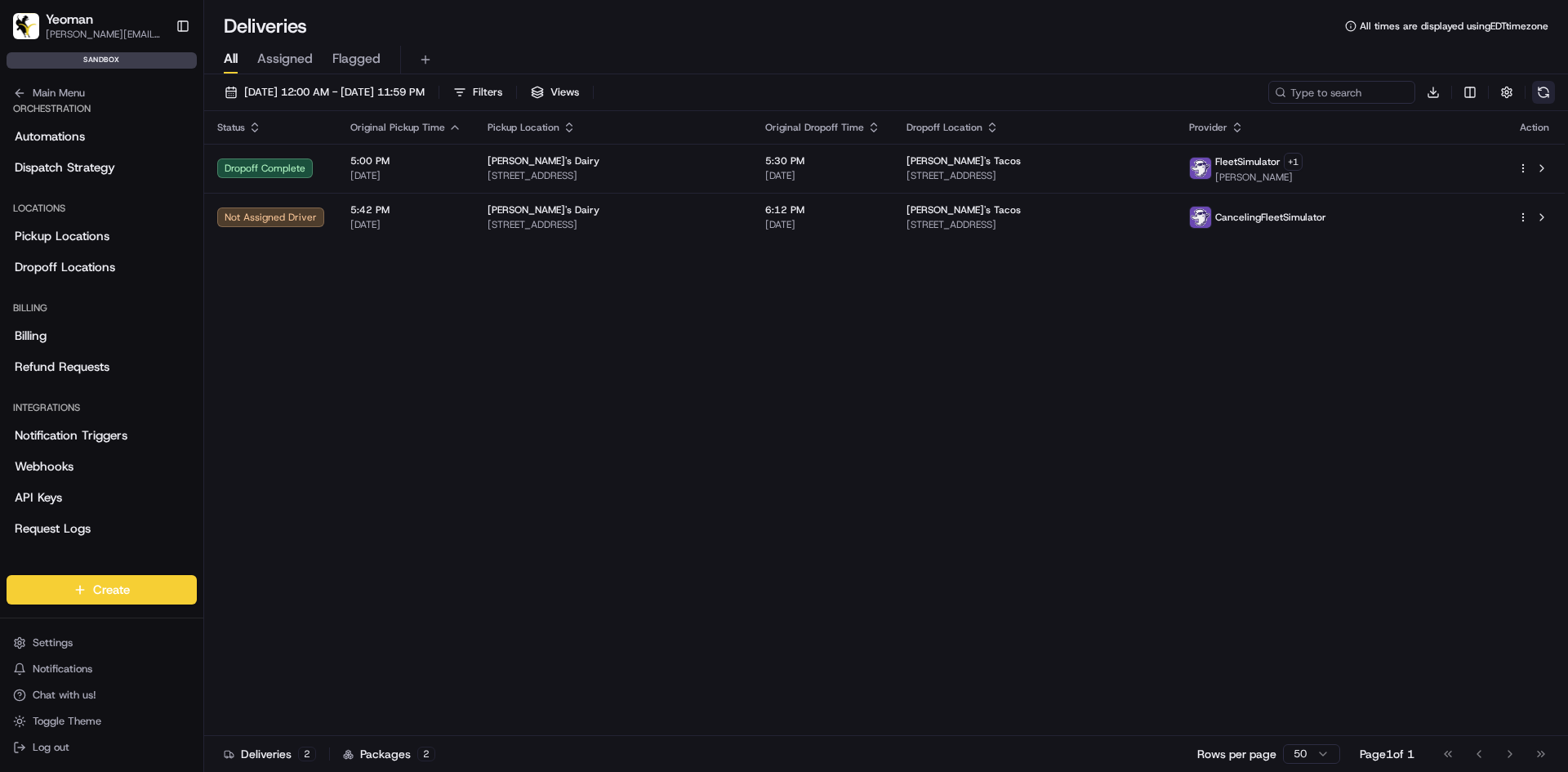 click at bounding box center (1544, 92) 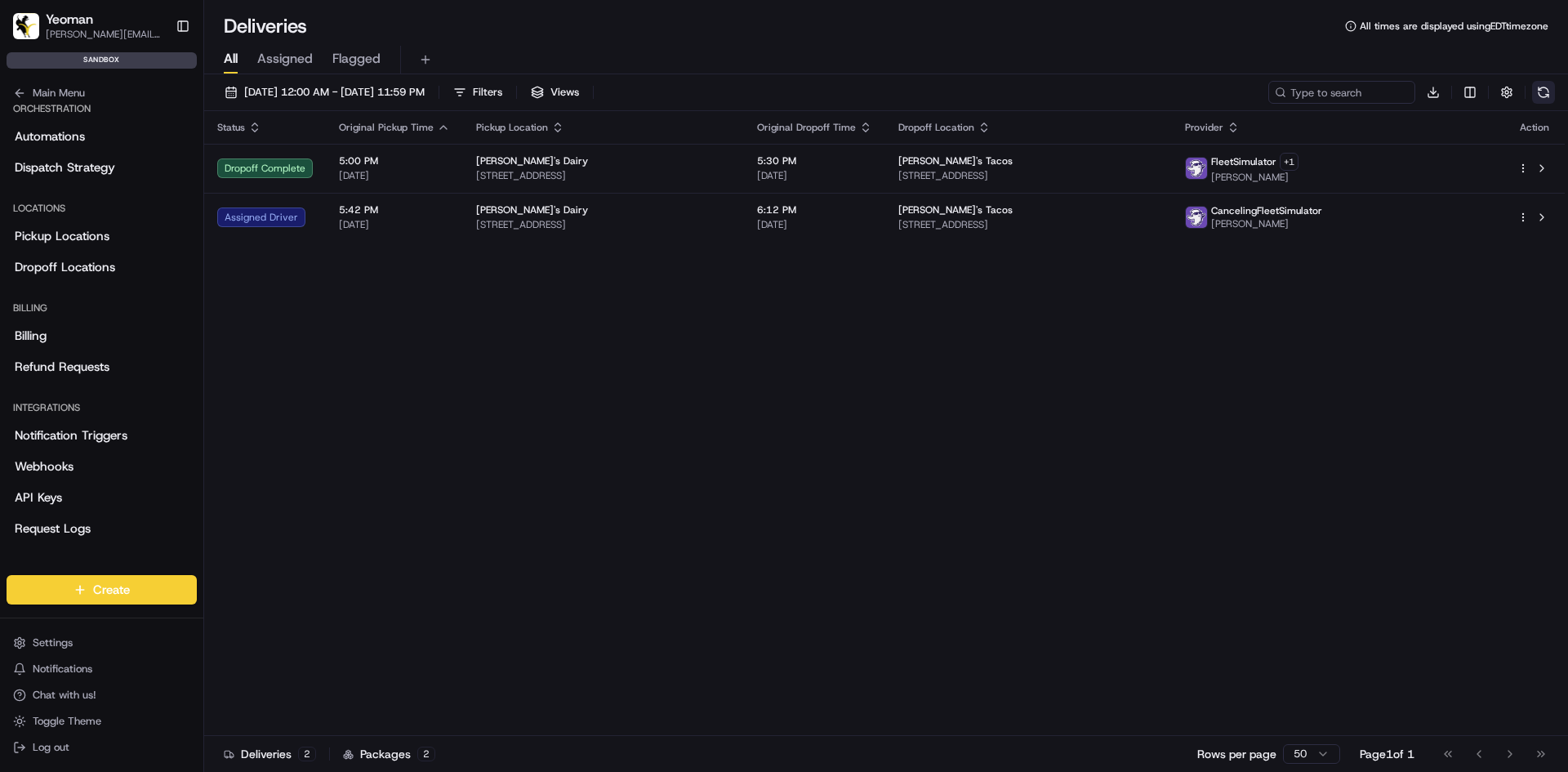 click at bounding box center (1544, 92) 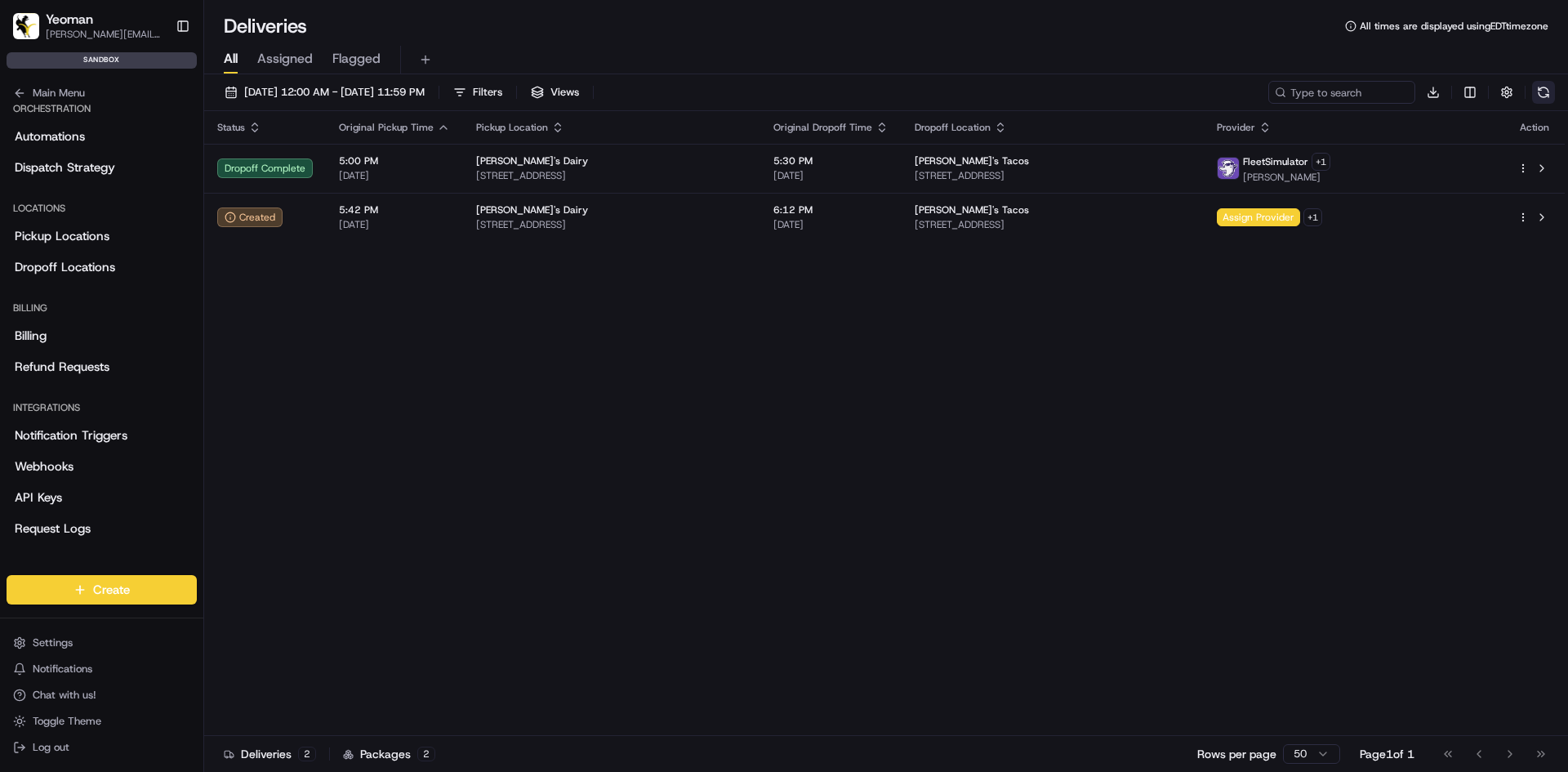 click at bounding box center [1544, 92] 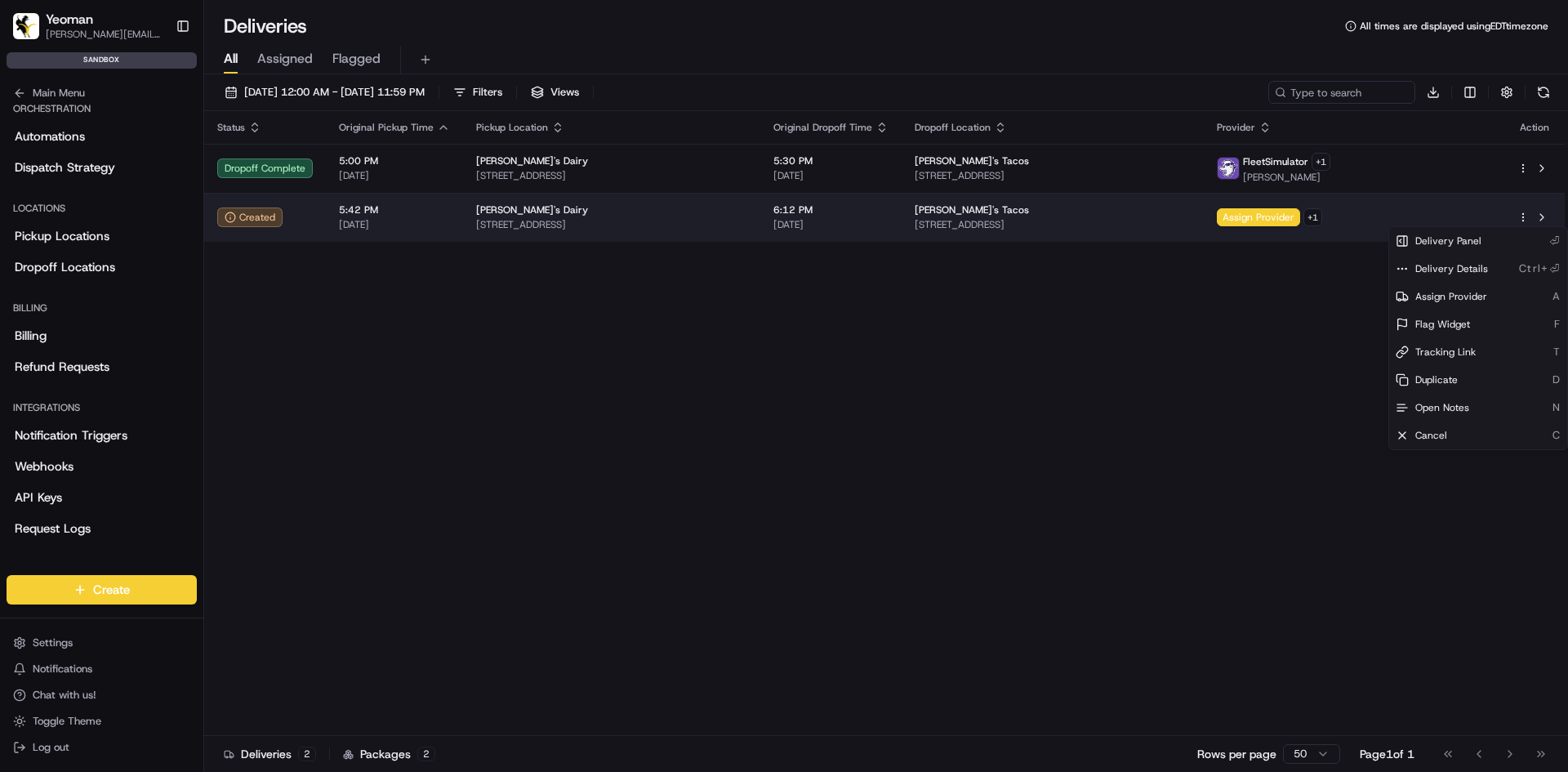 click on "Yeoman sam@yeomanusa.com Toggle Sidebar sandbox Deliveries Providers Analytics Favorites Organization Tracking Dispatch Strategy Automations Main Menu Members & Organization Organization Users Roles Preferences Customization Tracking Orchestration Automations Dispatch Strategy Locations Pickup Locations Dropoff Locations Billing Billing Refund Requests Integrations Notification Triggers Webhooks API Keys Request Logs Create Settings Notifications Chat with us! Toggle Theme Log out Deliveries All times are displayed using  EDT  timezone All Assigned Flagged 07/17/2025 12:00 AM - 07/17/2025 11:59 PM Filters Views Download Status Original Pickup Time Pickup Location Original Dropoff Time Dropoff Location Provider Action Dropoff Complete 5:00 PM 07/17/2025 Bob's Dairy 12 Dairy Farm Rd, Stony Brook, NY 11790, USA 5:30 PM 07/17/2025 Carmelo's Tacos 31-42 123rd St, Flushing, NY 11354, USA FleetSimulator + 1 Olivia Ortiz Created 5:42 PM 07/17/2025 Bob's Dairy 6:12 PM 07/17/2025 Carmelo's Tacos + 1 2 2" at bounding box center [784, 386] 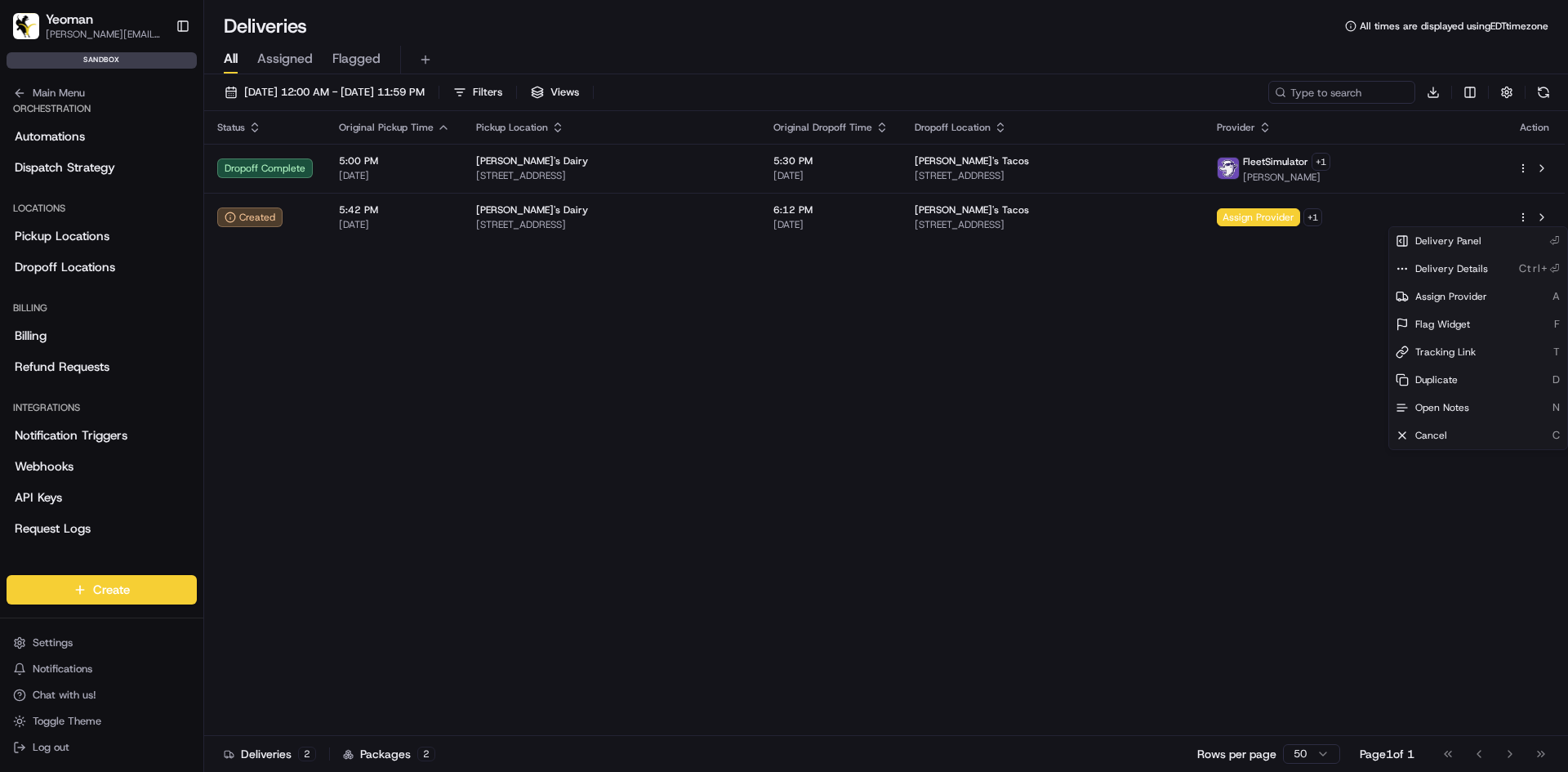 click on "Yeoman sam@yeomanusa.com Toggle Sidebar sandbox Deliveries Providers Analytics Favorites Organization Tracking Dispatch Strategy Automations Main Menu Members & Organization Organization Users Roles Preferences Customization Tracking Orchestration Automations Dispatch Strategy Locations Pickup Locations Dropoff Locations Billing Billing Refund Requests Integrations Notification Triggers Webhooks API Keys Request Logs Create Settings Notifications Chat with us! Toggle Theme Log out Deliveries All times are displayed using  EDT  timezone All Assigned Flagged 07/17/2025 12:00 AM - 07/17/2025 11:59 PM Filters Views Download Status Original Pickup Time Pickup Location Original Dropoff Time Dropoff Location Provider Action Dropoff Complete 5:00 PM 07/17/2025 Bob's Dairy 12 Dairy Farm Rd, Stony Brook, NY 11790, USA 5:30 PM 07/17/2025 Carmelo's Tacos 31-42 123rd St, Flushing, NY 11354, USA FleetSimulator + 1 Olivia Ortiz Created 5:42 PM 07/17/2025 Bob's Dairy 6:12 PM 07/17/2025 Carmelo's Tacos + 1 2 2" at bounding box center (784, 386) 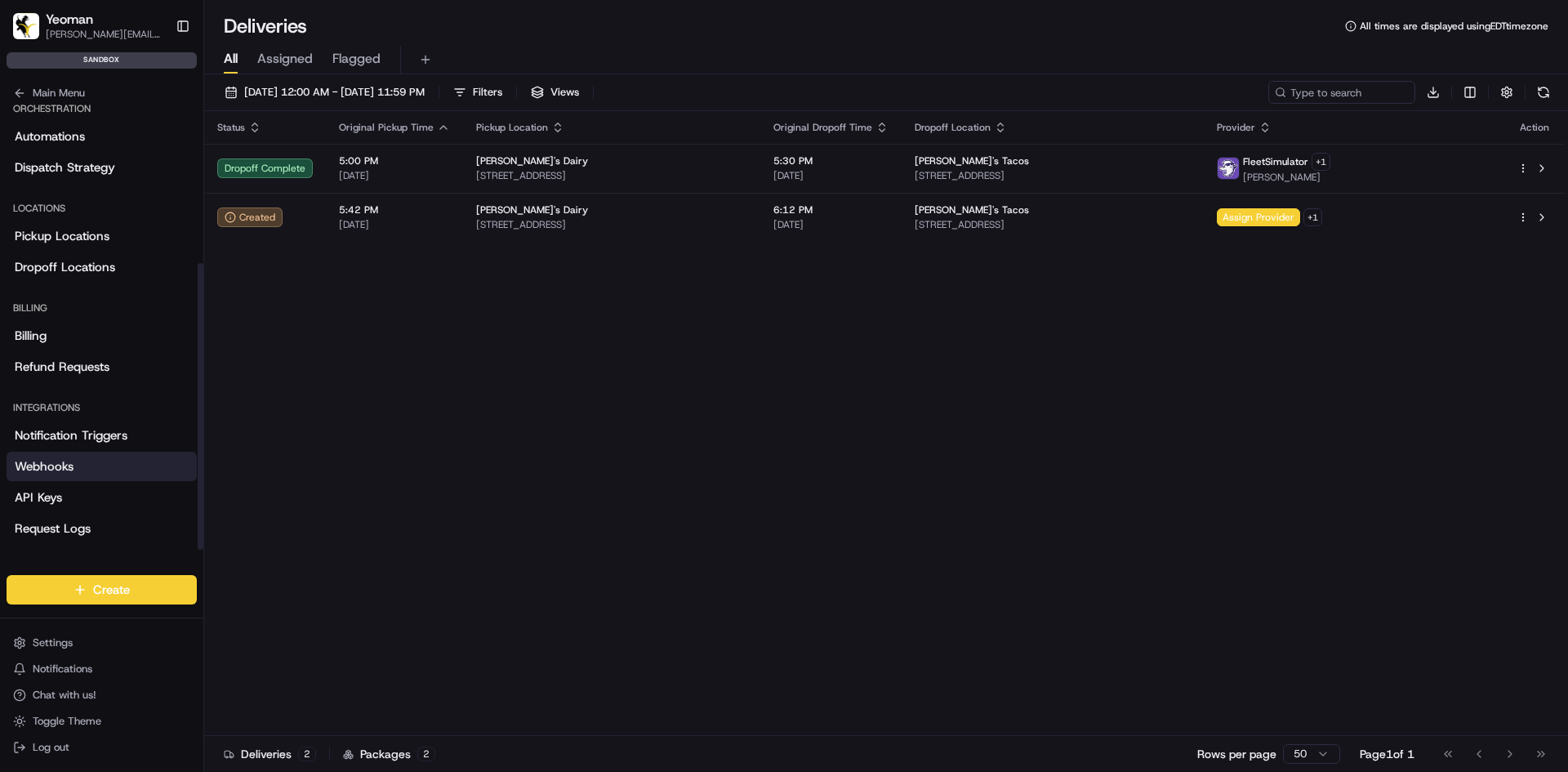 click on "Webhooks" at bounding box center (101, 466) 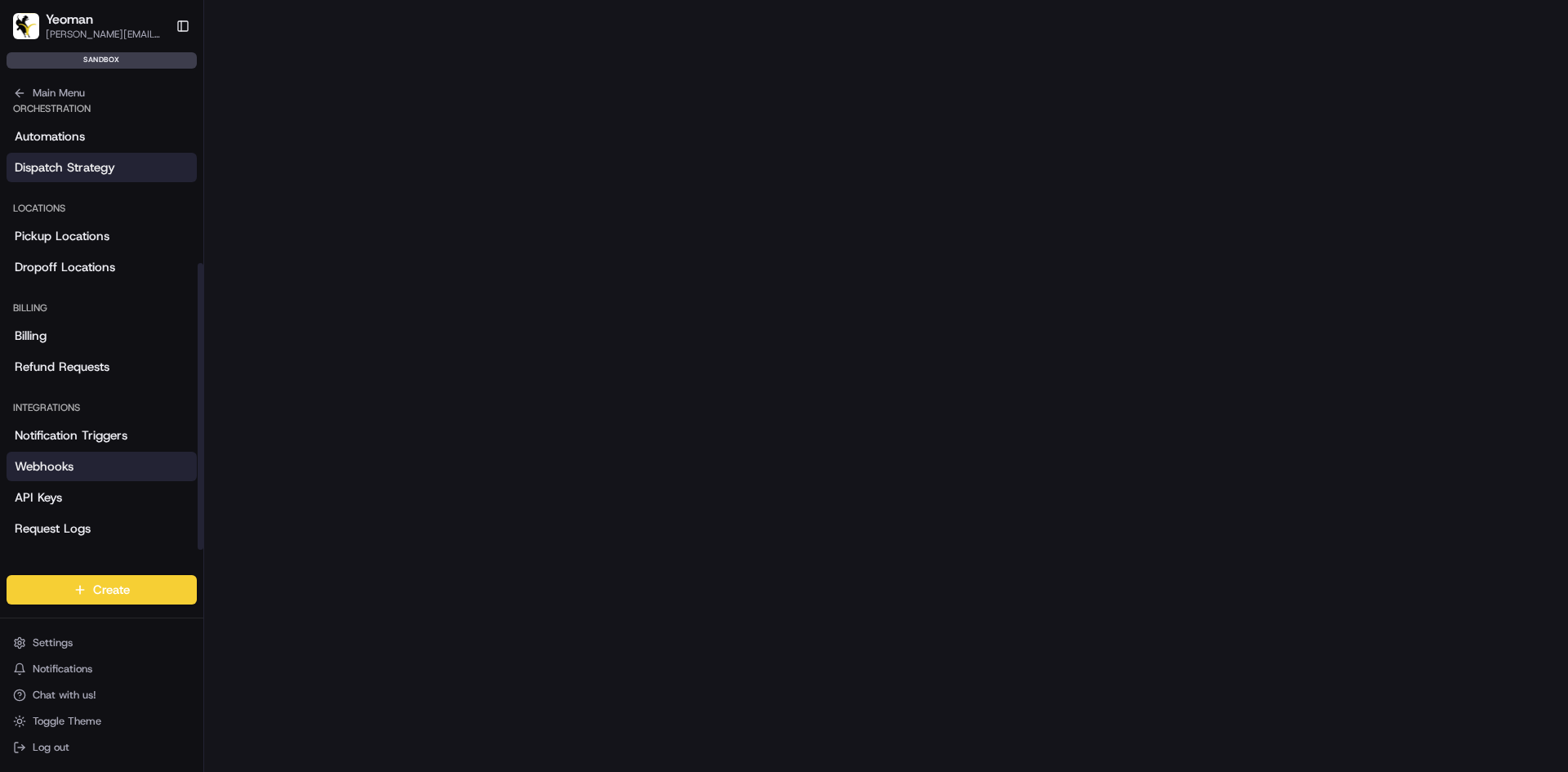 click on "Dispatch Strategy" at bounding box center (65, 167) 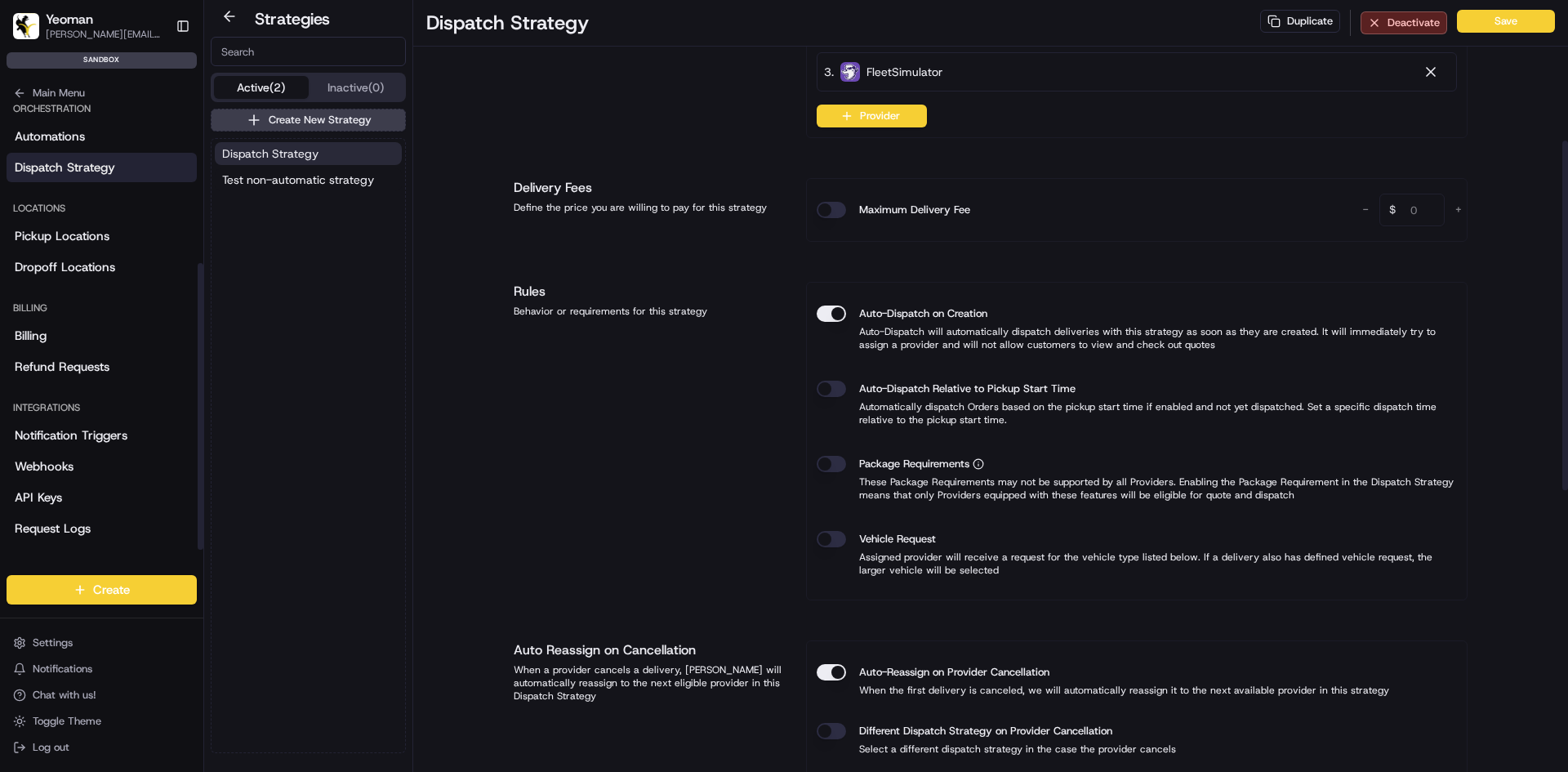 scroll, scrollTop: 408, scrollLeft: 0, axis: vertical 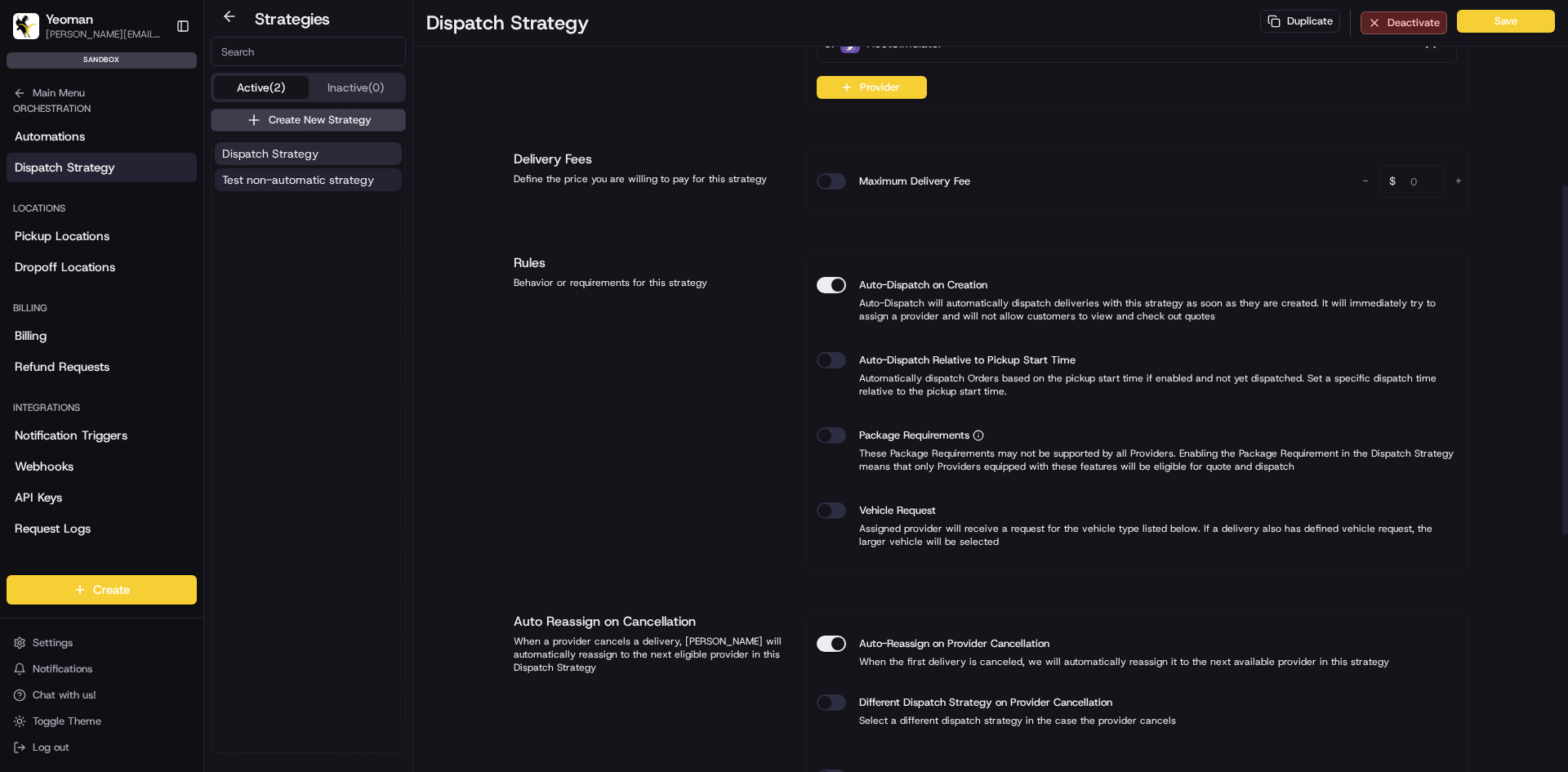 click on "Test non-automatic strategy" at bounding box center (298, 180) 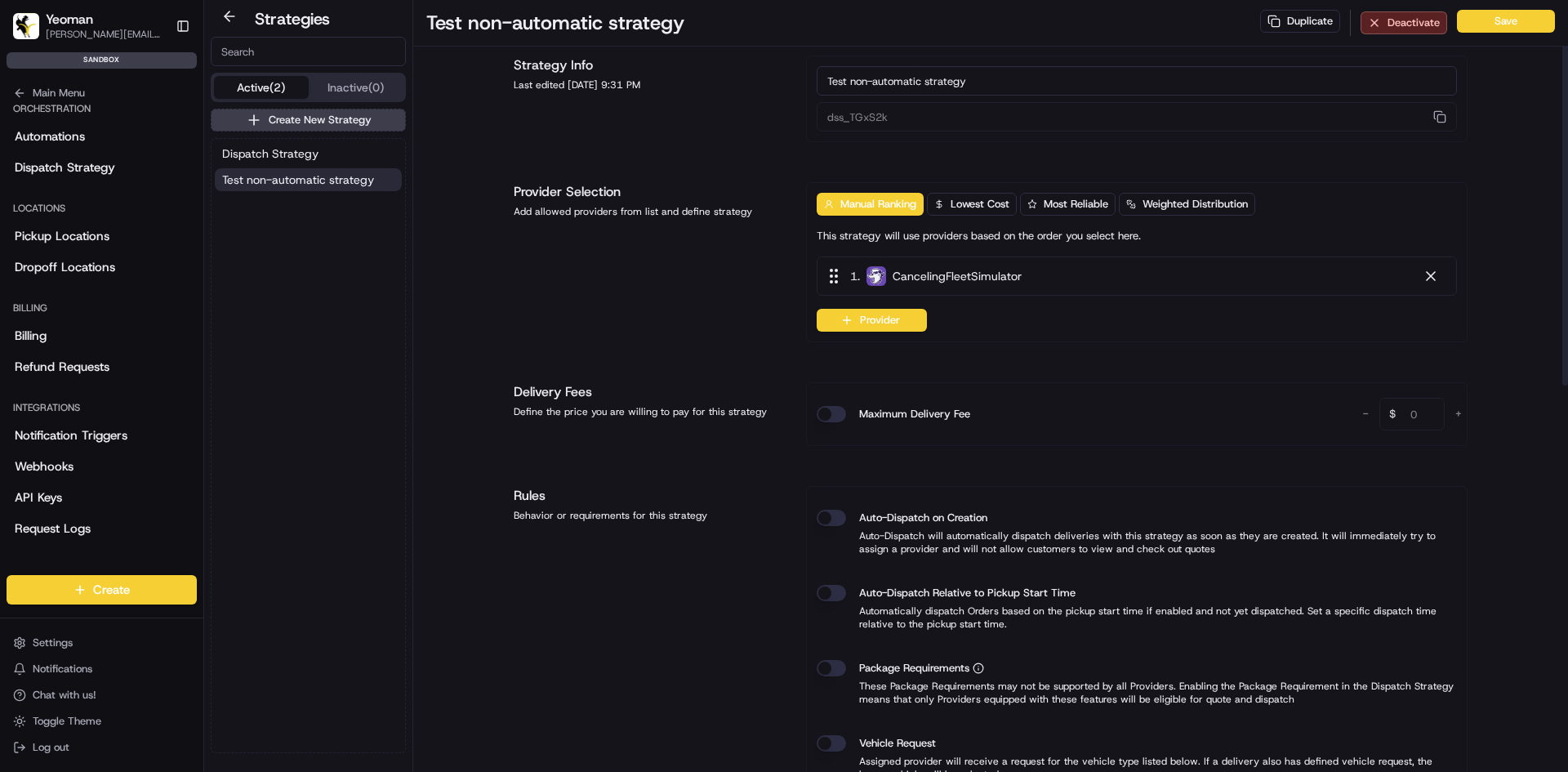 scroll, scrollTop: 0, scrollLeft: 0, axis: both 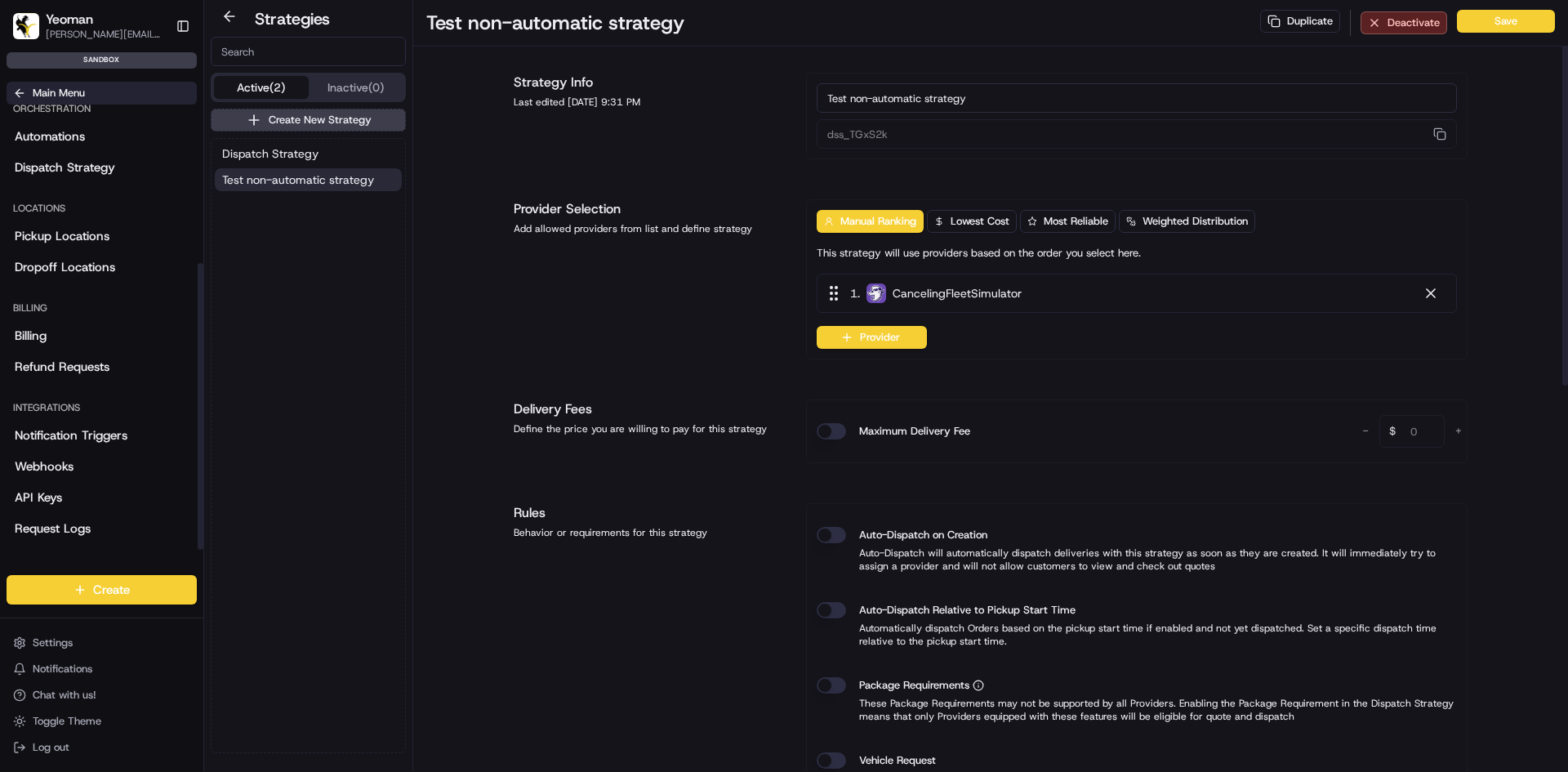 click on "Main Menu" at bounding box center (59, 93) 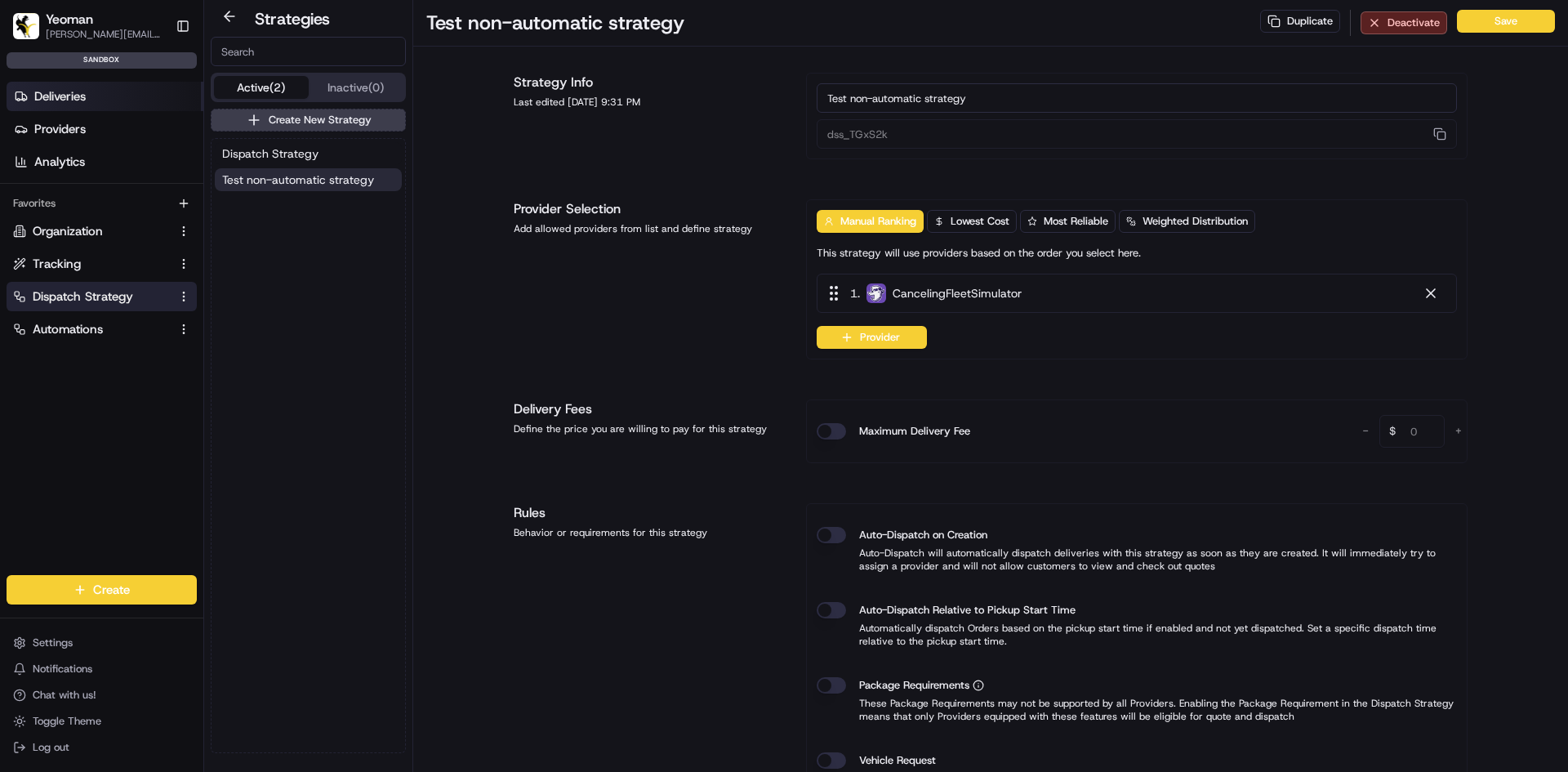 click on "Deliveries" at bounding box center [60, 96] 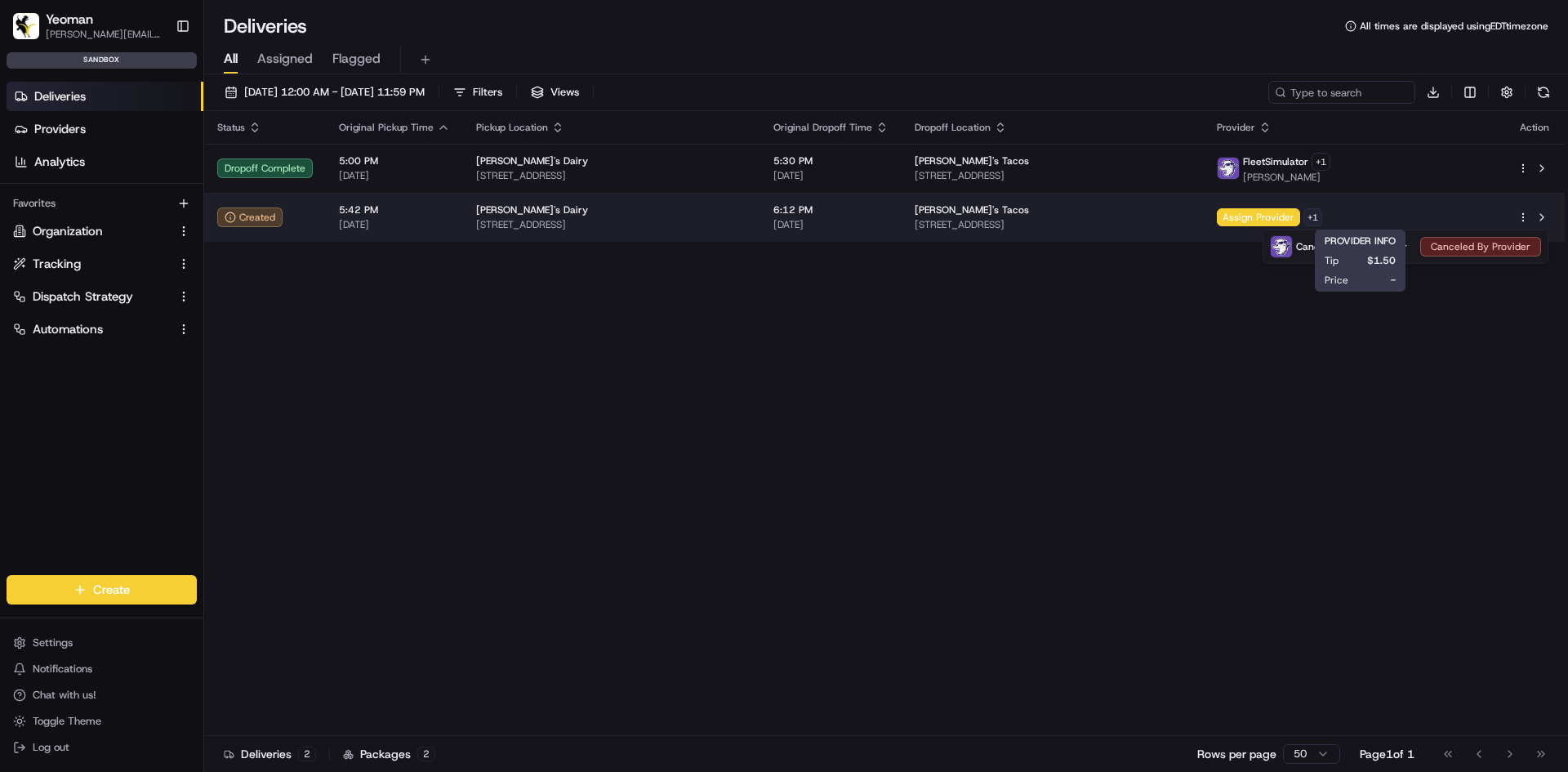 click on "Yeoman sam@yeomanusa.com Toggle Sidebar sandbox Deliveries Providers Analytics Favorites Organization Tracking Dispatch Strategy Automations Main Menu Members & Organization Organization Users Roles Preferences Customization Tracking Orchestration Automations Dispatch Strategy Locations Pickup Locations Dropoff Locations Billing Billing Refund Requests Integrations Notification Triggers Webhooks API Keys Request Logs Create Settings Notifications Chat with us! Toggle Theme Log out Deliveries All times are displayed using  EDT  timezone All Assigned Flagged 07/17/2025 12:00 AM - 07/17/2025 11:59 PM Filters Views Download Status Original Pickup Time Pickup Location Original Dropoff Time Dropoff Location Provider Action Dropoff Complete 5:00 PM 07/17/2025 Bob's Dairy 12 Dairy Farm Rd, Stony Brook, NY 11790, USA 5:30 PM 07/17/2025 Carmelo's Tacos 31-42 123rd St, Flushing, NY 11354, USA FleetSimulator + 1 Olivia Ortiz Created 5:42 PM 07/17/2025 Bob's Dairy 6:12 PM 07/17/2025 Carmelo's Tacos + 1 2 2" at bounding box center (784, 386) 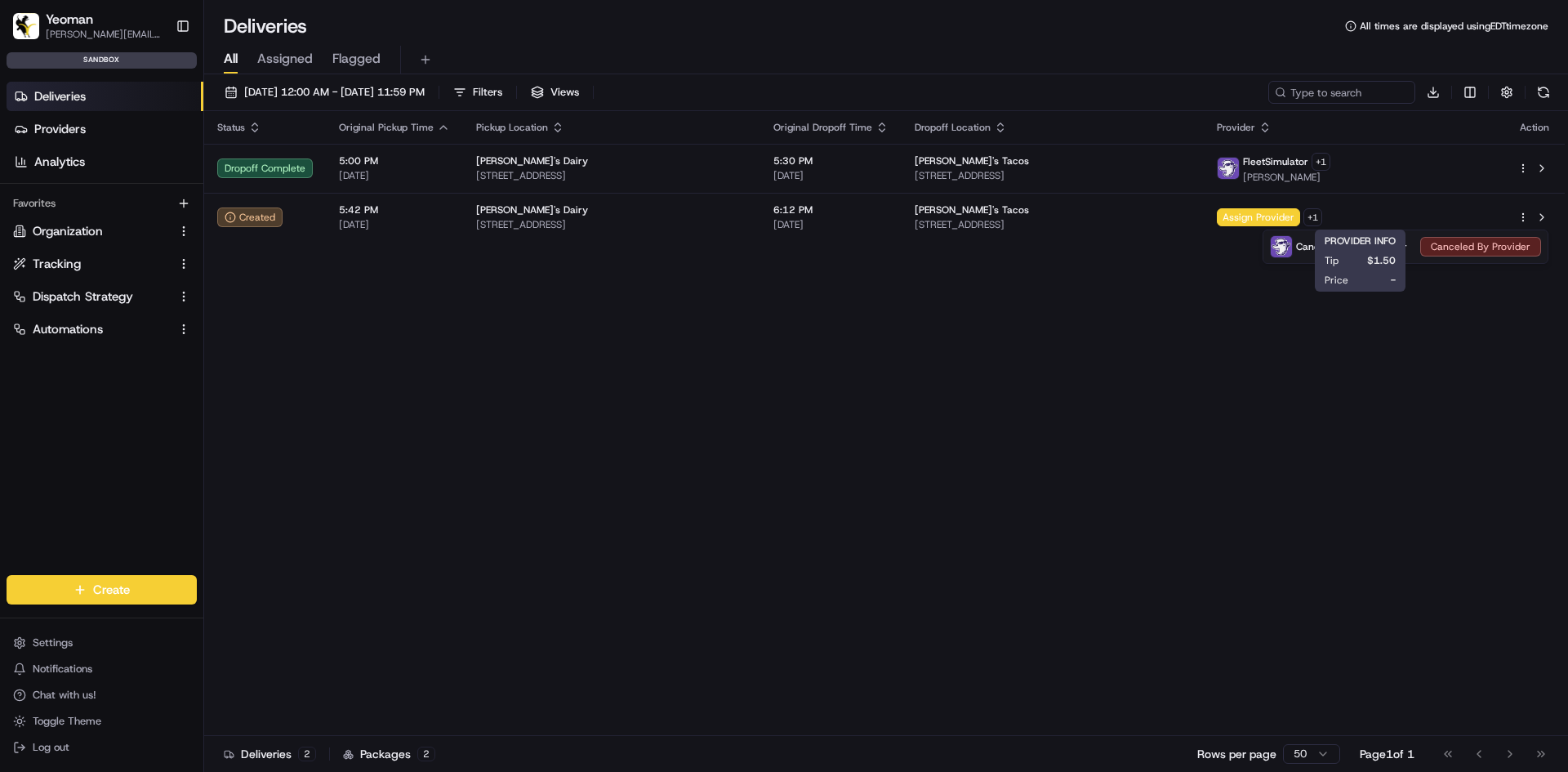 click on "Yeoman sam@yeomanusa.com Toggle Sidebar sandbox Deliveries Providers Analytics Favorites Organization Tracking Dispatch Strategy Automations Main Menu Members & Organization Organization Users Roles Preferences Customization Tracking Orchestration Automations Dispatch Strategy Locations Pickup Locations Dropoff Locations Billing Billing Refund Requests Integrations Notification Triggers Webhooks API Keys Request Logs Create Settings Notifications Chat with us! Toggle Theme Log out Deliveries All times are displayed using  EDT  timezone All Assigned Flagged 07/17/2025 12:00 AM - 07/17/2025 11:59 PM Filters Views Download Status Original Pickup Time Pickup Location Original Dropoff Time Dropoff Location Provider Action Dropoff Complete 5:00 PM 07/17/2025 Bob's Dairy 12 Dairy Farm Rd, Stony Brook, NY 11790, USA 5:30 PM 07/17/2025 Carmelo's Tacos 31-42 123rd St, Flushing, NY 11354, USA FleetSimulator + 1 Olivia Ortiz Created 5:42 PM 07/17/2025 Bob's Dairy 6:12 PM 07/17/2025 Carmelo's Tacos + 1 2 2" at bounding box center [784, 386] 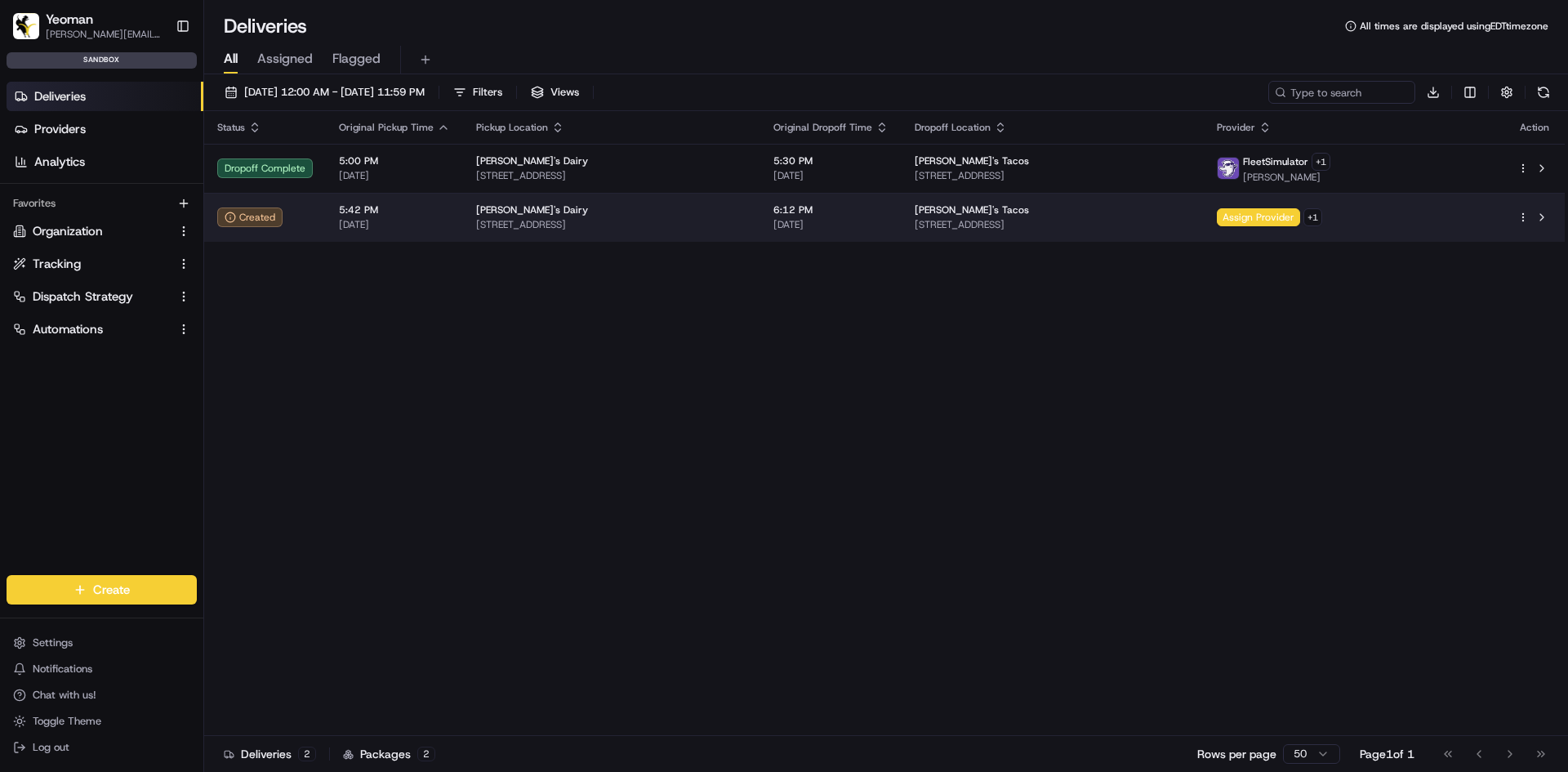 click on "Yeoman sam@yeomanusa.com Toggle Sidebar sandbox Deliveries Providers Analytics Favorites Organization Tracking Dispatch Strategy Automations Main Menu Members & Organization Organization Users Roles Preferences Customization Tracking Orchestration Automations Dispatch Strategy Locations Pickup Locations Dropoff Locations Billing Billing Refund Requests Integrations Notification Triggers Webhooks API Keys Request Logs Create Settings Notifications Chat with us! Toggle Theme Log out Deliveries All times are displayed using  EDT  timezone All Assigned Flagged 07/17/2025 12:00 AM - 07/17/2025 11:59 PM Filters Views Download Status Original Pickup Time Pickup Location Original Dropoff Time Dropoff Location Provider Action Dropoff Complete 5:00 PM 07/17/2025 Bob's Dairy 12 Dairy Farm Rd, Stony Brook, NY 11790, USA 5:30 PM 07/17/2025 Carmelo's Tacos 31-42 123rd St, Flushing, NY 11354, USA FleetSimulator + 1 Olivia Ortiz Created 5:42 PM 07/17/2025 Bob's Dairy 6:12 PM 07/17/2025 Carmelo's Tacos + 1 2 2" at bounding box center [784, 386] 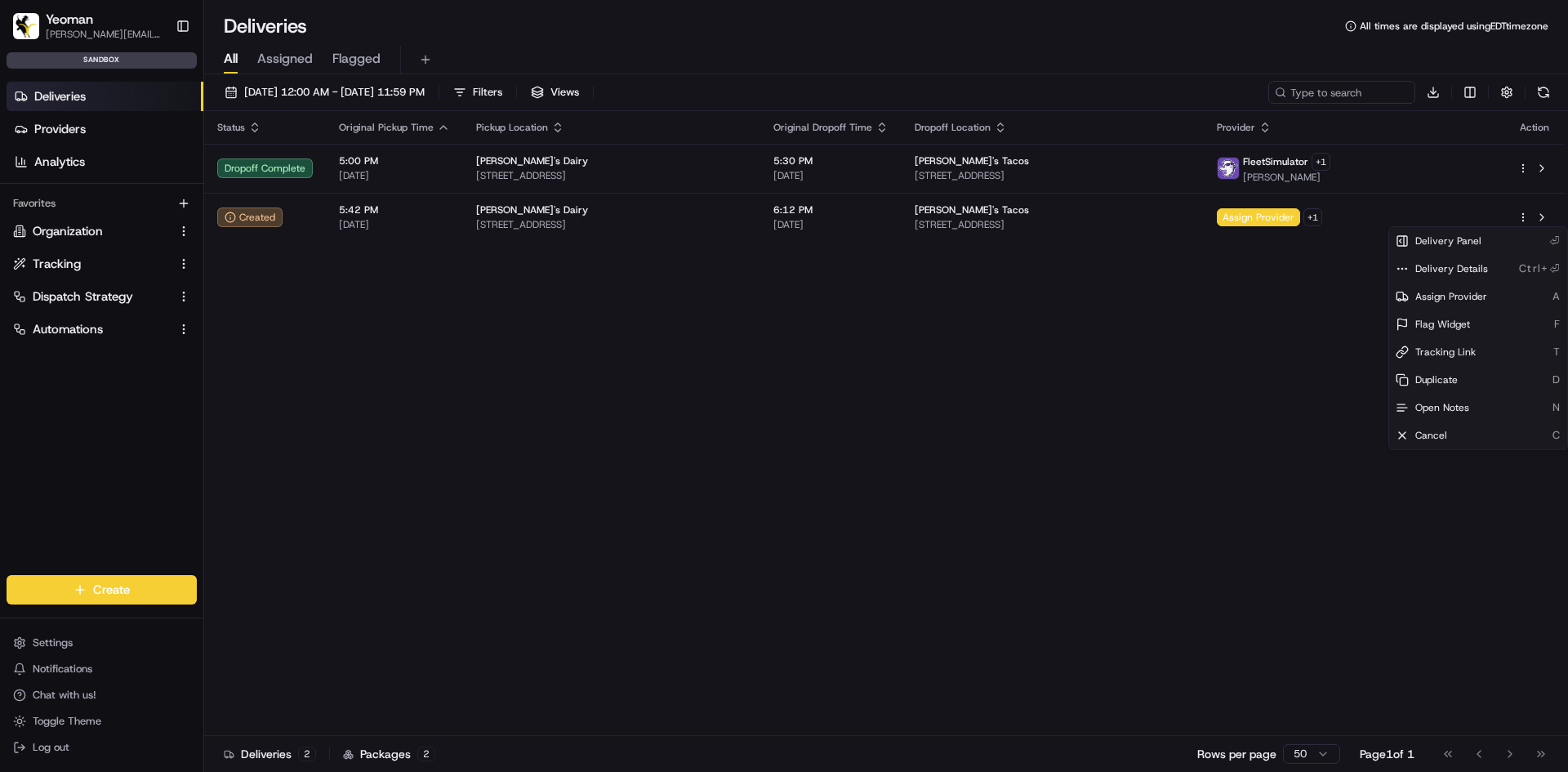 click on "Yeoman sam@yeomanusa.com Toggle Sidebar sandbox Deliveries Providers Analytics Favorites Organization Tracking Dispatch Strategy Automations Main Menu Members & Organization Organization Users Roles Preferences Customization Tracking Orchestration Automations Dispatch Strategy Locations Pickup Locations Dropoff Locations Billing Billing Refund Requests Integrations Notification Triggers Webhooks API Keys Request Logs Create Settings Notifications Chat with us! Toggle Theme Log out Deliveries All times are displayed using  EDT  timezone All Assigned Flagged 07/17/2025 12:00 AM - 07/17/2025 11:59 PM Filters Views Download Status Original Pickup Time Pickup Location Original Dropoff Time Dropoff Location Provider Action Dropoff Complete 5:00 PM 07/17/2025 Bob's Dairy 12 Dairy Farm Rd, Stony Brook, NY 11790, USA 5:30 PM 07/17/2025 Carmelo's Tacos 31-42 123rd St, Flushing, NY 11354, USA FleetSimulator + 1 Olivia Ortiz Created 5:42 PM 07/17/2025 Bob's Dairy 6:12 PM 07/17/2025 Carmelo's Tacos + 1 2 2" at bounding box center (784, 386) 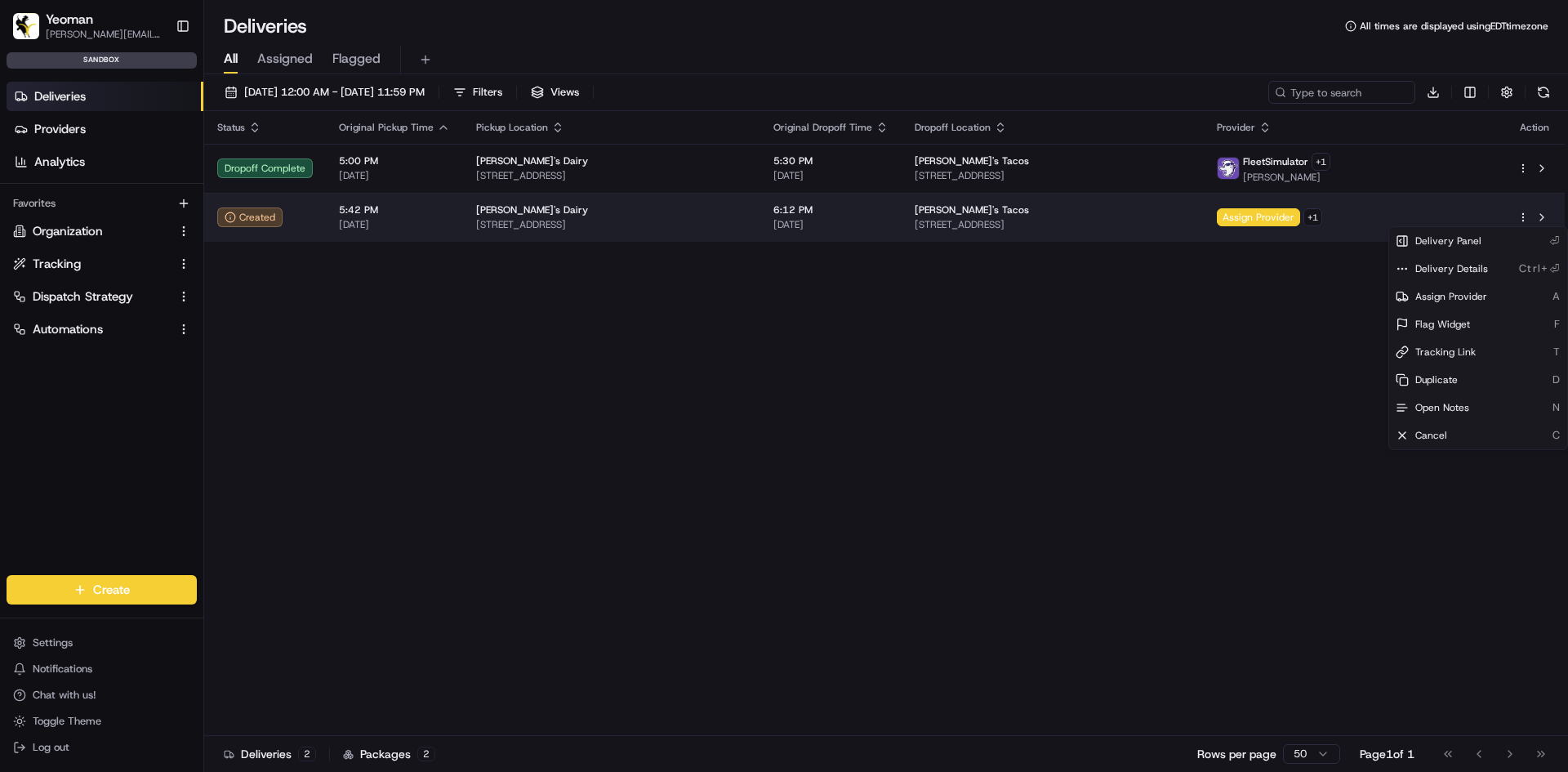 click on "Yeoman sam@yeomanusa.com Toggle Sidebar sandbox Deliveries Providers Analytics Favorites Organization Tracking Dispatch Strategy Automations Main Menu Members & Organization Organization Users Roles Preferences Customization Tracking Orchestration Automations Dispatch Strategy Locations Pickup Locations Dropoff Locations Billing Billing Refund Requests Integrations Notification Triggers Webhooks API Keys Request Logs Create Settings Notifications Chat with us! Toggle Theme Log out Deliveries All times are displayed using  EDT  timezone All Assigned Flagged 07/17/2025 12:00 AM - 07/17/2025 11:59 PM Filters Views Download Status Original Pickup Time Pickup Location Original Dropoff Time Dropoff Location Provider Action Dropoff Complete 5:00 PM 07/17/2025 Bob's Dairy 12 Dairy Farm Rd, Stony Brook, NY 11790, USA 5:30 PM 07/17/2025 Carmelo's Tacos 31-42 123rd St, Flushing, NY 11354, USA FleetSimulator + 1 Olivia Ortiz Created 5:42 PM 07/17/2025 Bob's Dairy 6:12 PM 07/17/2025 Carmelo's Tacos + 1 2 2" at bounding box center (784, 386) 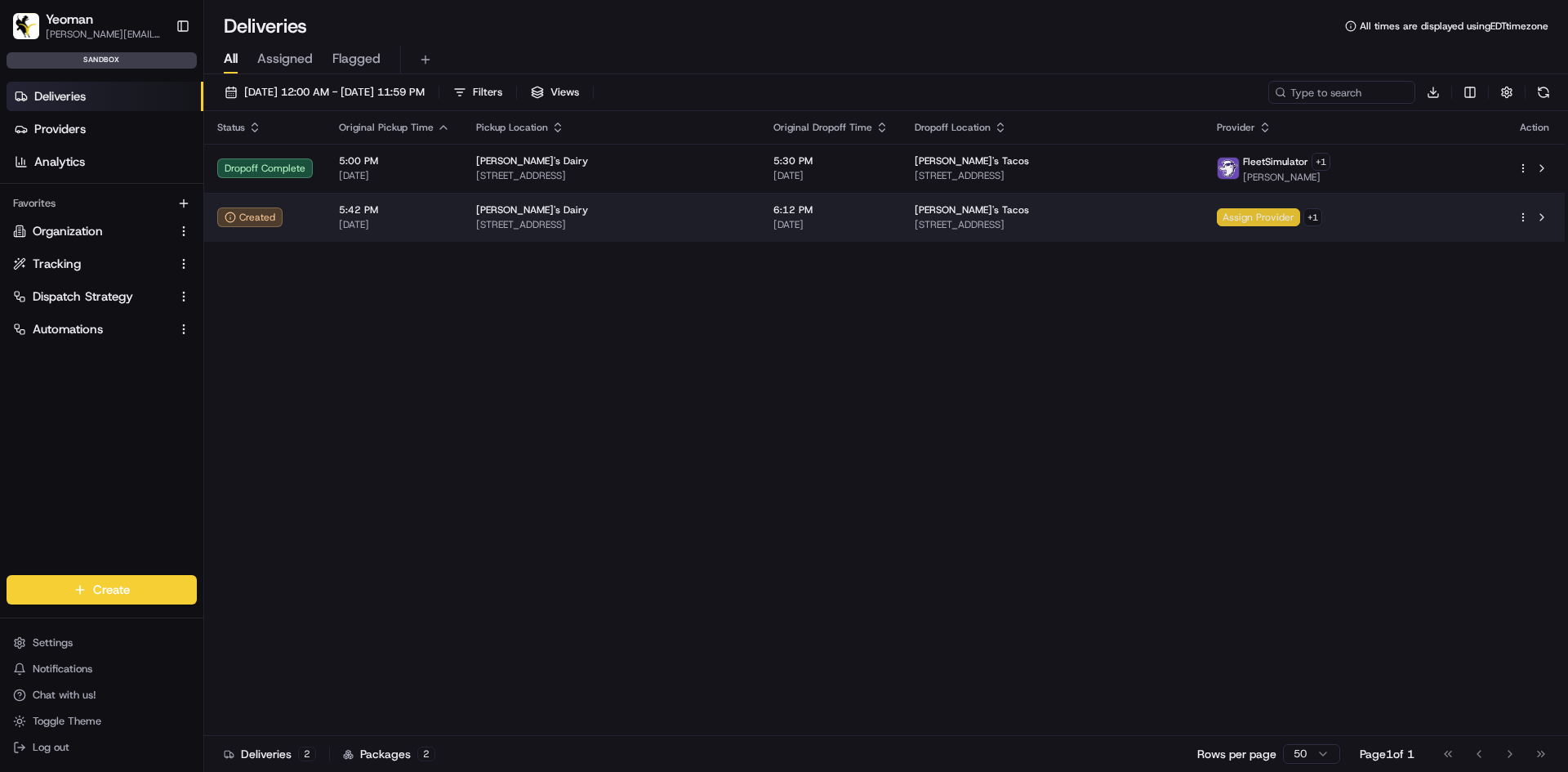 click on "Assign Provider" at bounding box center [1258, 217] 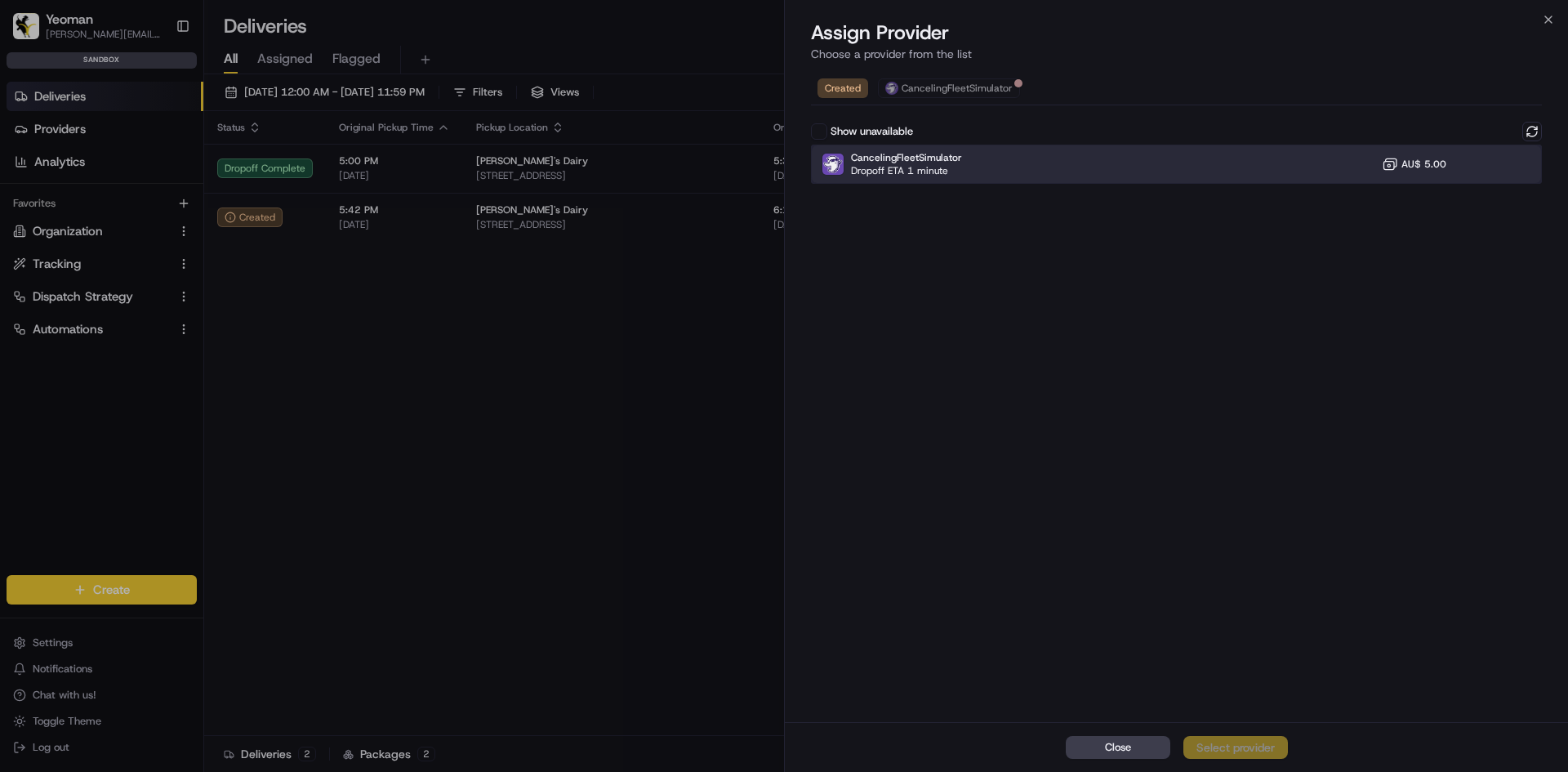click on "CancelingFleetSimulator" at bounding box center (906, 158) 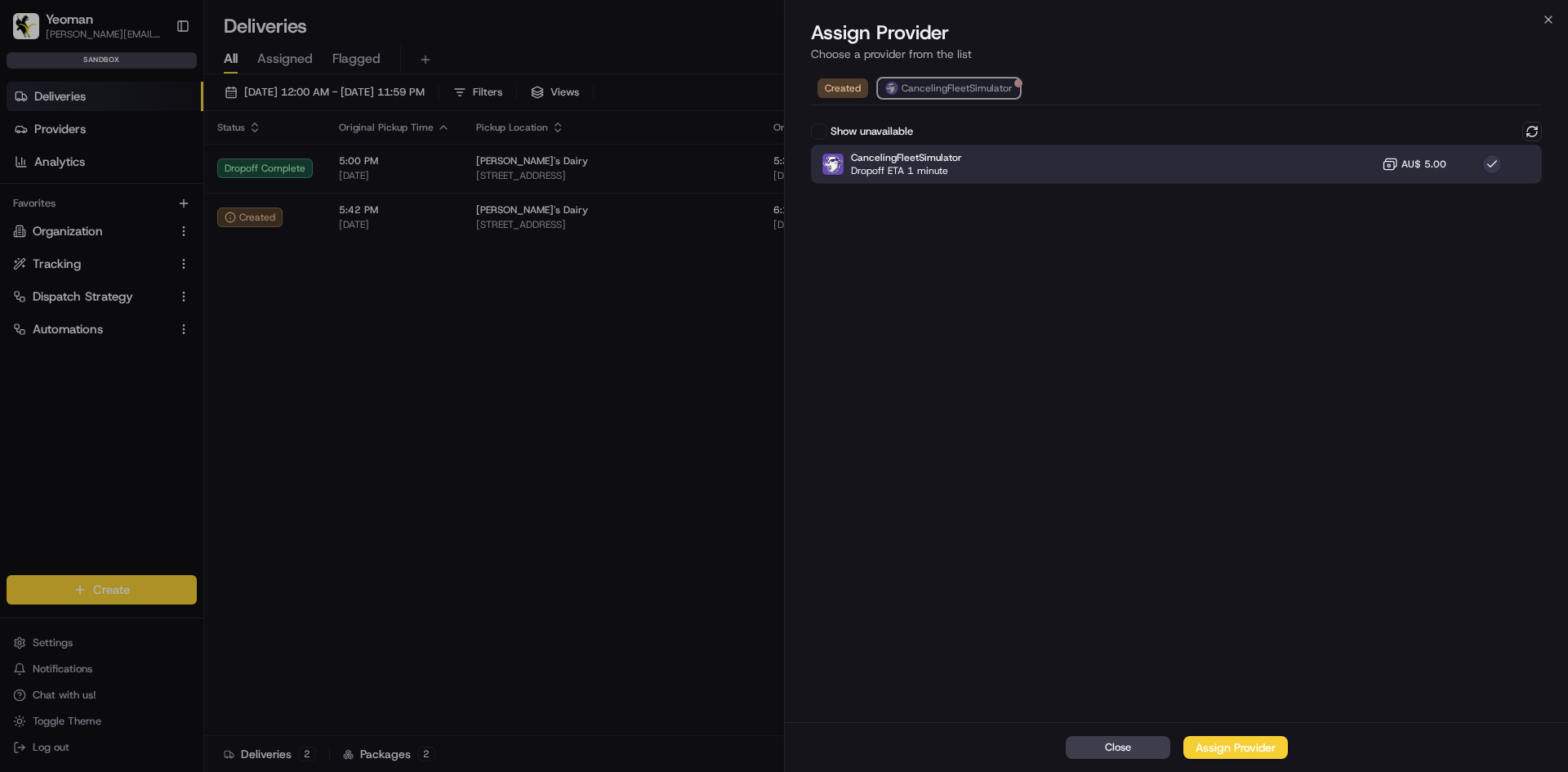 click on "CancelingFleetSimulator" at bounding box center (949, 88) 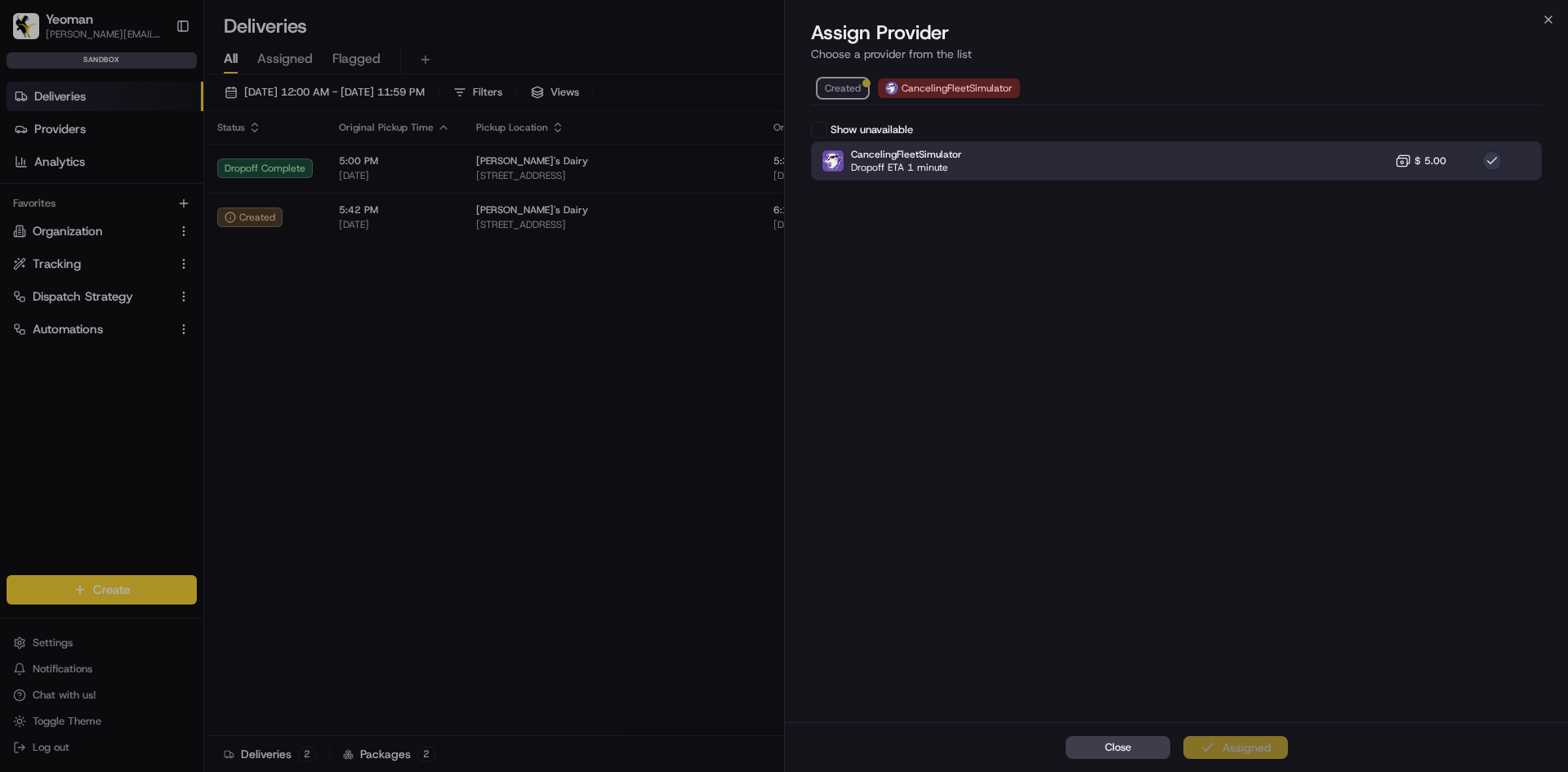click on "Created" at bounding box center [843, 88] 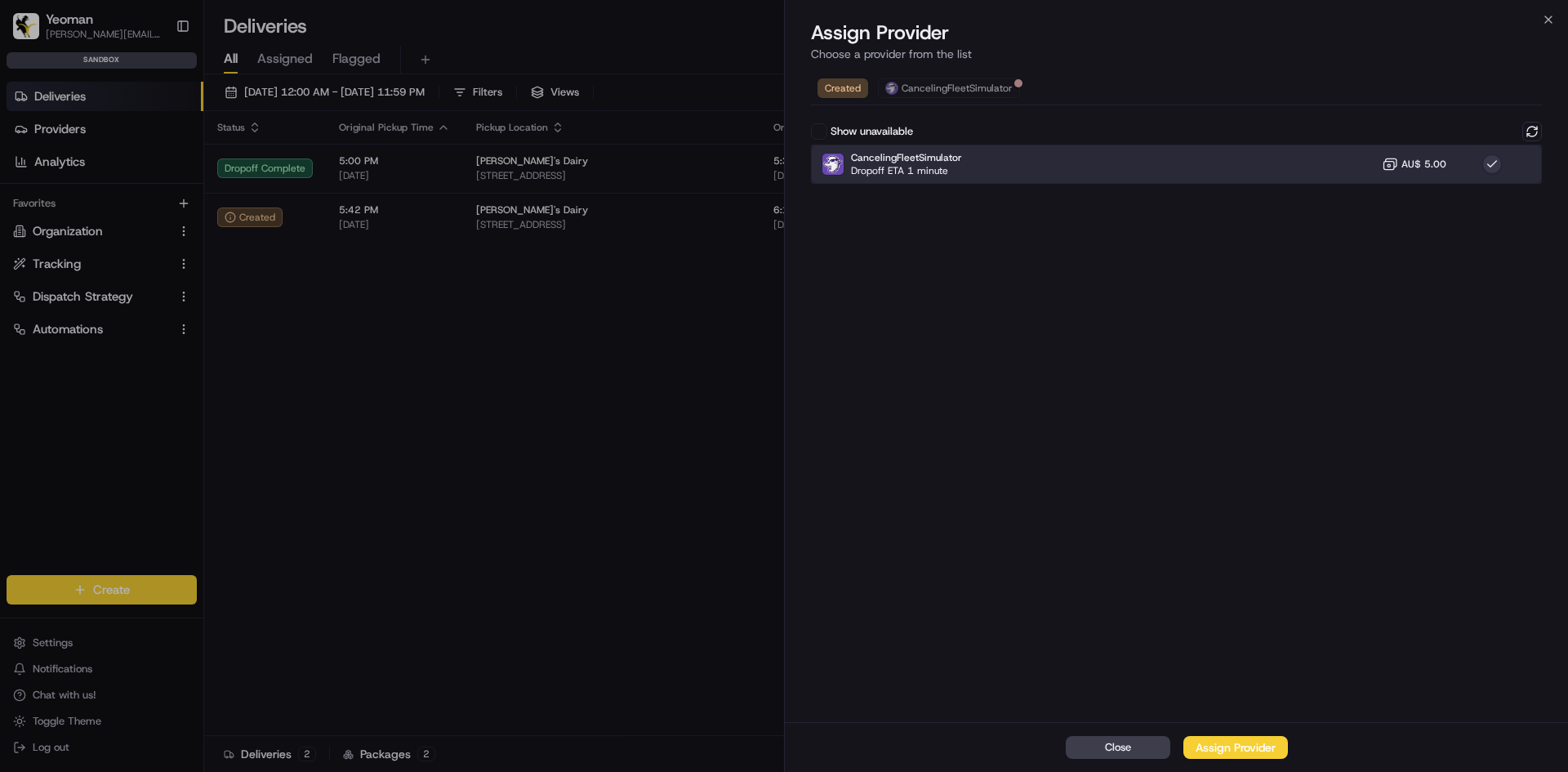click on "CancelingFleetSimulator Dropoff ETA   1 minute AU$   5.00" at bounding box center [1176, 164] 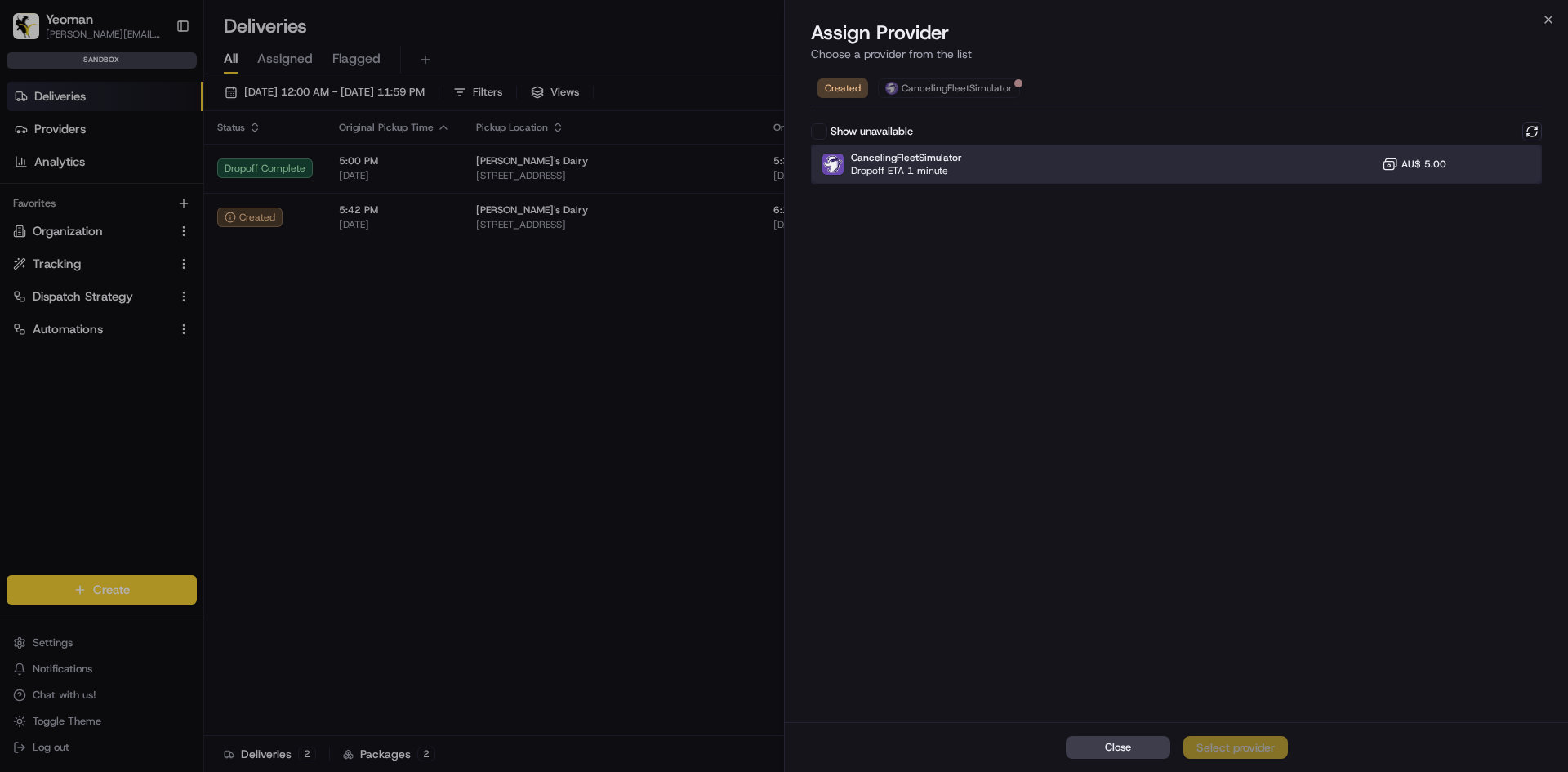 click on "CancelingFleetSimulator Dropoff ETA   1 minute AU$   5.00" at bounding box center [1176, 164] 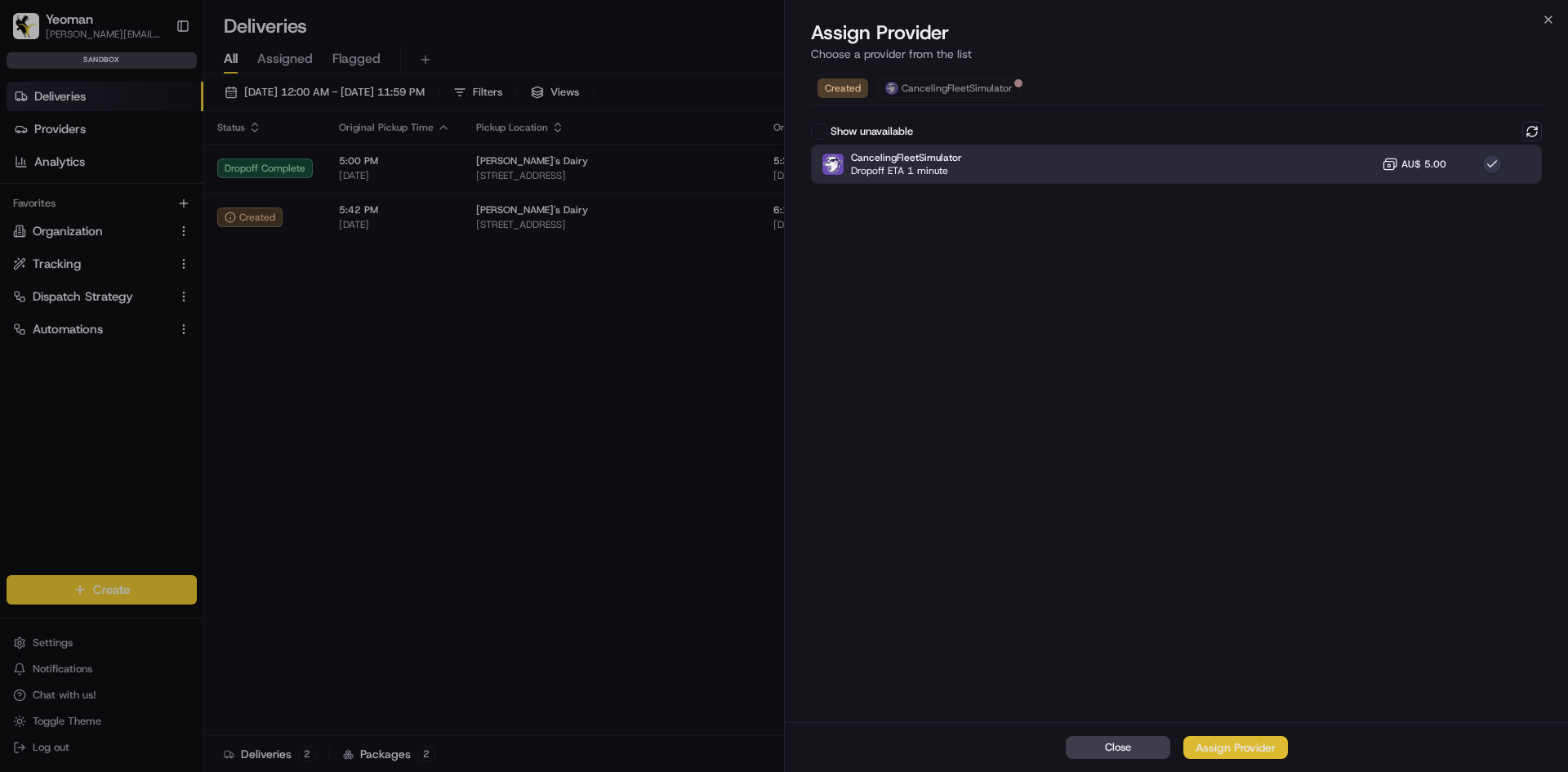 click on "Assign Provider" at bounding box center (1236, 747) 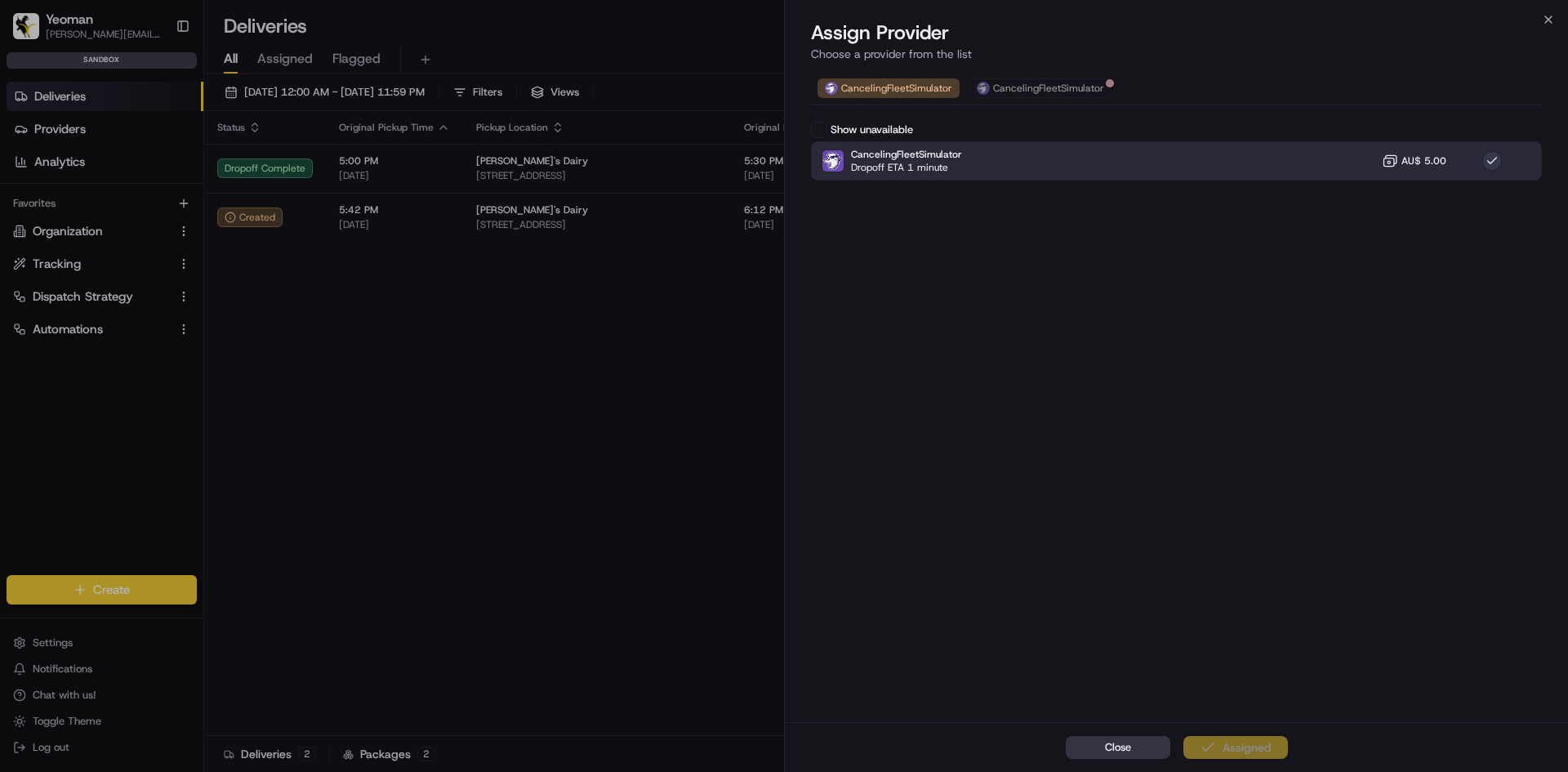 click on "Close" at bounding box center [1118, 747] 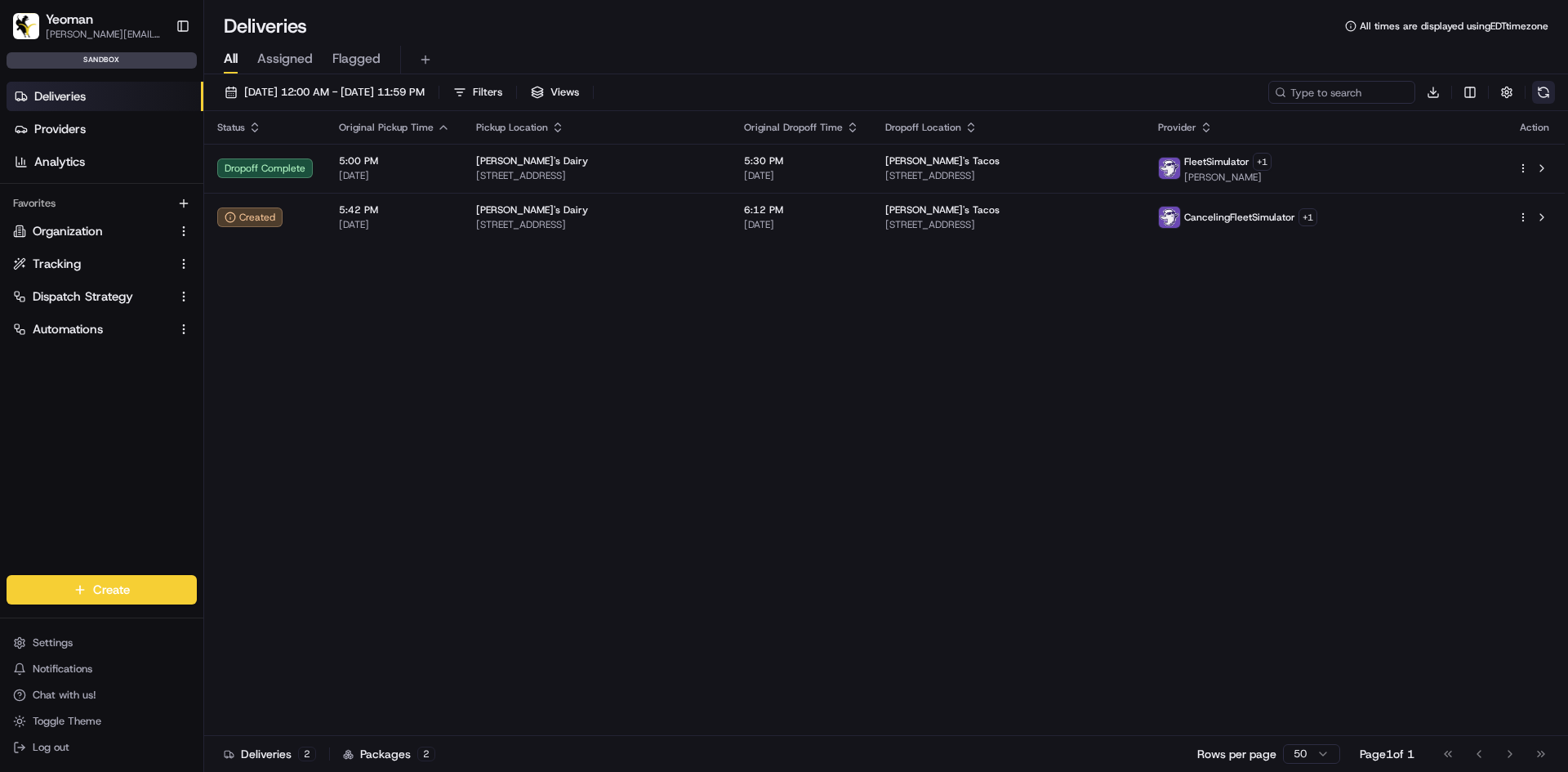 click at bounding box center (1544, 92) 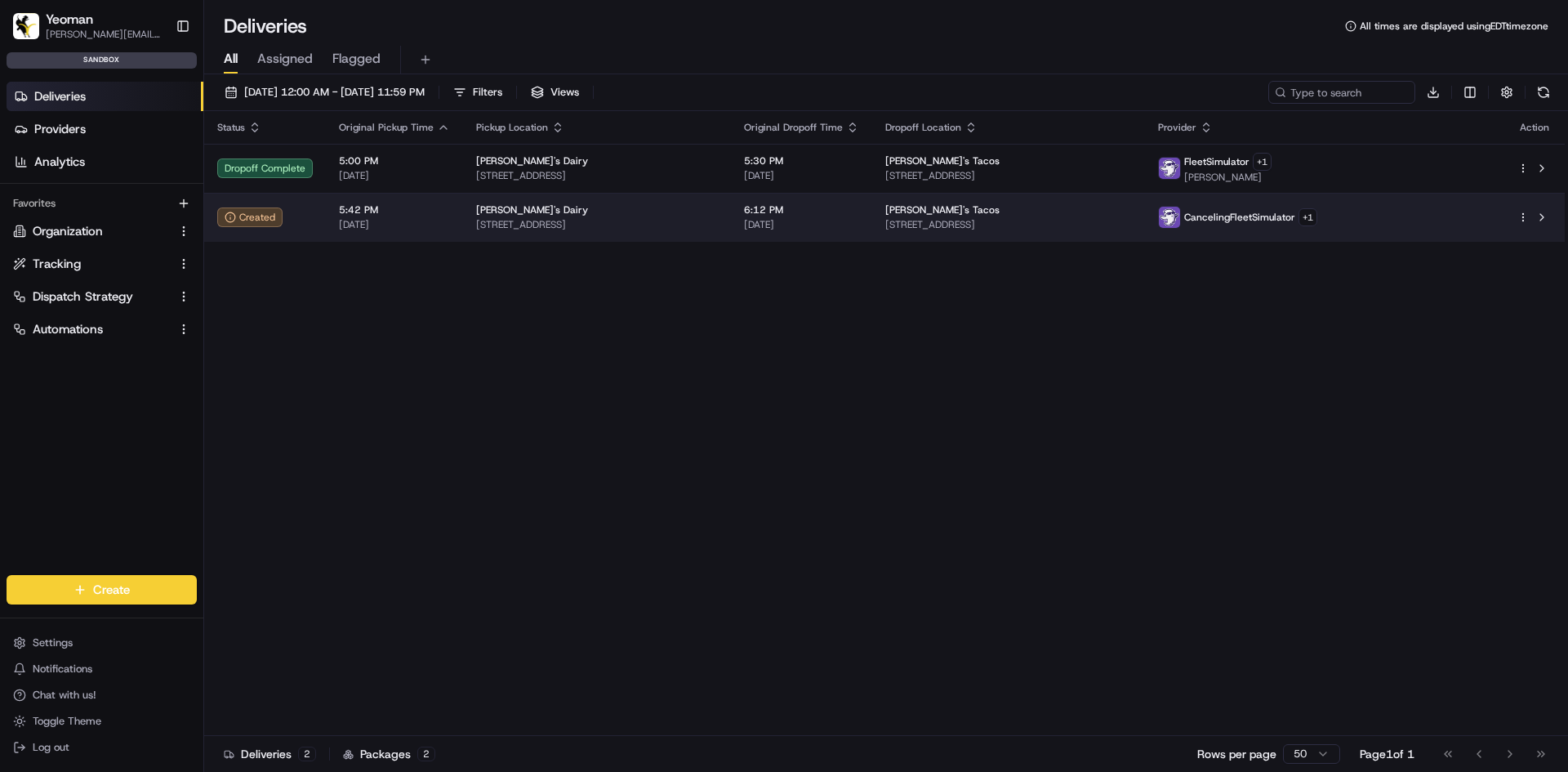 click on "[PERSON_NAME]'s Dairy" at bounding box center (597, 210) 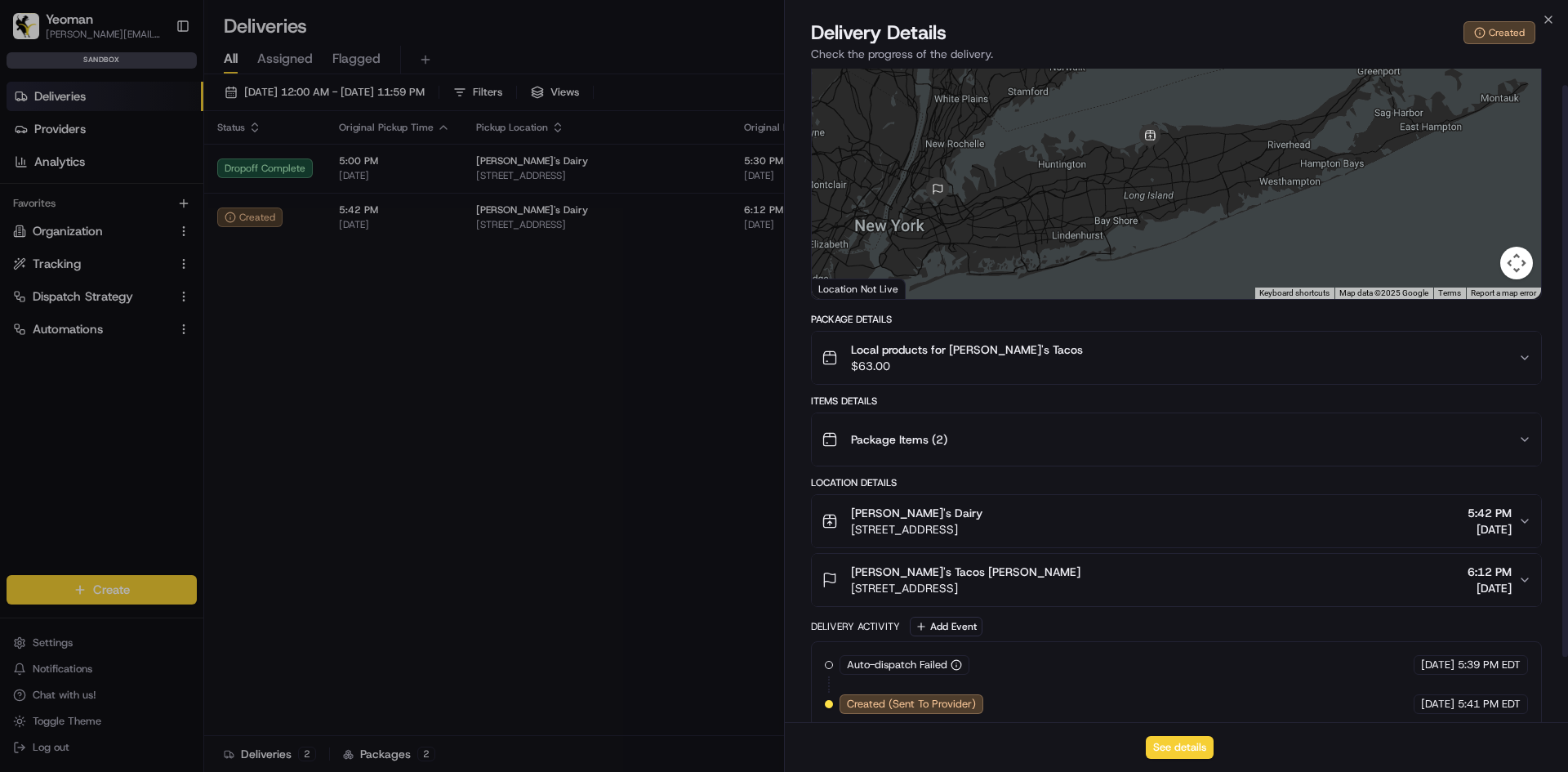 scroll, scrollTop: 93, scrollLeft: 0, axis: vertical 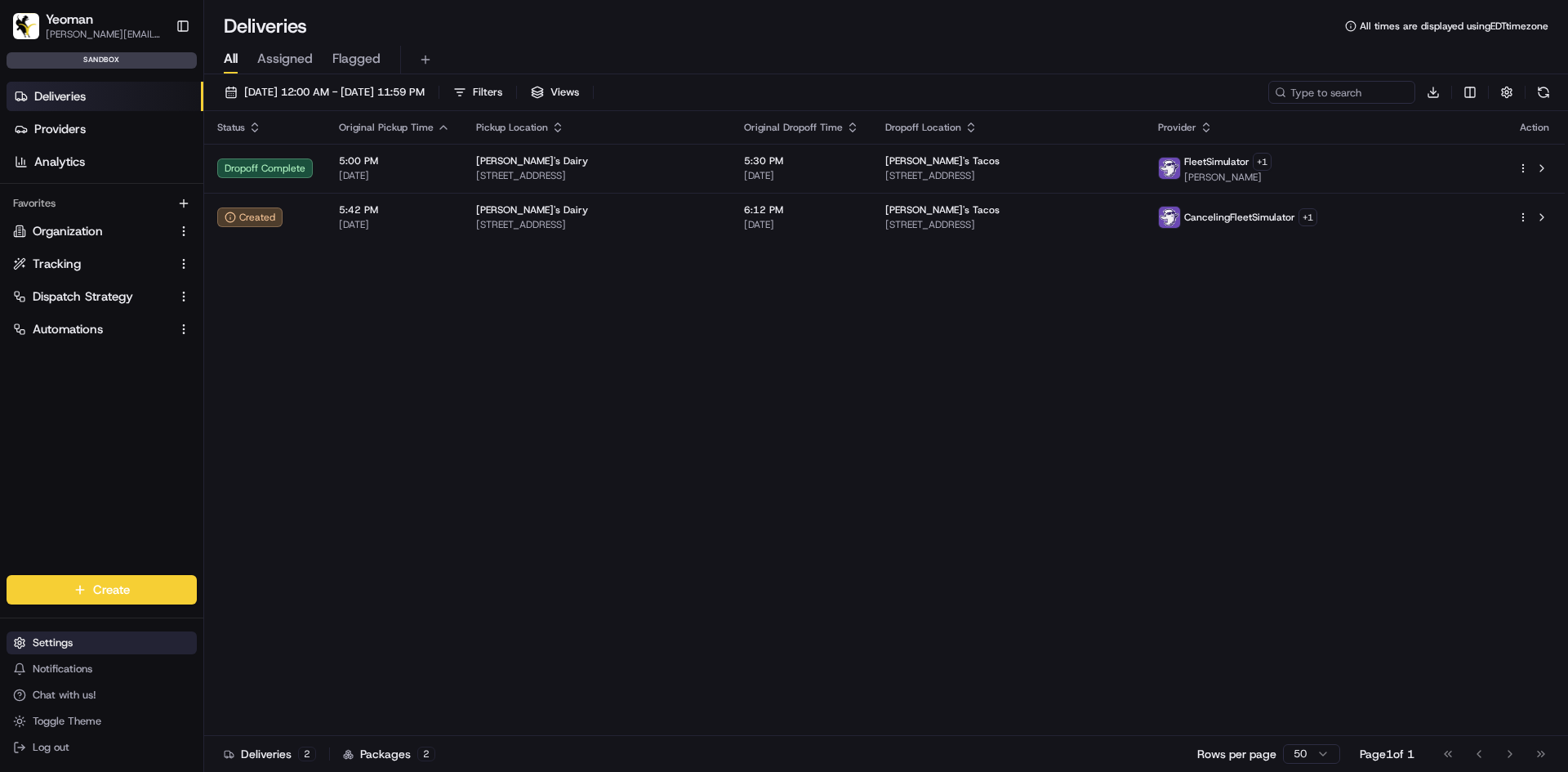 click on "Settings" at bounding box center (101, 643) 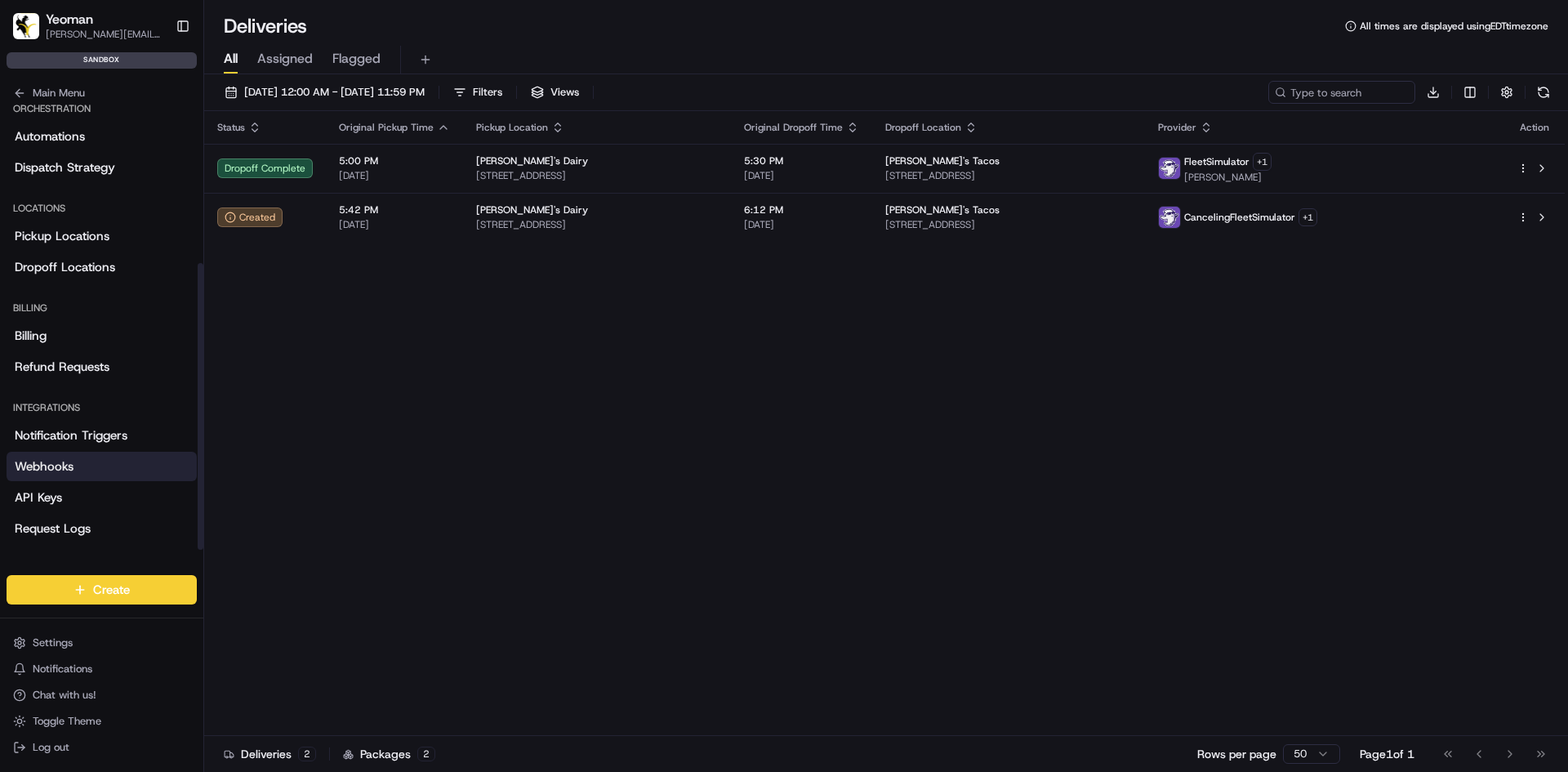 click on "Webhooks" at bounding box center [44, 466] 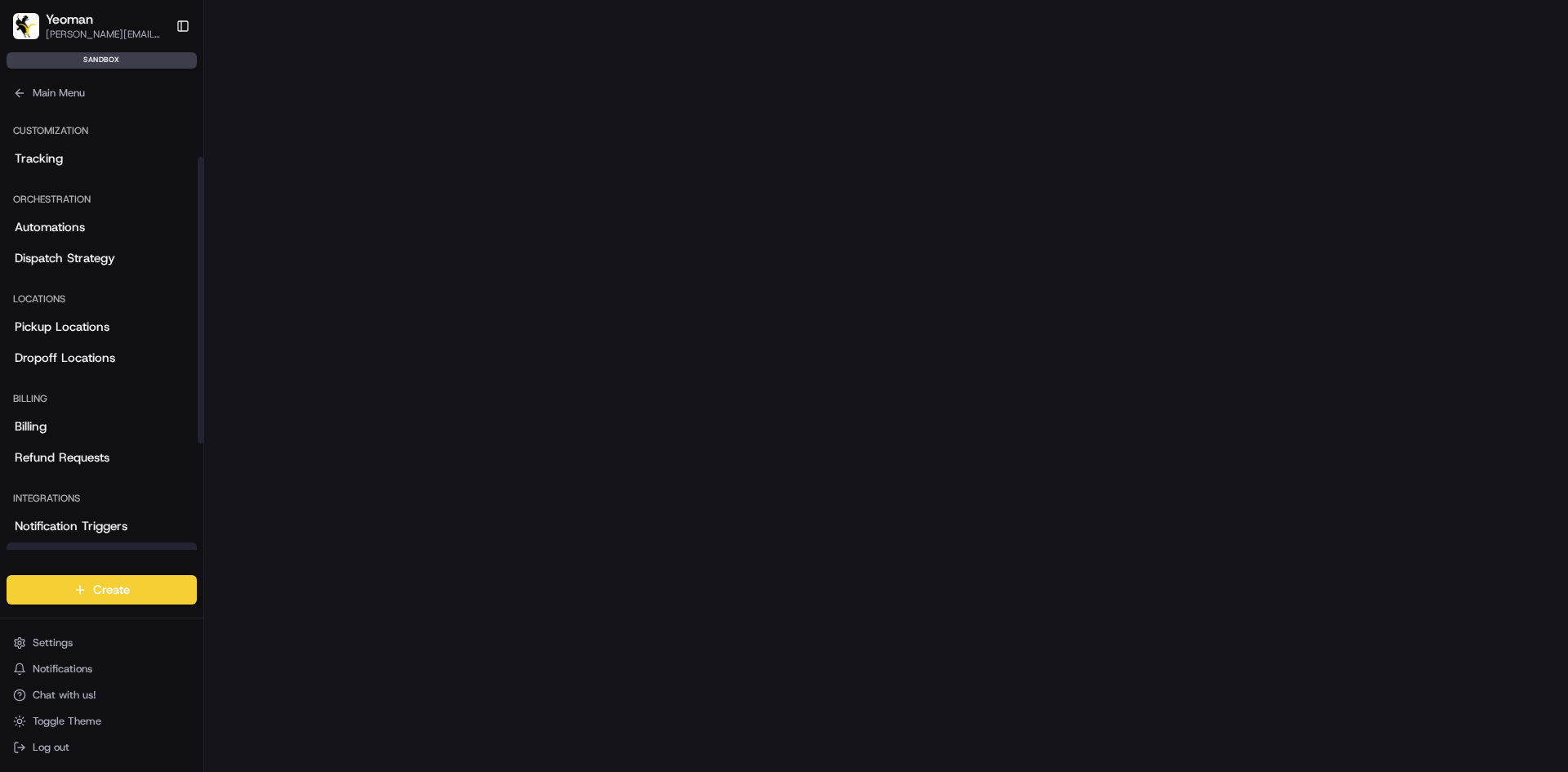 scroll, scrollTop: 0, scrollLeft: 0, axis: both 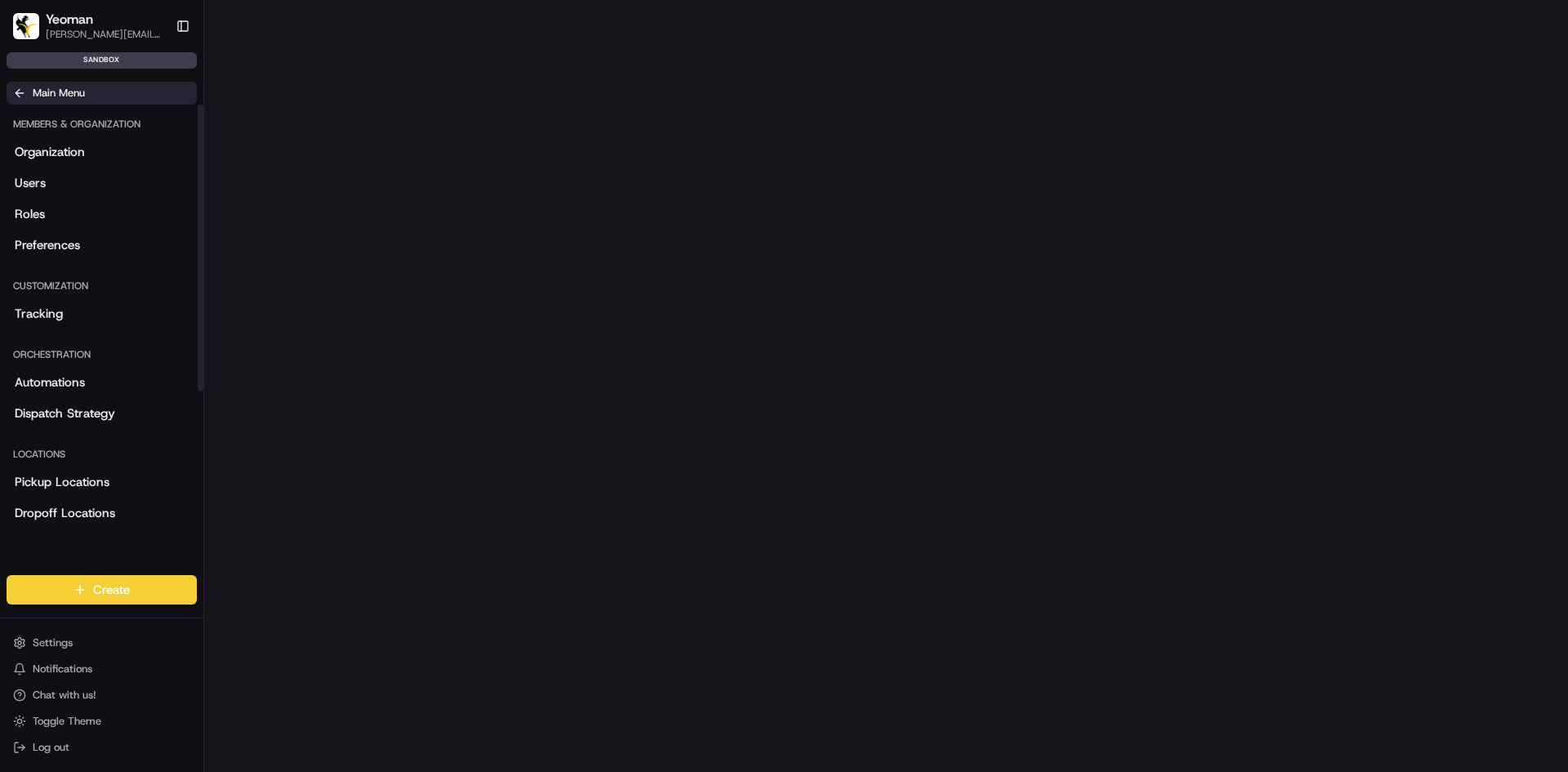 click on "Main Menu" at bounding box center [59, 93] 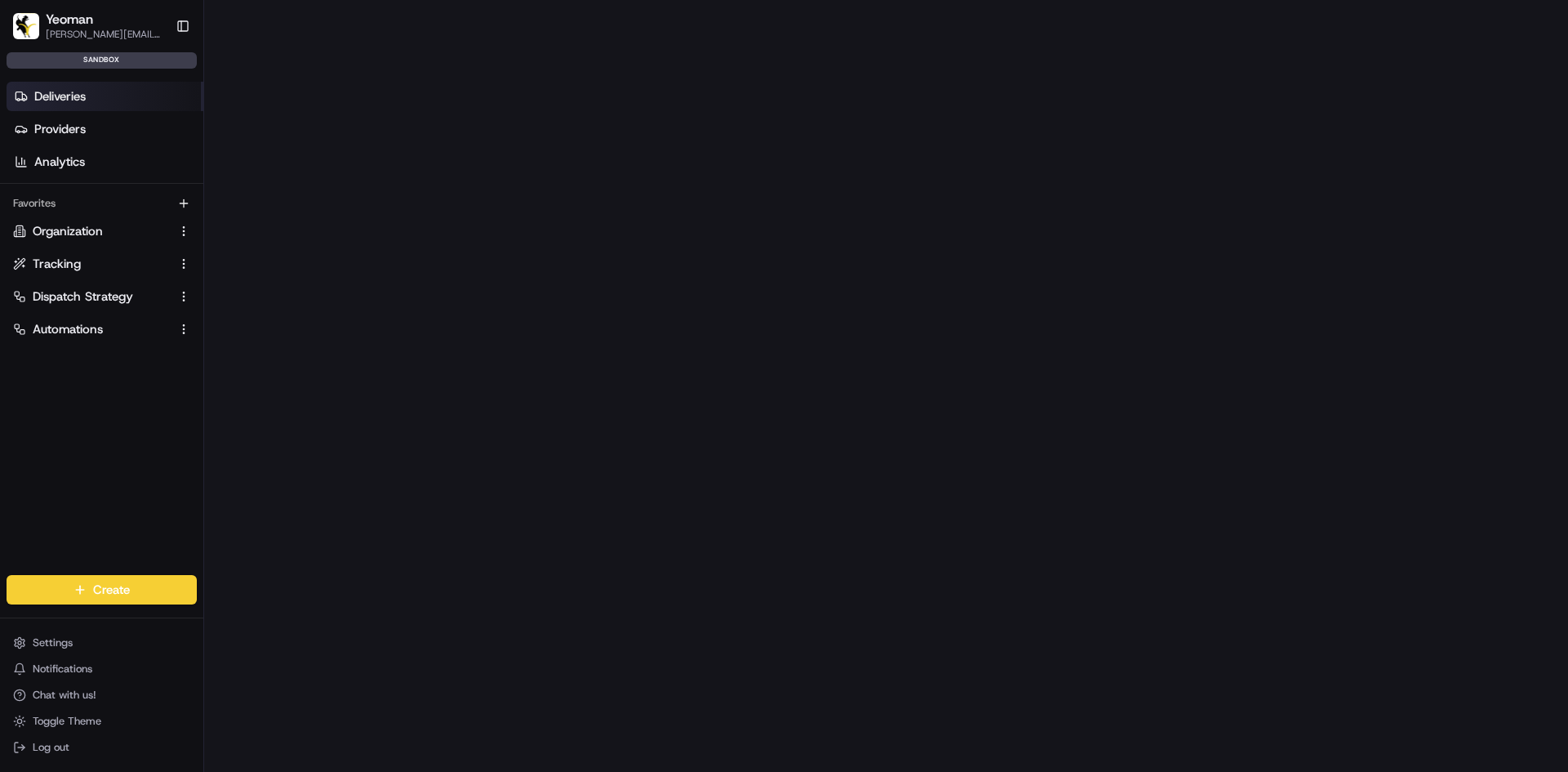 click on "Deliveries" at bounding box center (60, 96) 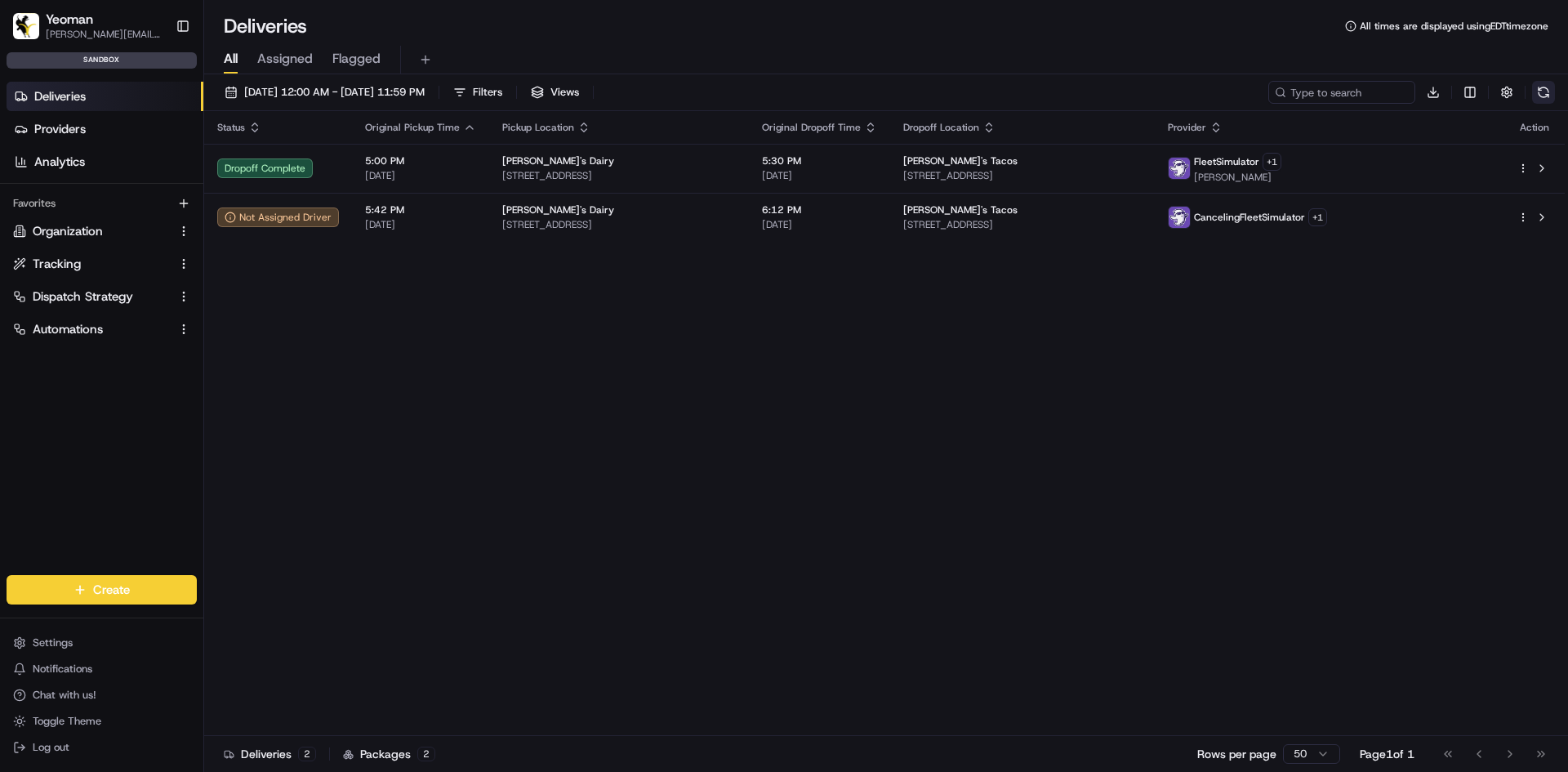 click at bounding box center (1544, 92) 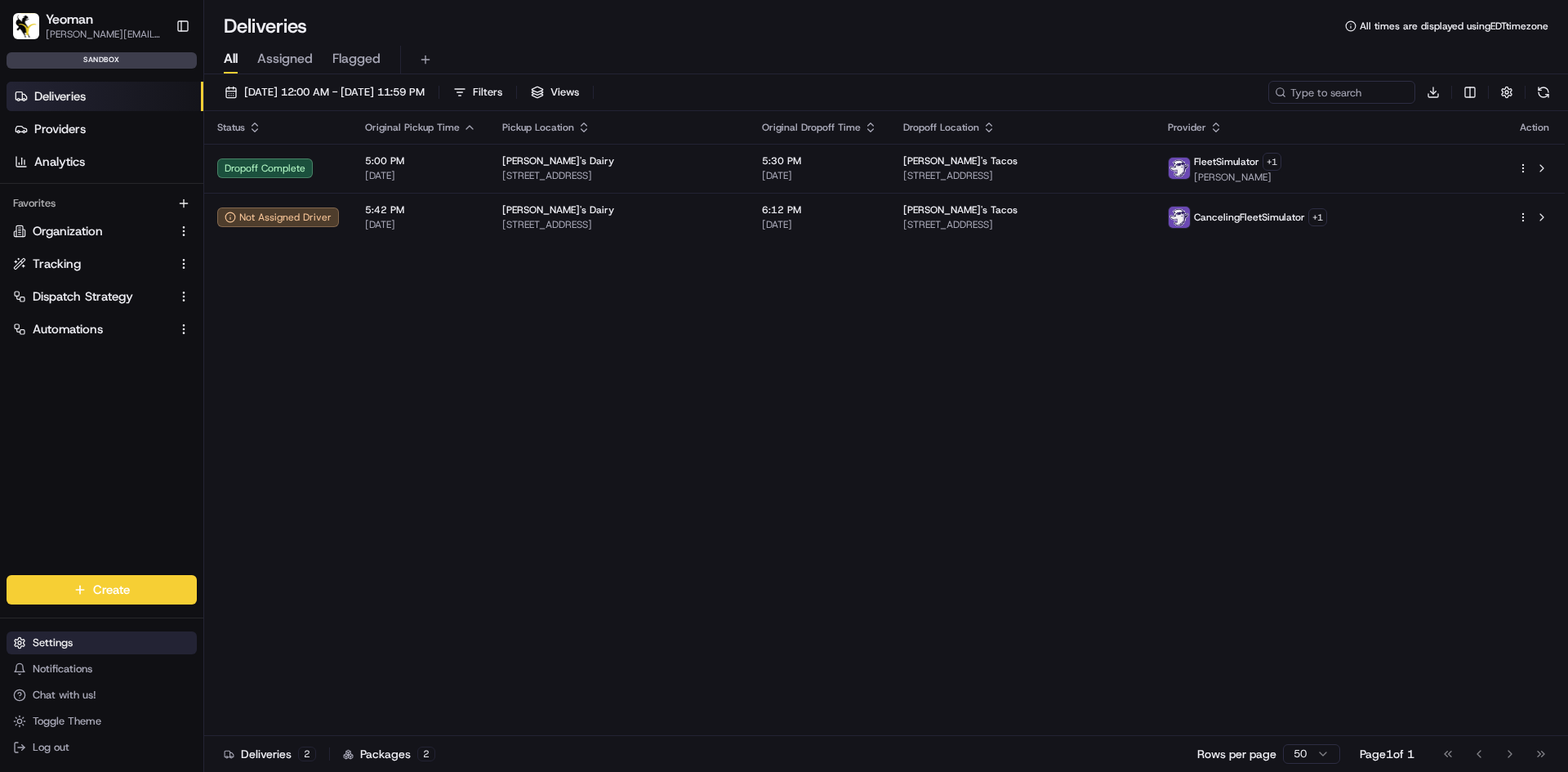 click on "Settings" at bounding box center (101, 643) 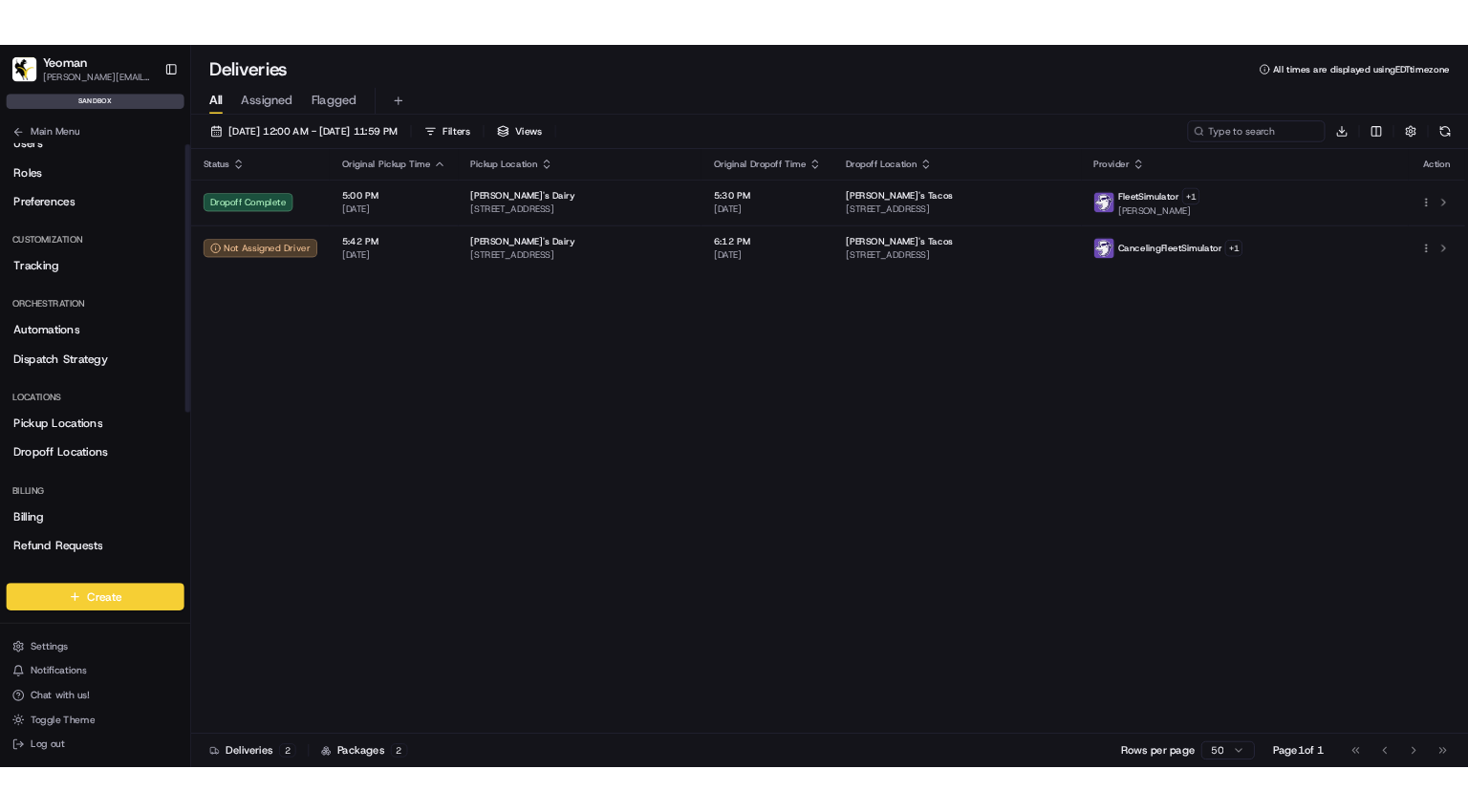 scroll, scrollTop: 288, scrollLeft: 0, axis: vertical 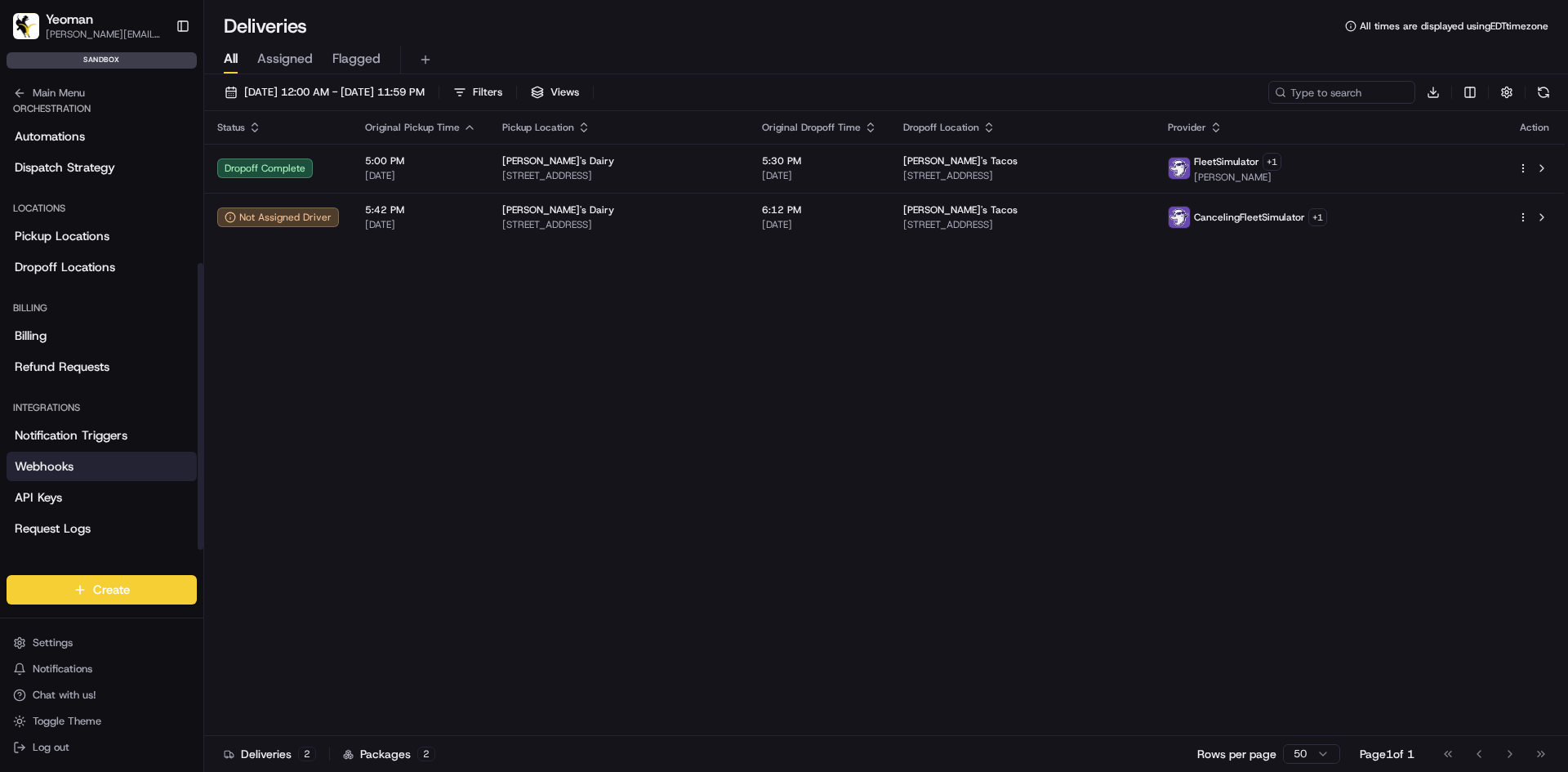 click on "Webhooks" at bounding box center [101, 466] 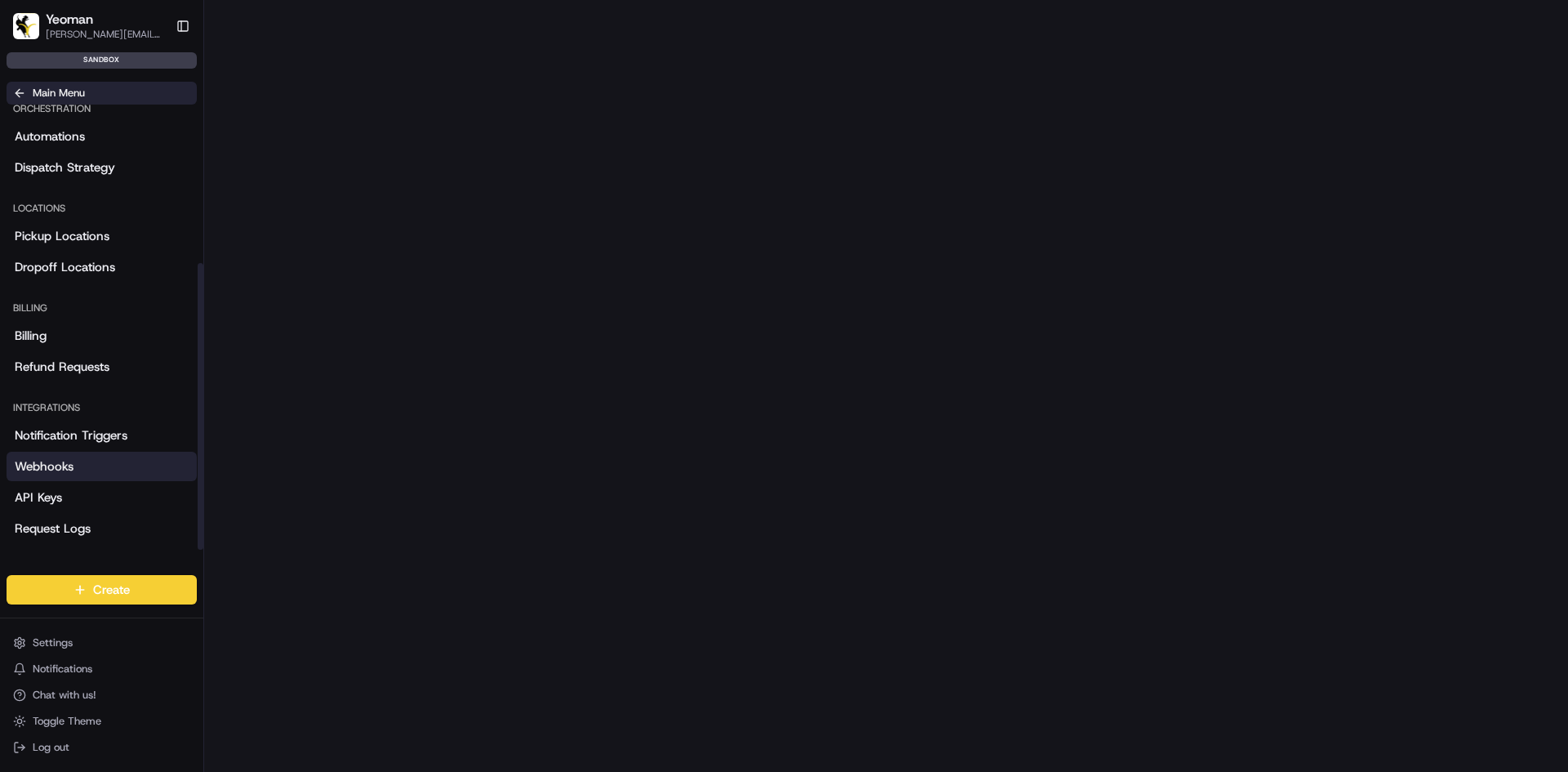click on "Main Menu" at bounding box center [59, 93] 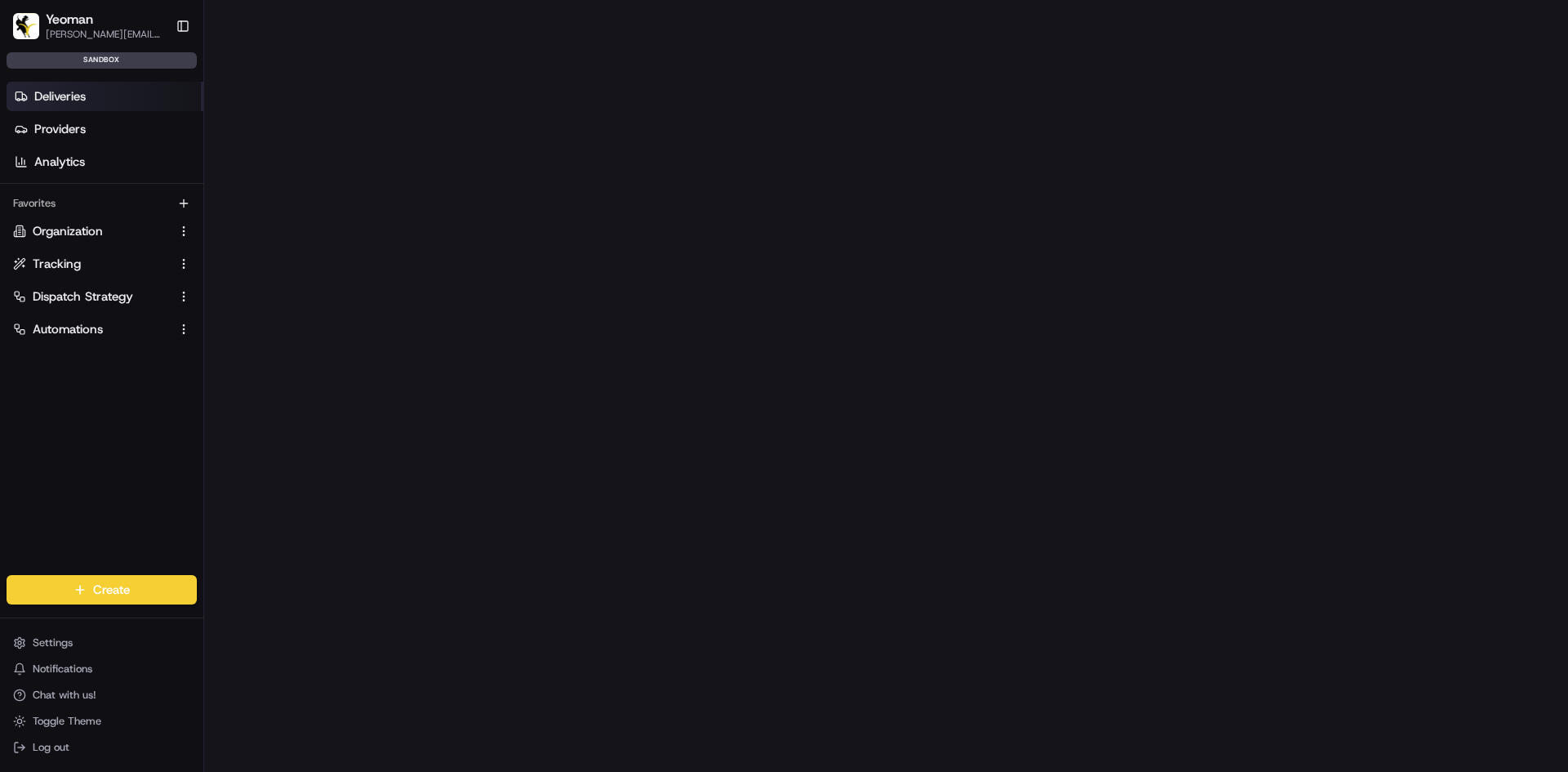 click on "Deliveries" at bounding box center [60, 96] 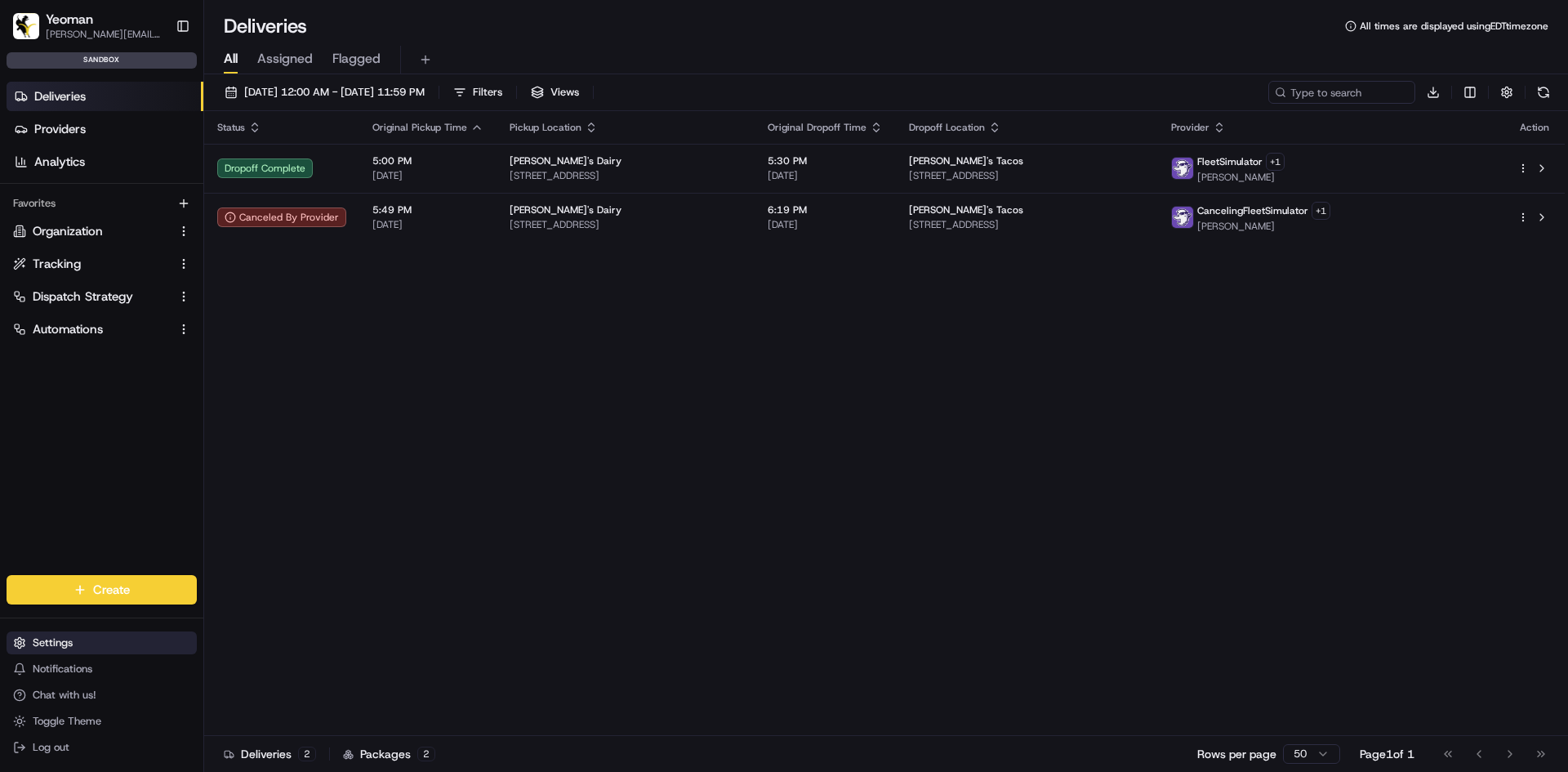 click on "Settings" at bounding box center [101, 643] 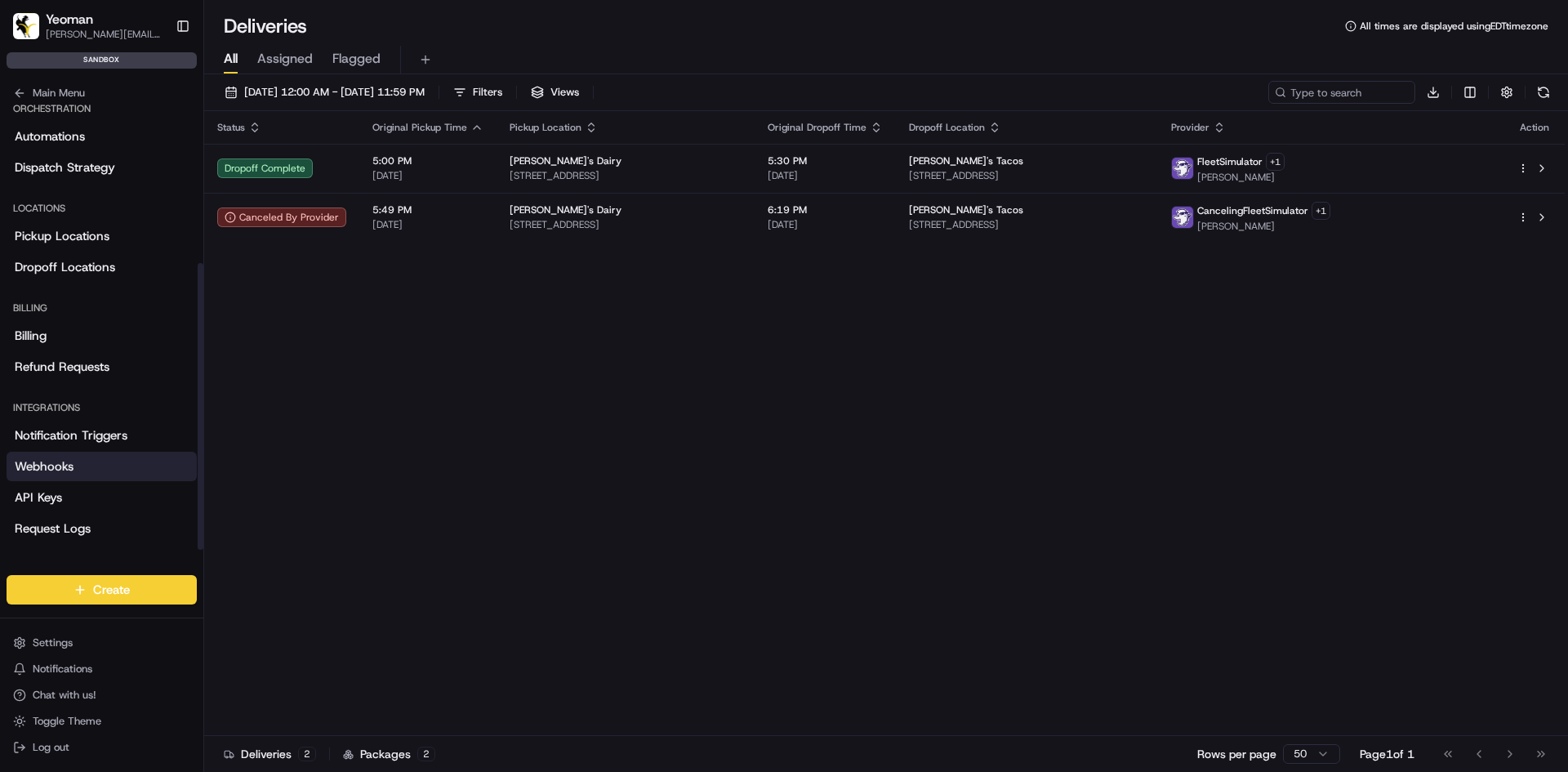 click on "Webhooks" at bounding box center (101, 466) 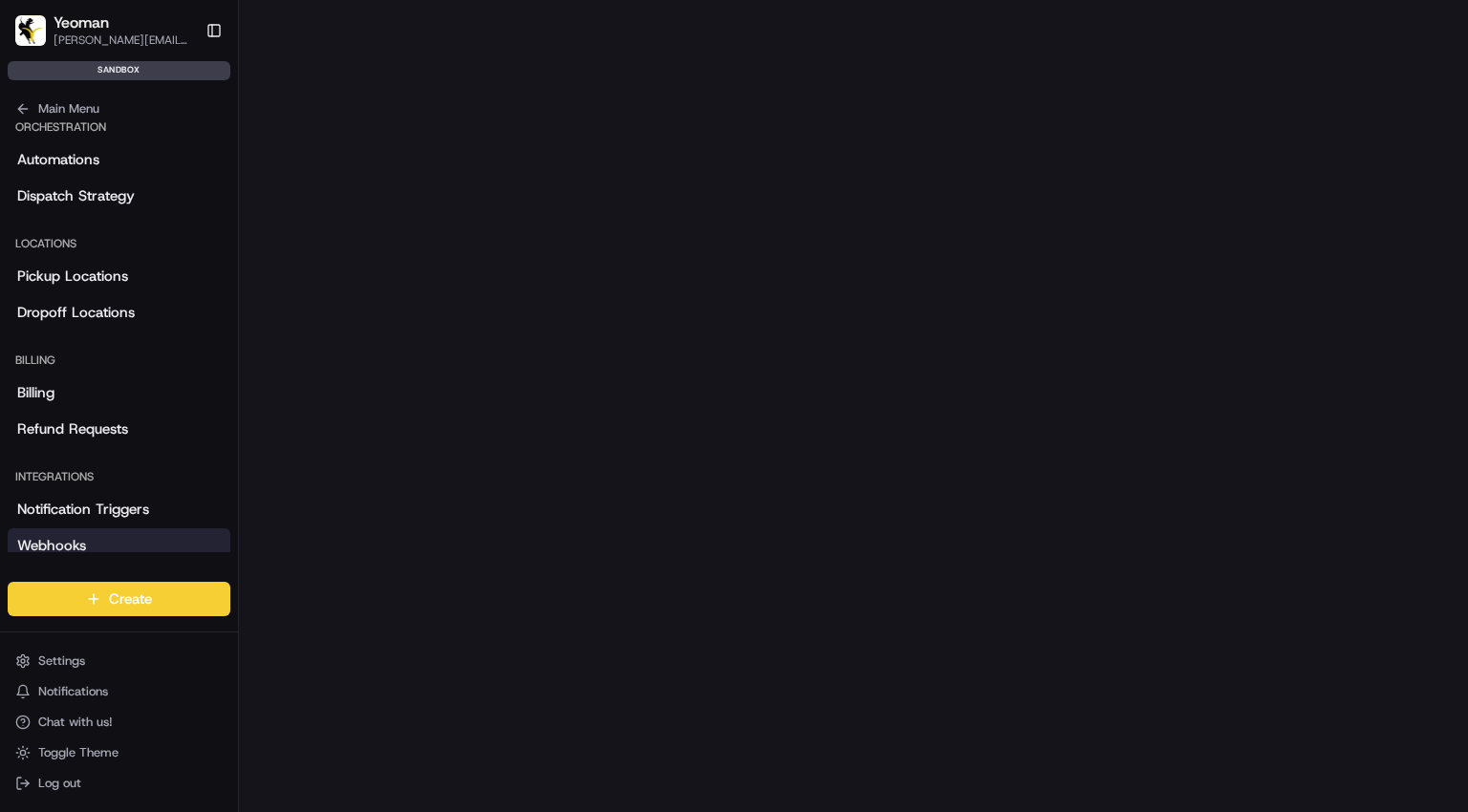 scroll, scrollTop: 287, scrollLeft: 0, axis: vertical 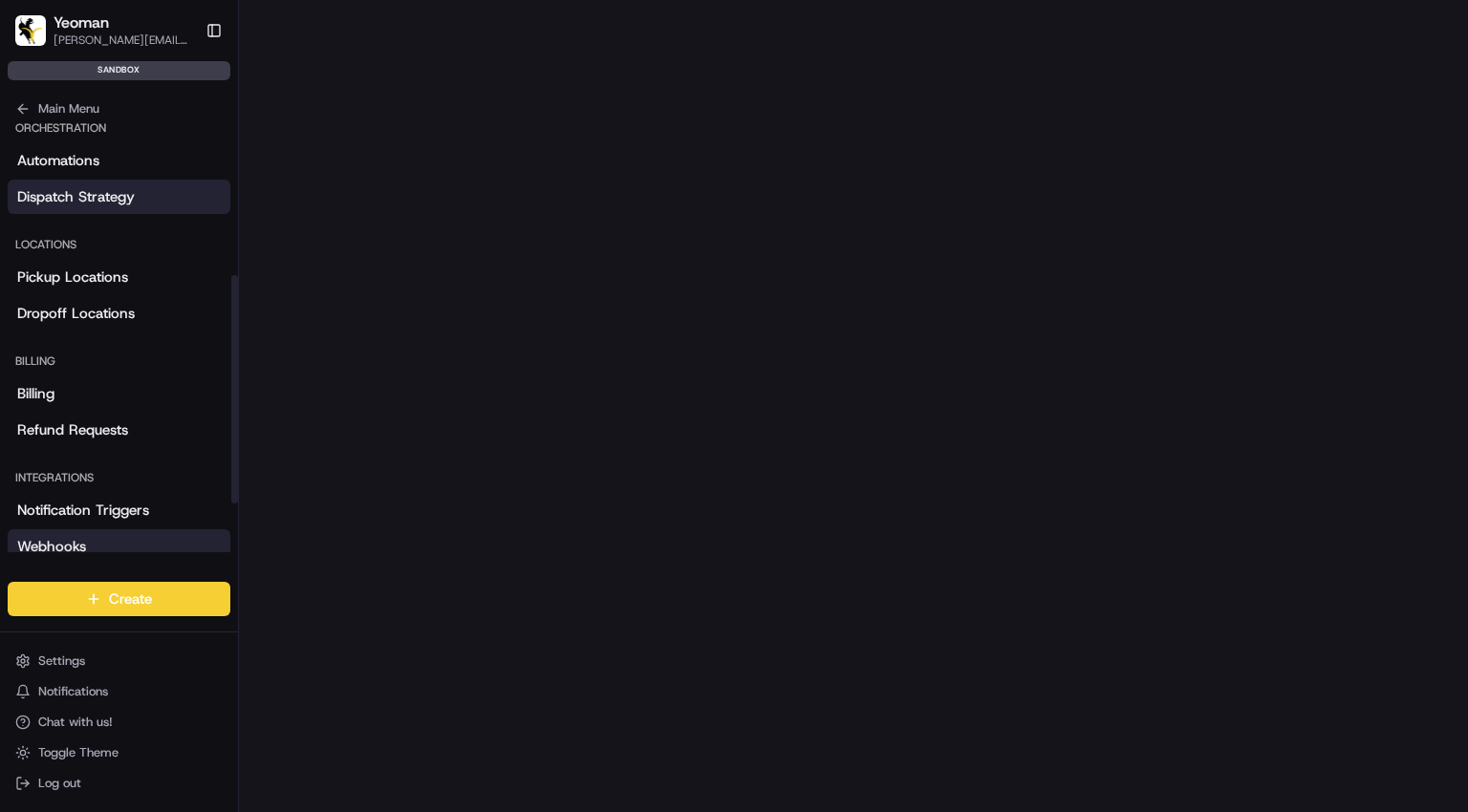 click on "Dispatch Strategy" at bounding box center [76, 197] 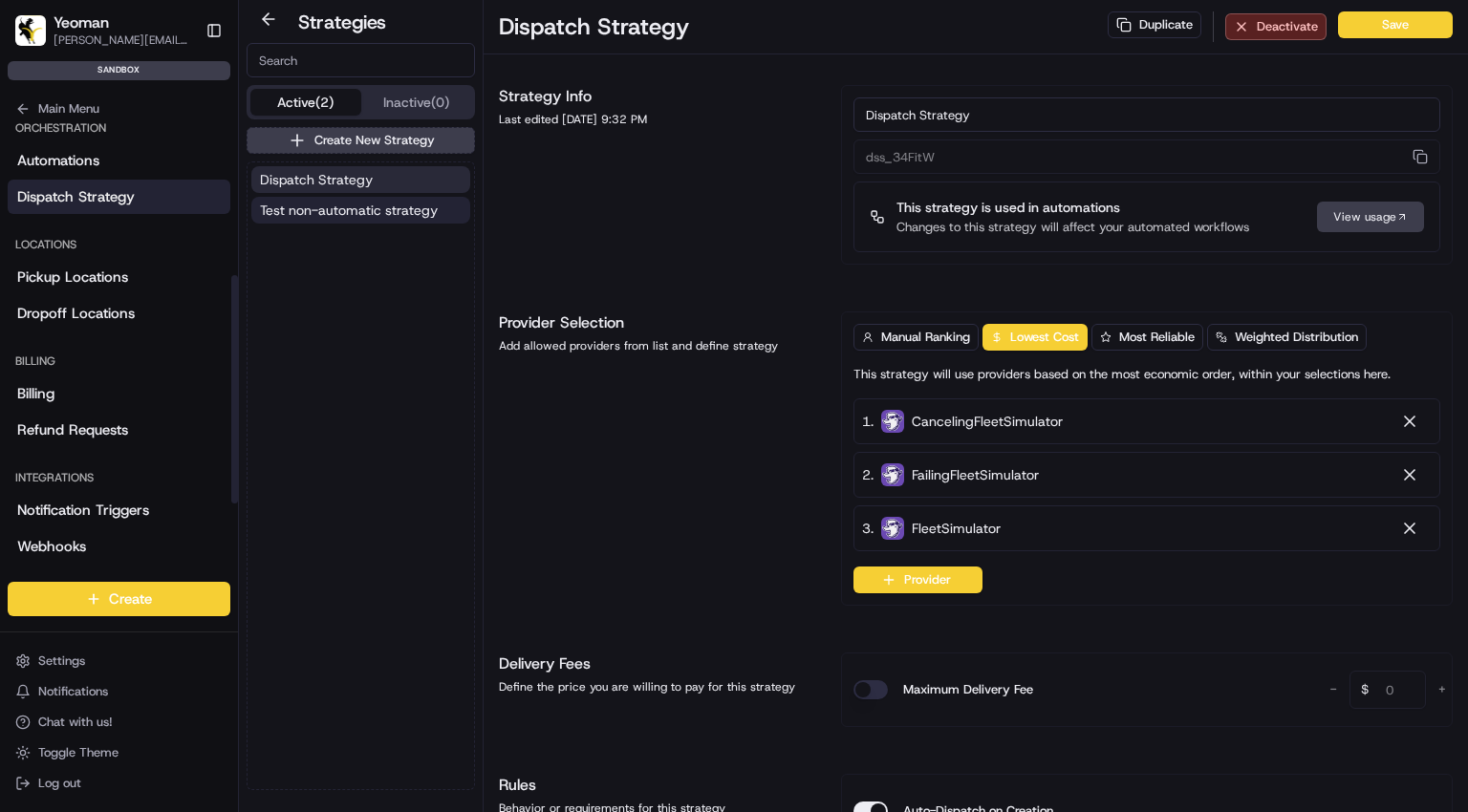 click on "Test non-automatic strategy" at bounding box center [349, 210] 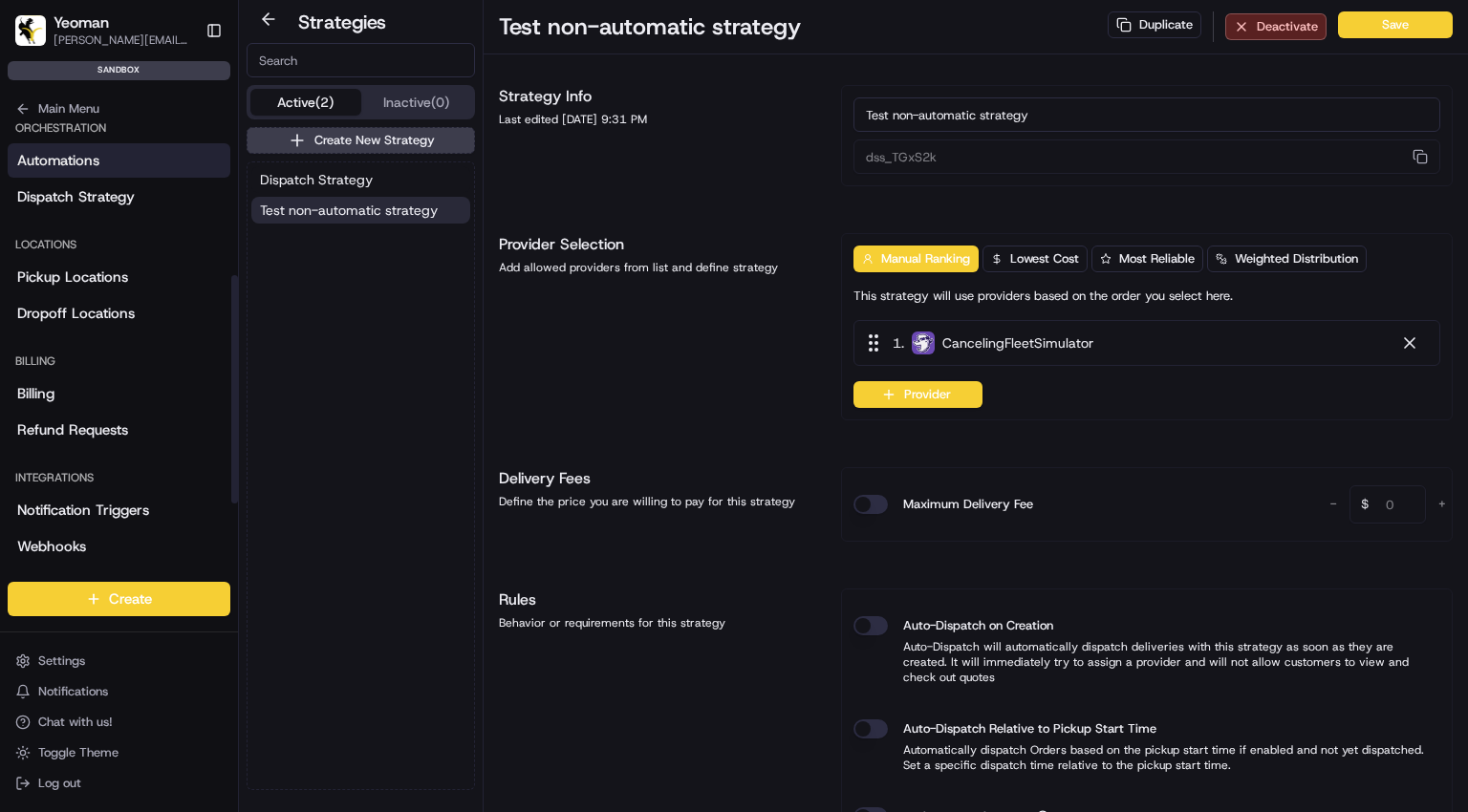 scroll, scrollTop: 0, scrollLeft: 0, axis: both 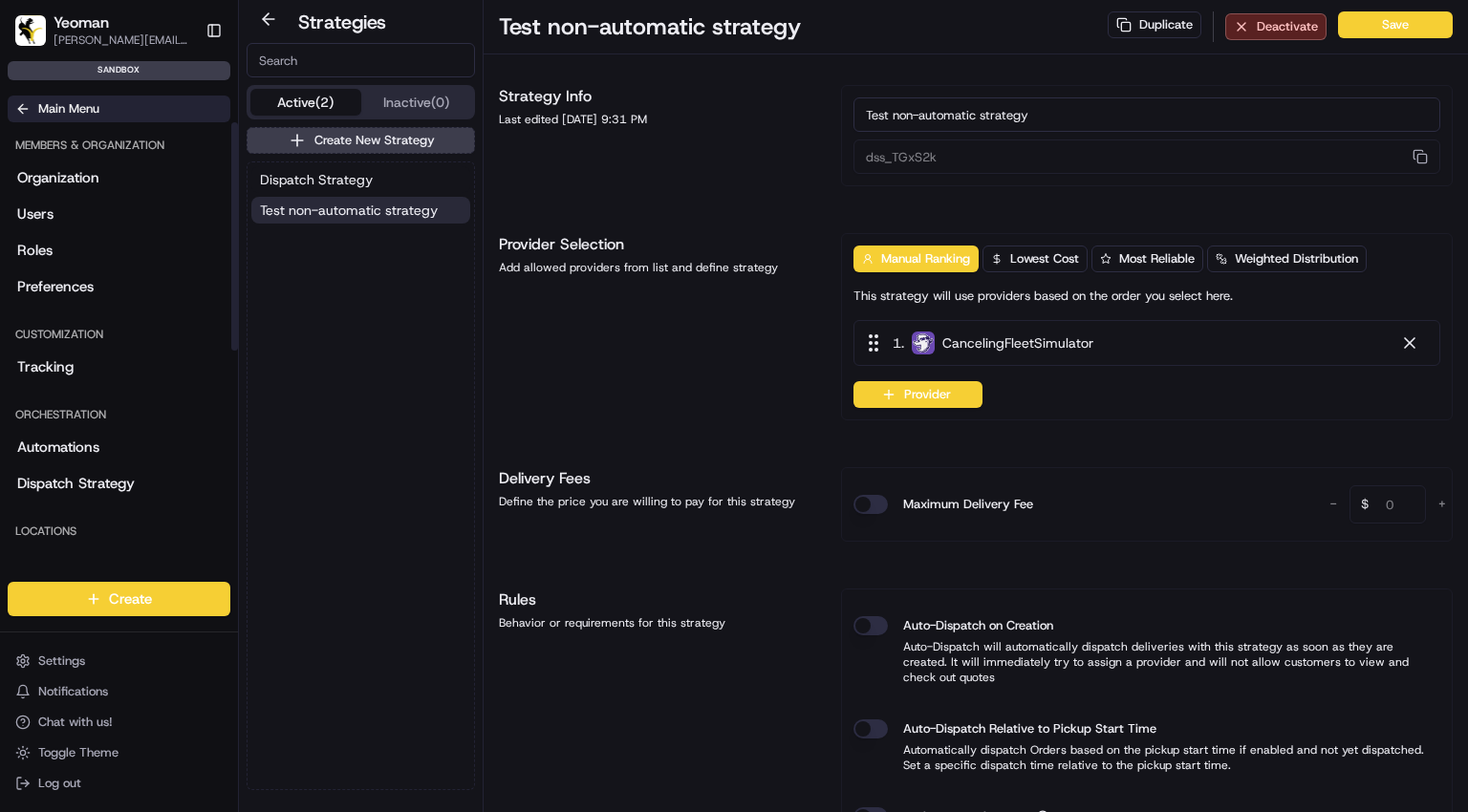 click on "Main Menu" at bounding box center [119, 109] 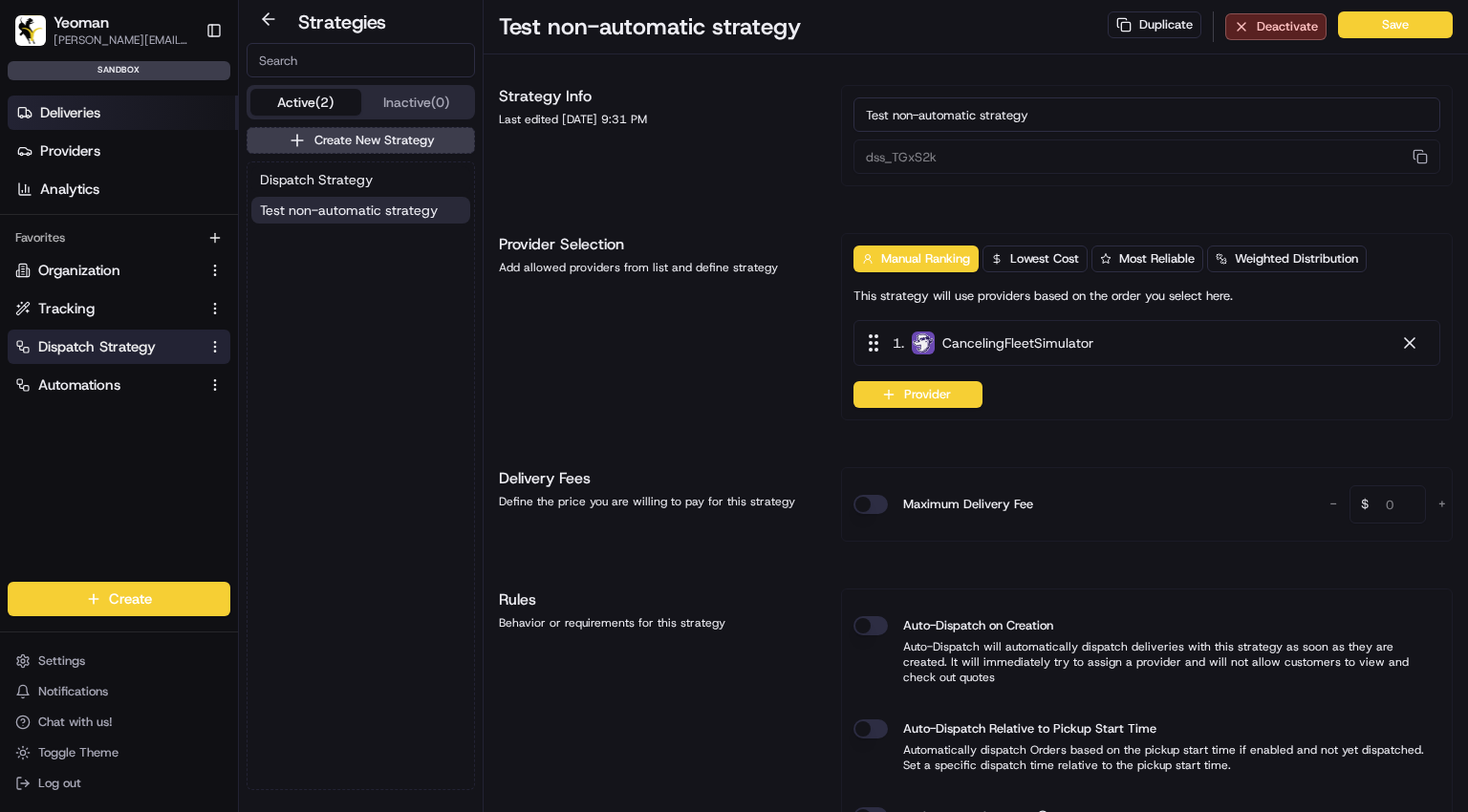 click on "Deliveries" at bounding box center (70, 113) 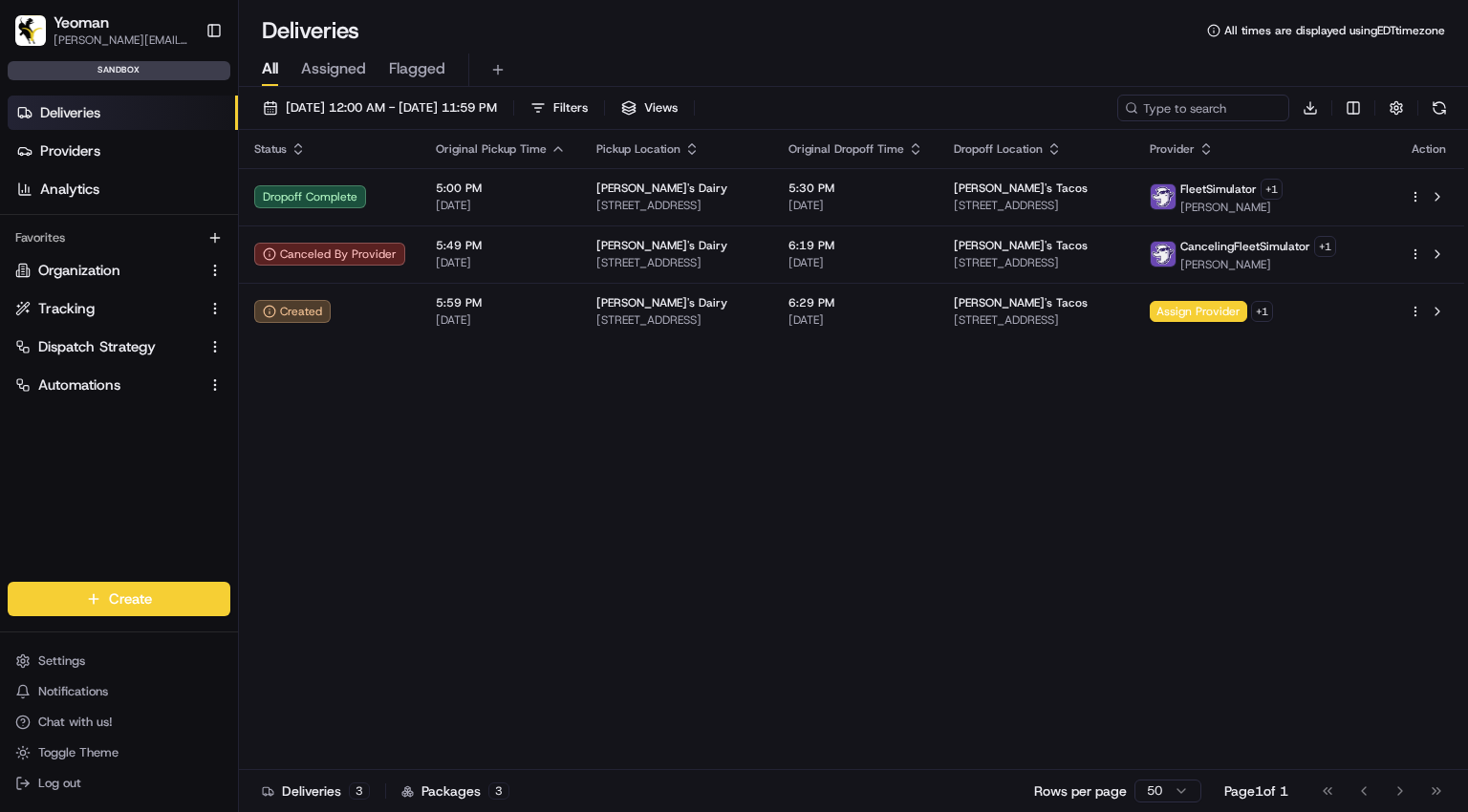 click on "Status Original Pickup Time Pickup Location Original Dropoff Time Dropoff Location Provider Action Dropoff Complete 5:00 PM 07/17/2025 Bob's Dairy 12 Dairy Farm Rd, Stony Brook, NY 11790, USA 5:30 PM 07/17/2025 Carmelo's Tacos 31-42 123rd St, Flushing, NY 11354, USA FleetSimulator + 1 Olivia Ortiz Canceled By Provider 5:49 PM 07/17/2025 Bob's Dairy 12 Dairy Farm Rd, Stony Brook, NY 11790, USA 6:19 PM 07/17/2025 Carmelo's Tacos 31-42 123rd St, Flushing, NY 11354, USA CancelingFleetSimulator + 1 Michael Johnson Created 5:59 PM 07/17/2025 Bob's Dairy 12 Dairy Farm Rd, Stony Brook, NY 11790, USA 6:29 PM 07/17/2025 Carmelo's Tacos 31-42 123rd St, Flushing, NY 11354, USA Assign Provider + 1" at bounding box center (852, 450) 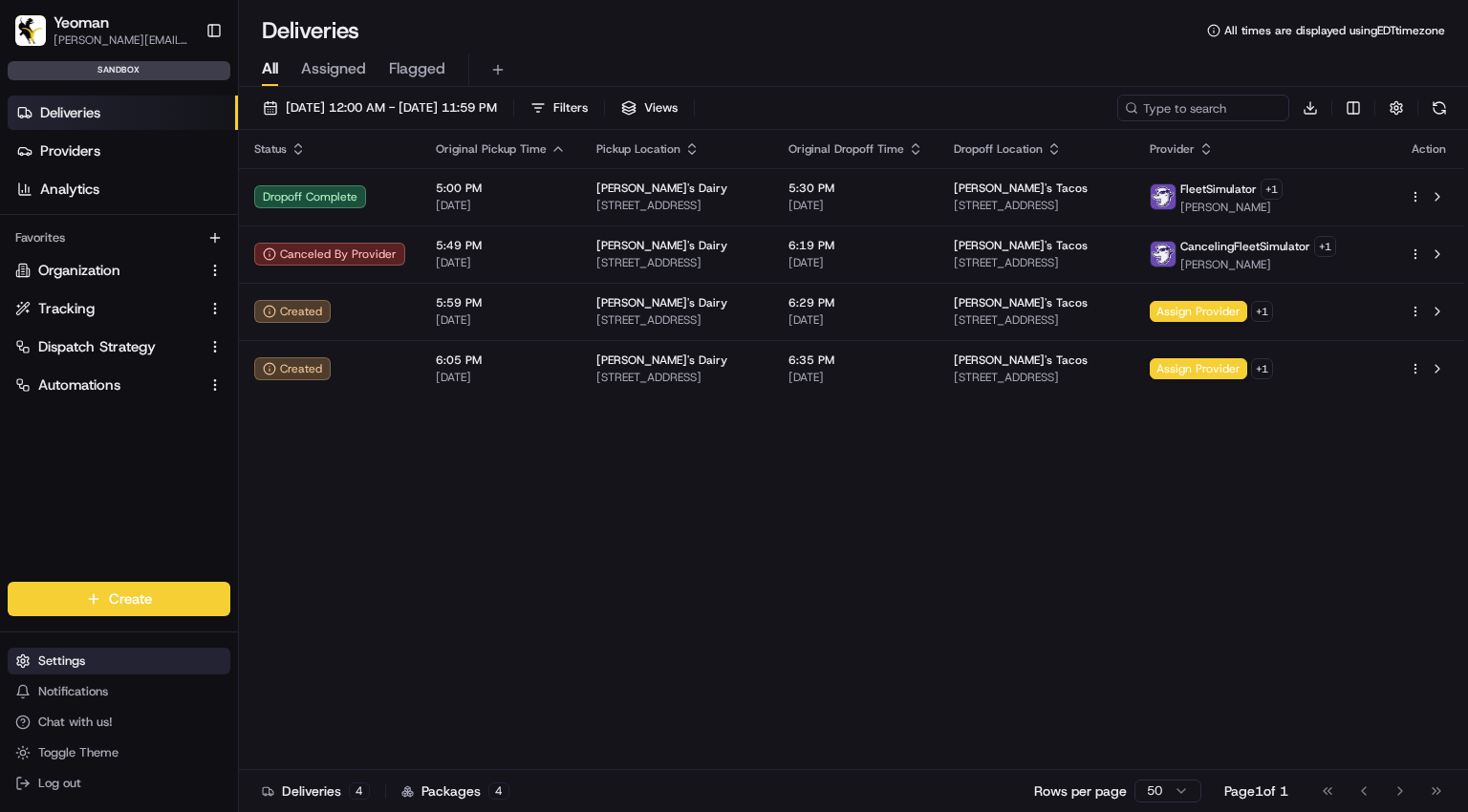 click on "Settings" at bounding box center (119, 661) 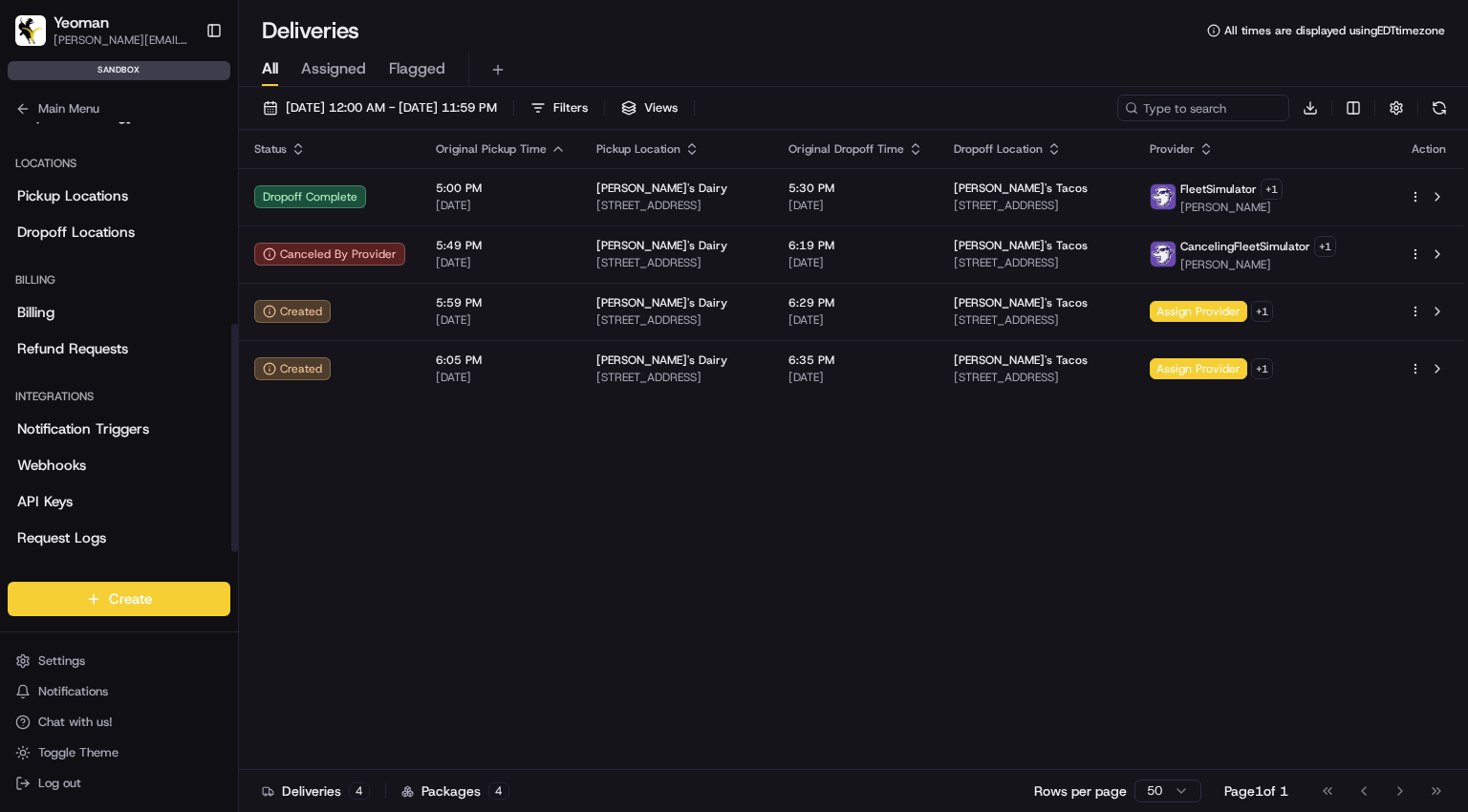 scroll, scrollTop: 378, scrollLeft: 0, axis: vertical 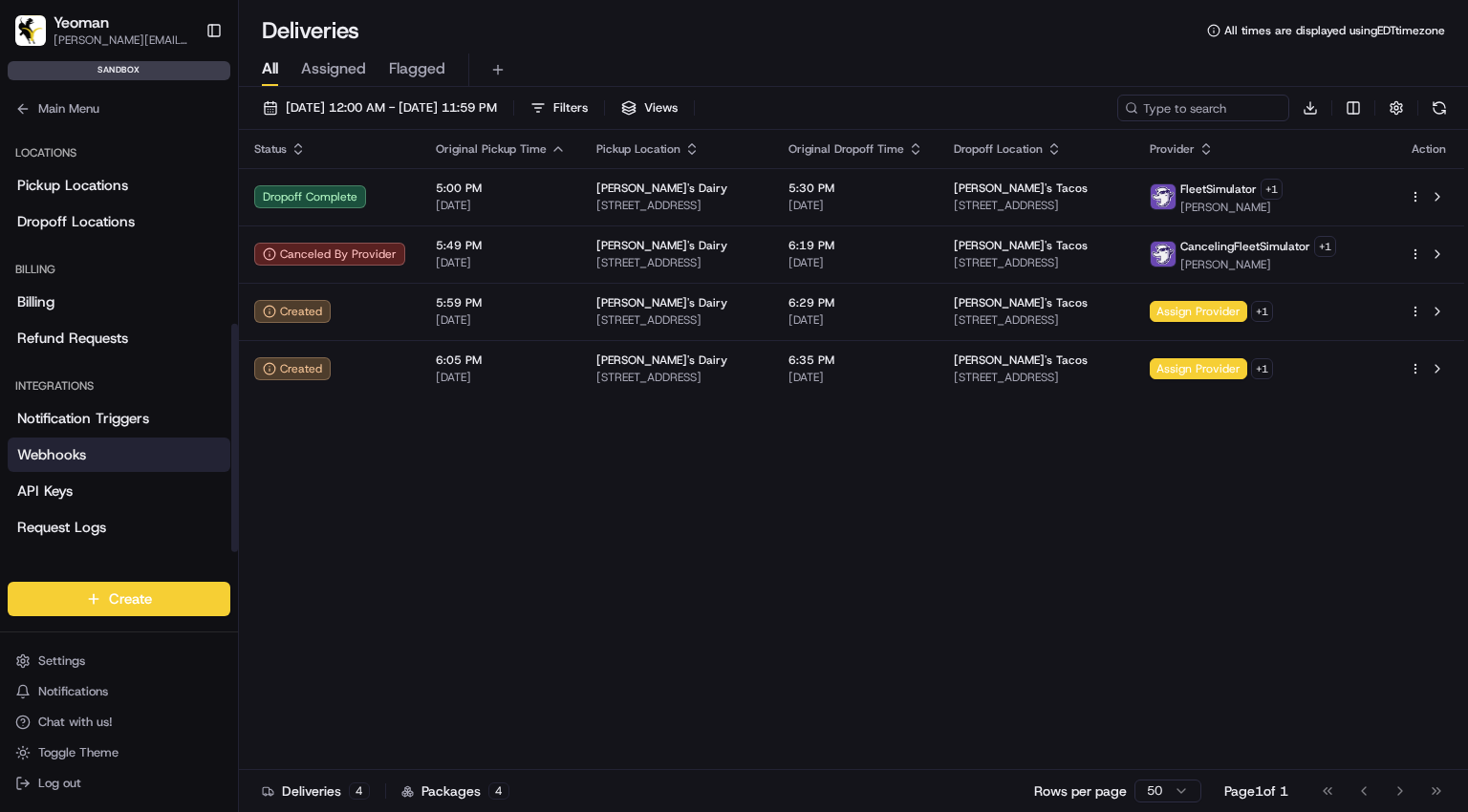 click on "Webhooks" at bounding box center (52, 455) 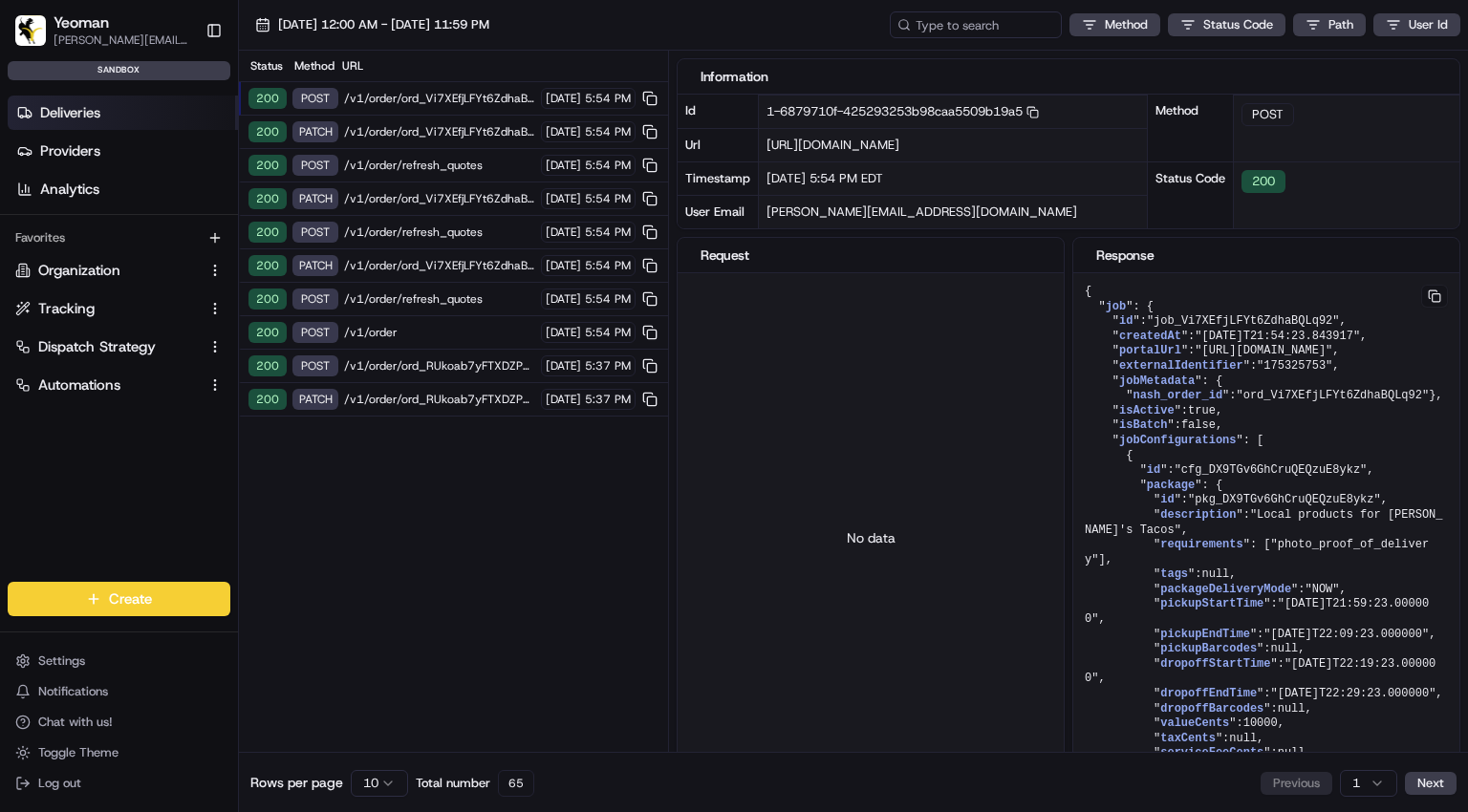 scroll, scrollTop: 0, scrollLeft: 0, axis: both 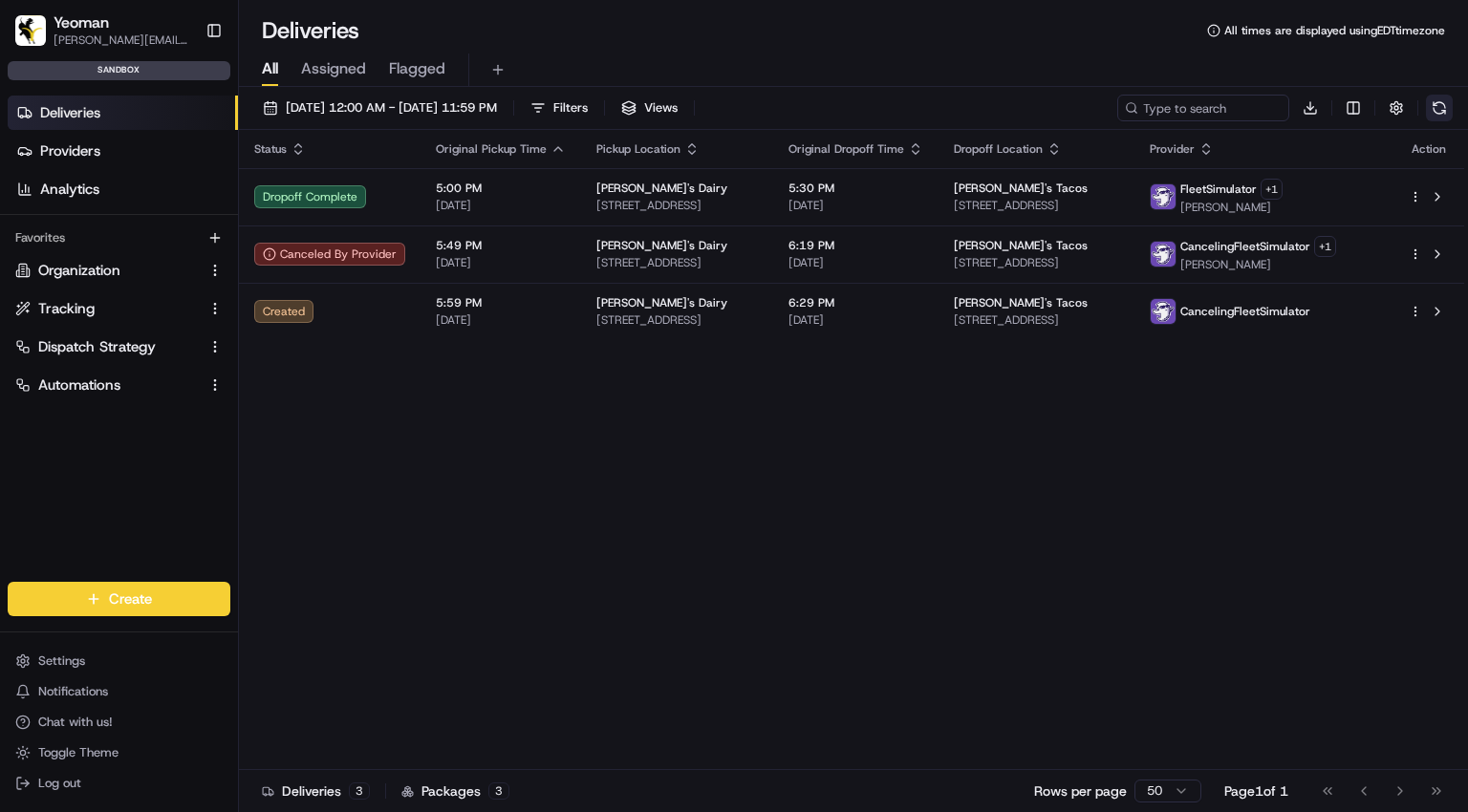 click at bounding box center (1439, 108) 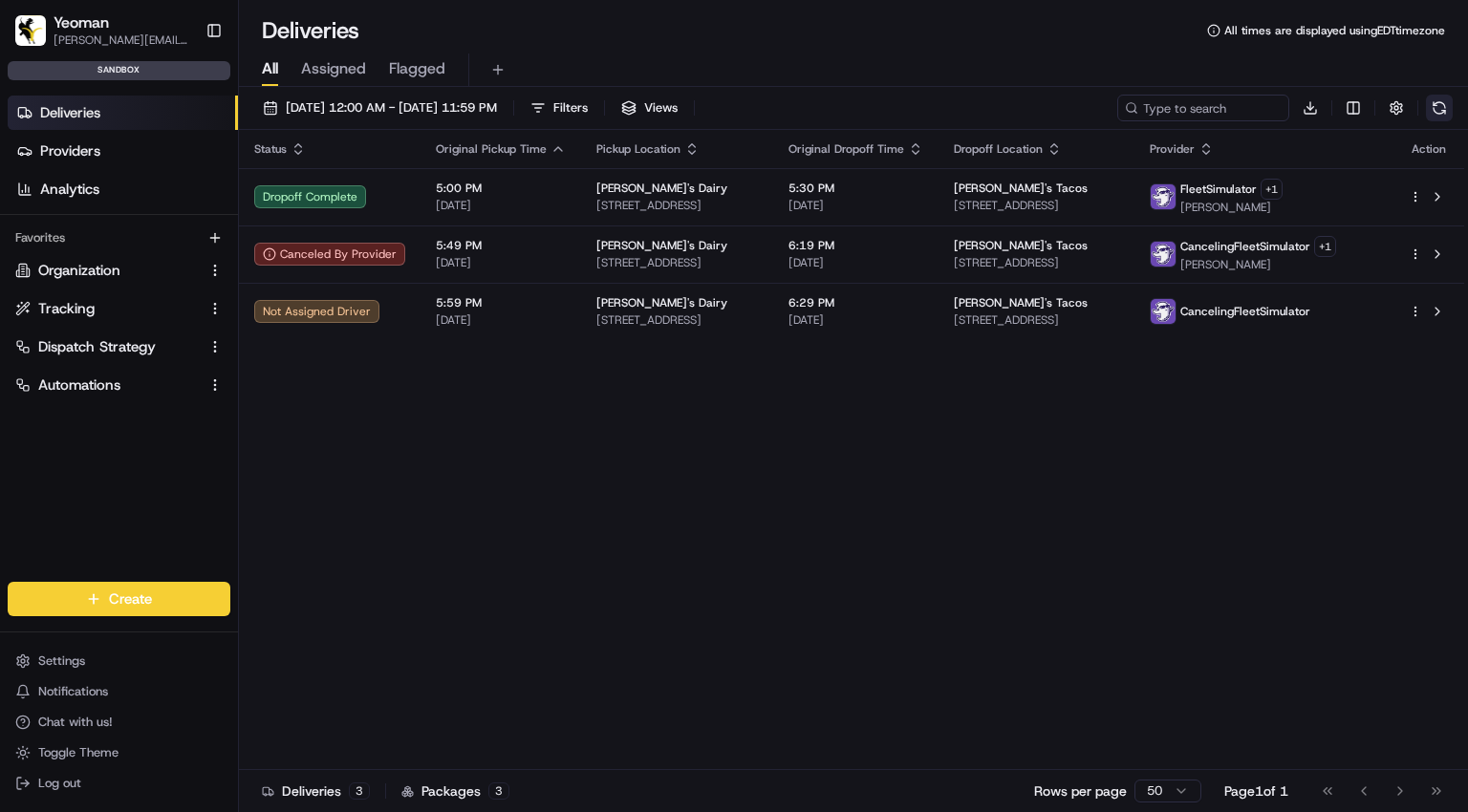 click at bounding box center (1439, 108) 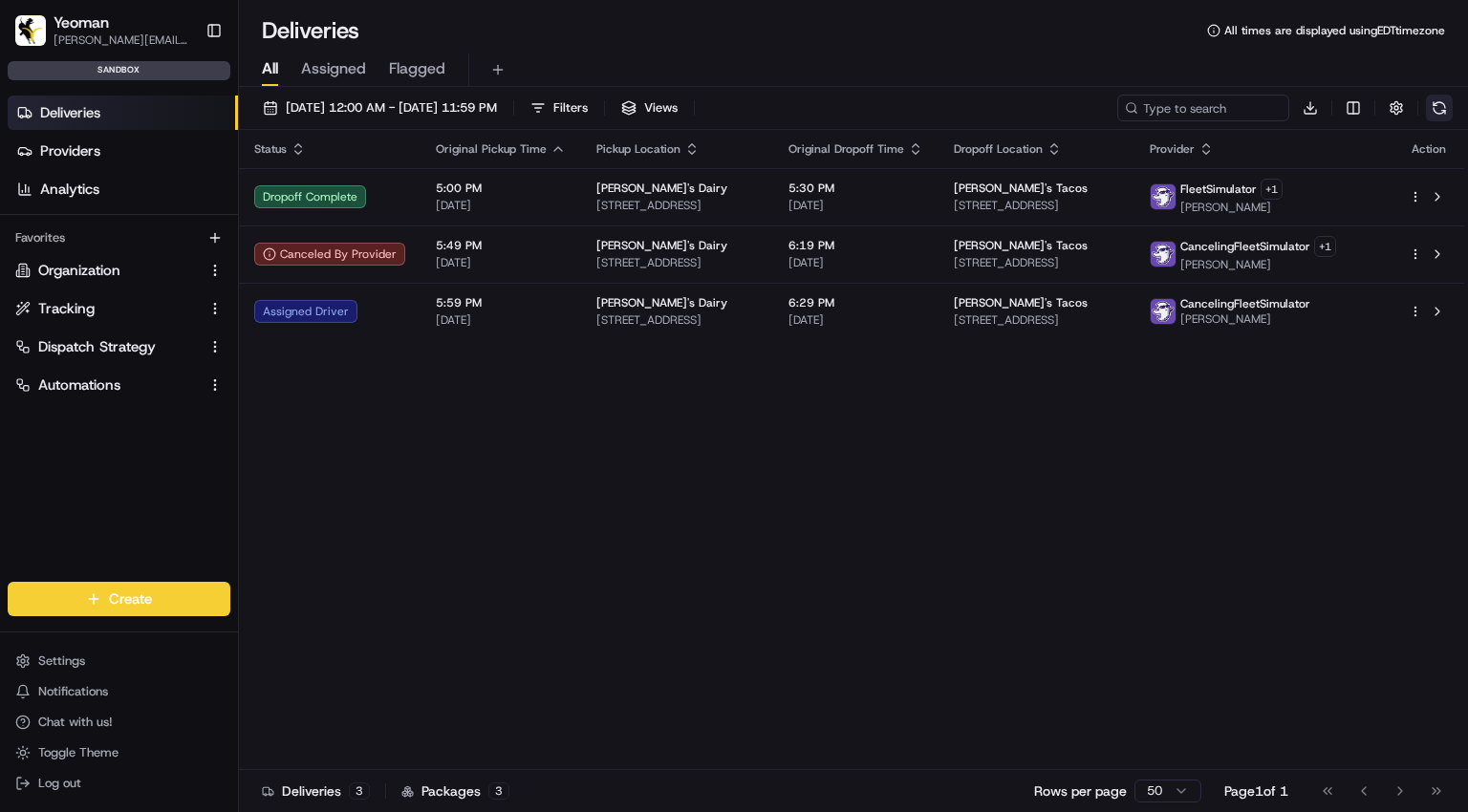 click at bounding box center [1439, 108] 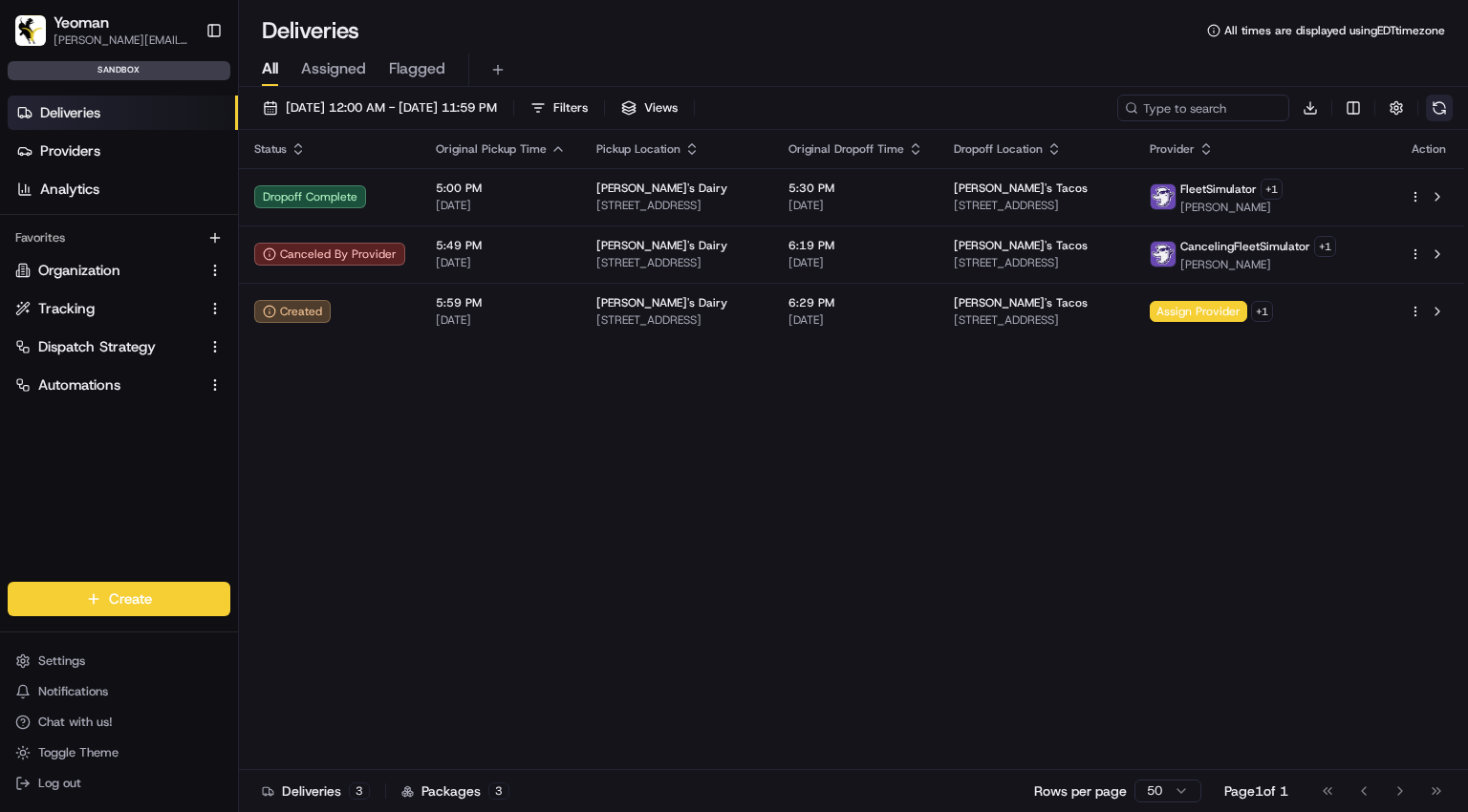 click at bounding box center (1439, 108) 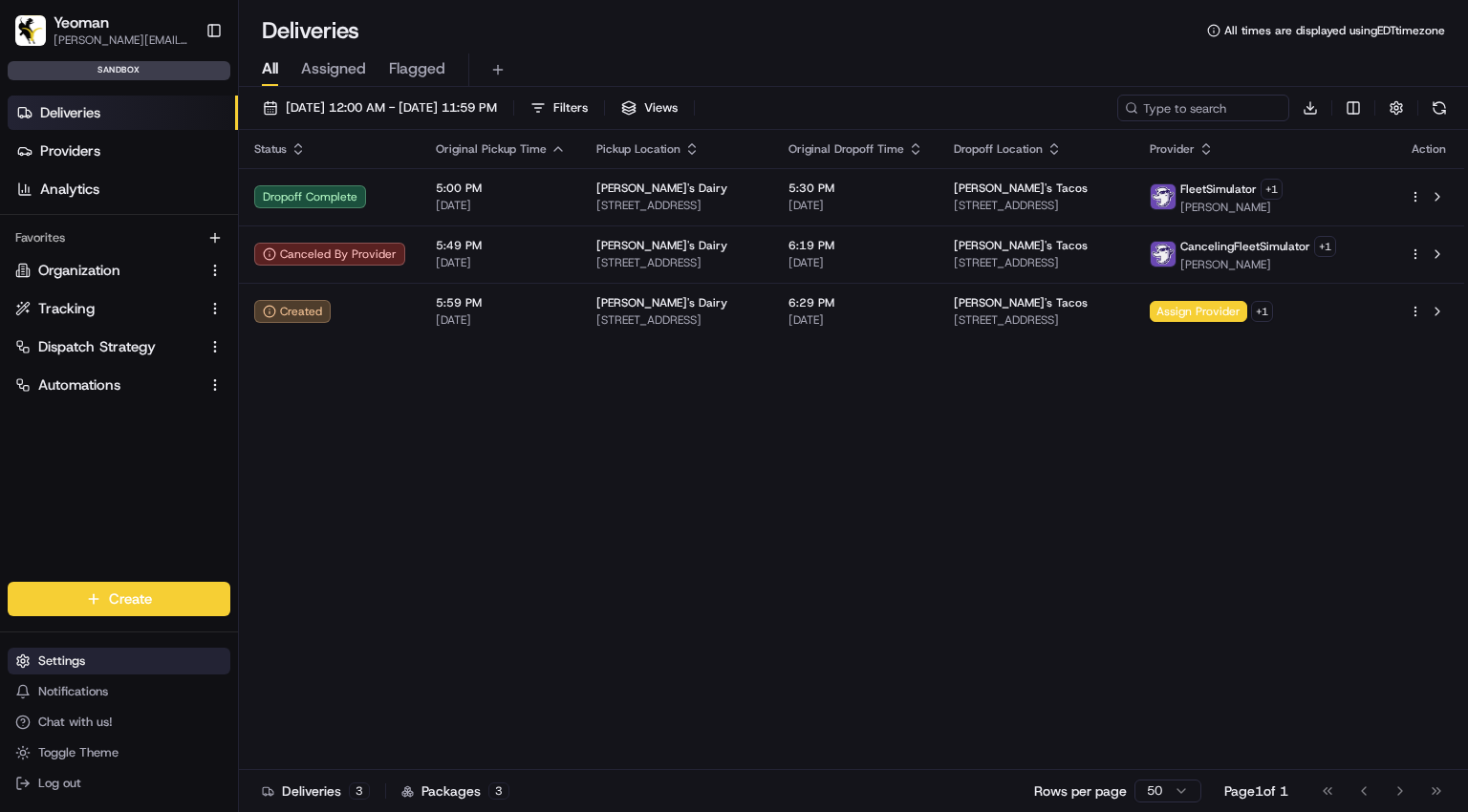 click on "Settings" at bounding box center [119, 661] 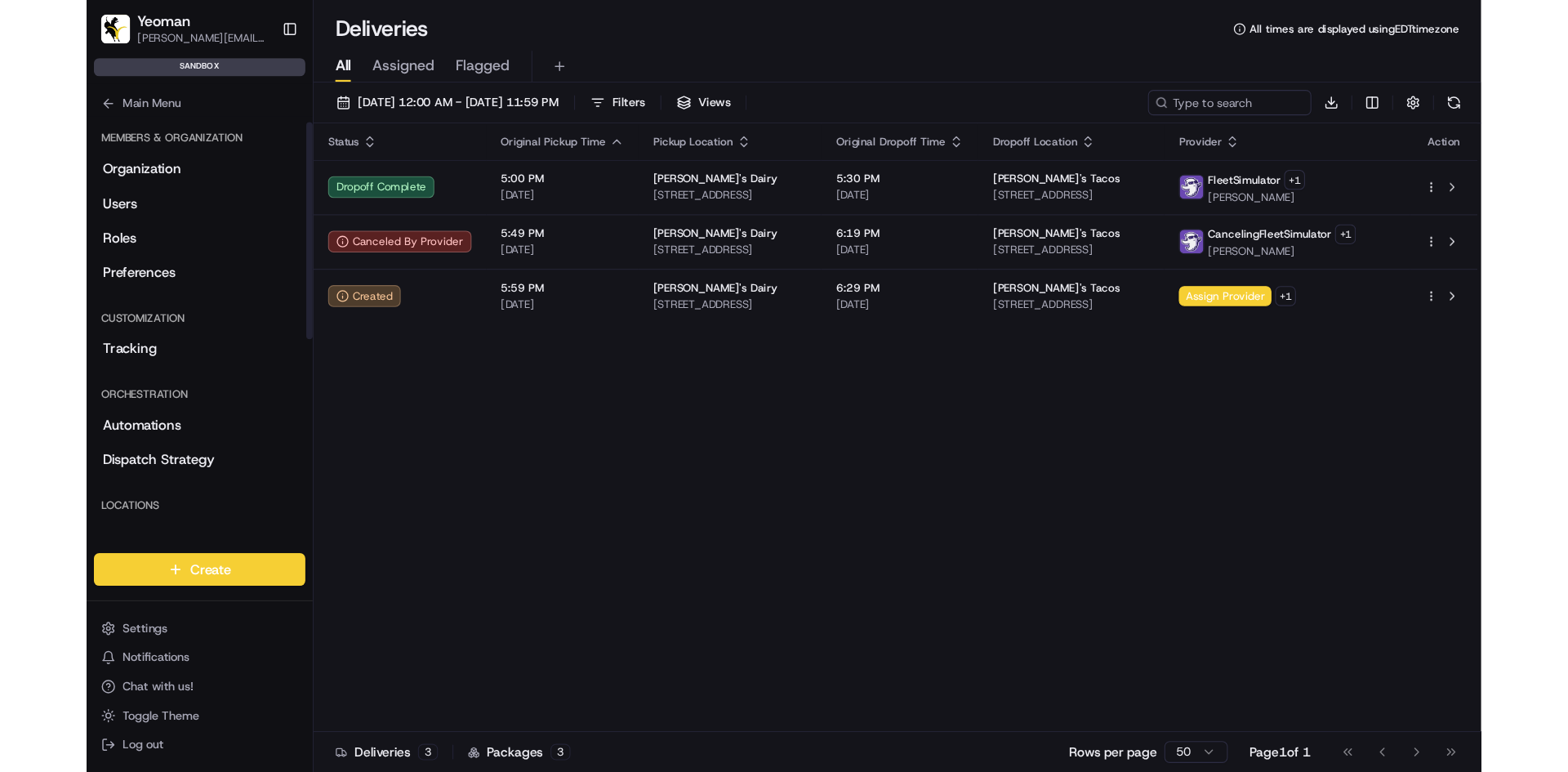 scroll, scrollTop: 324, scrollLeft: 0, axis: vertical 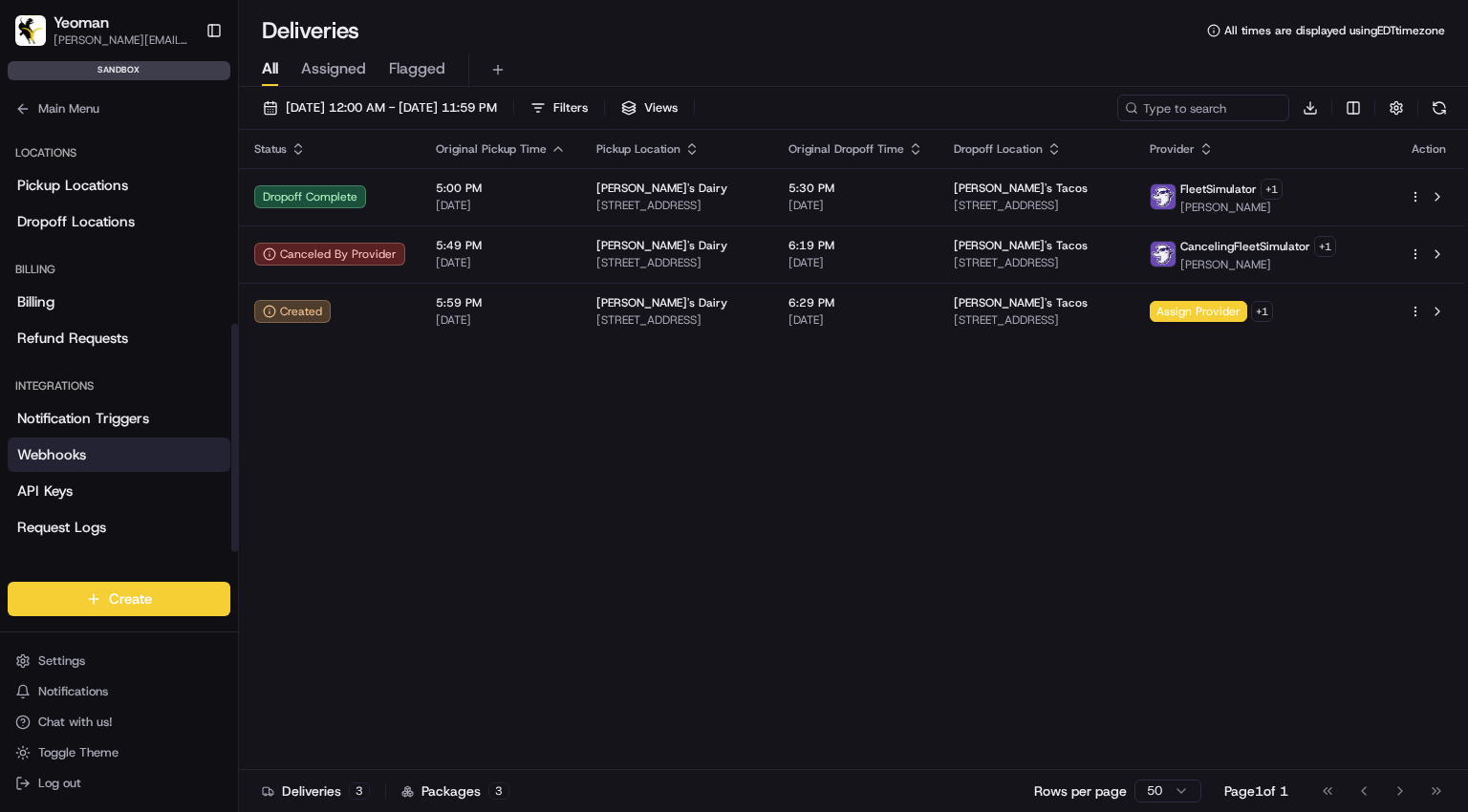 click on "Webhooks" at bounding box center [119, 455] 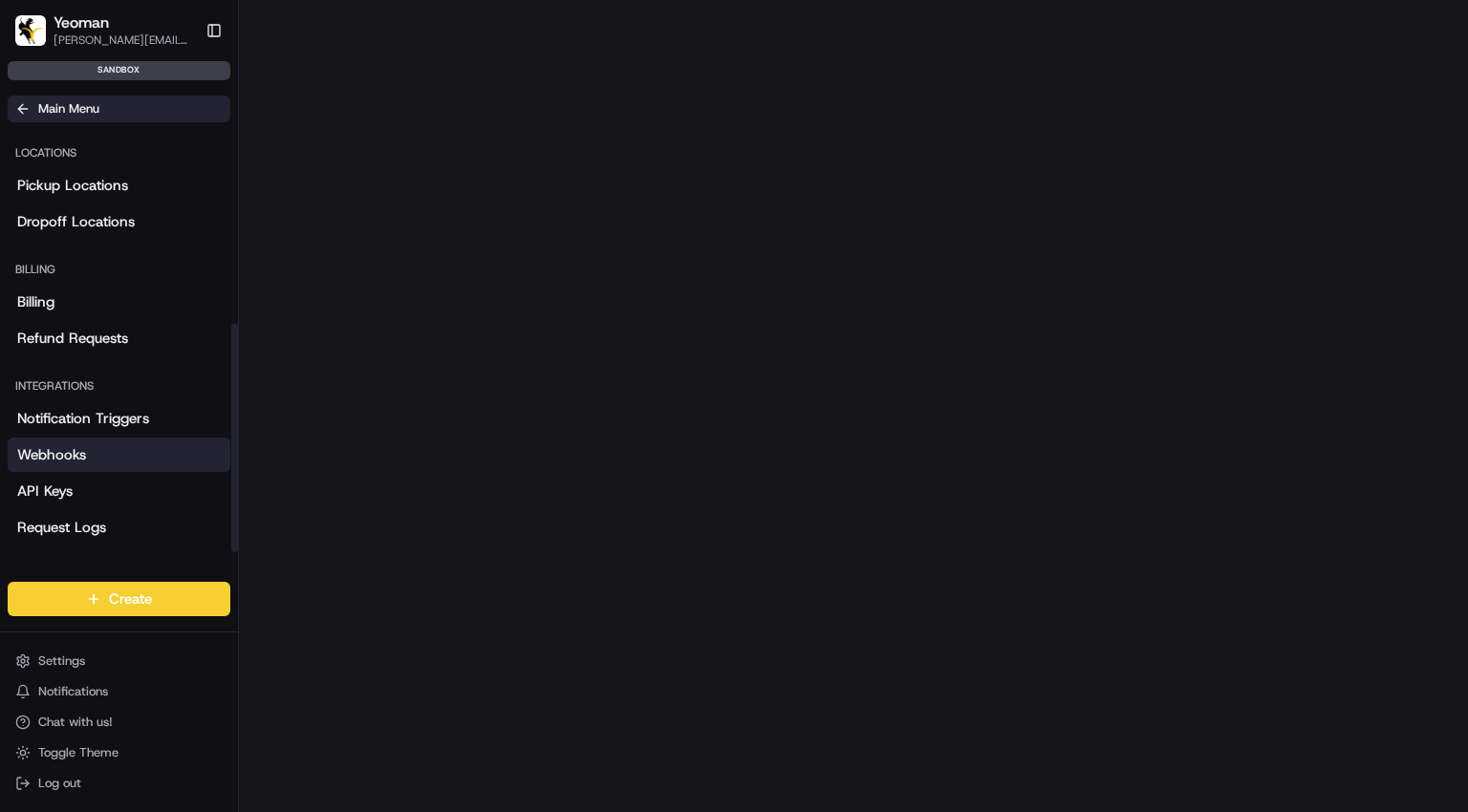 click on "Main Menu" at bounding box center [69, 109] 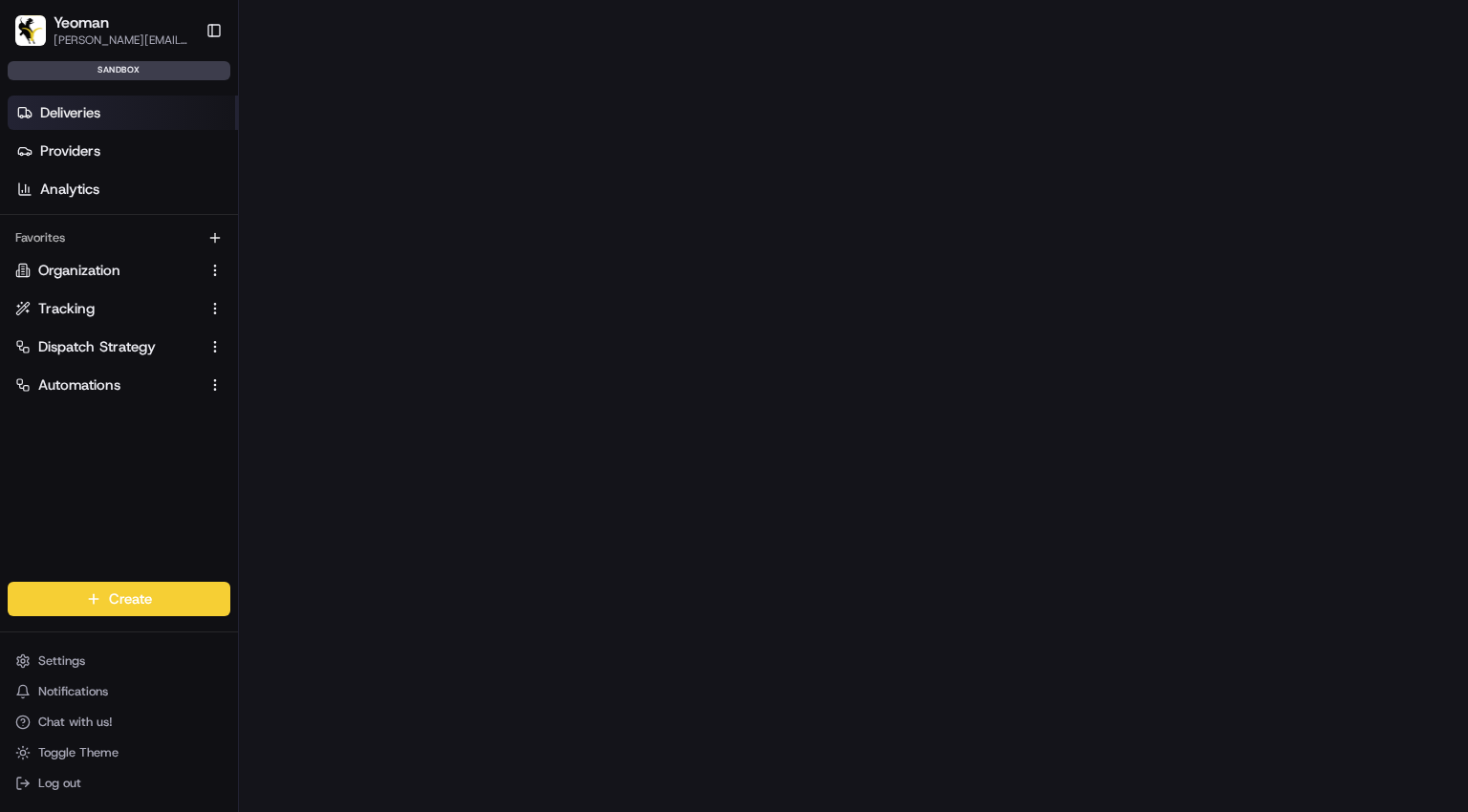 click on "Deliveries" at bounding box center [122, 113] 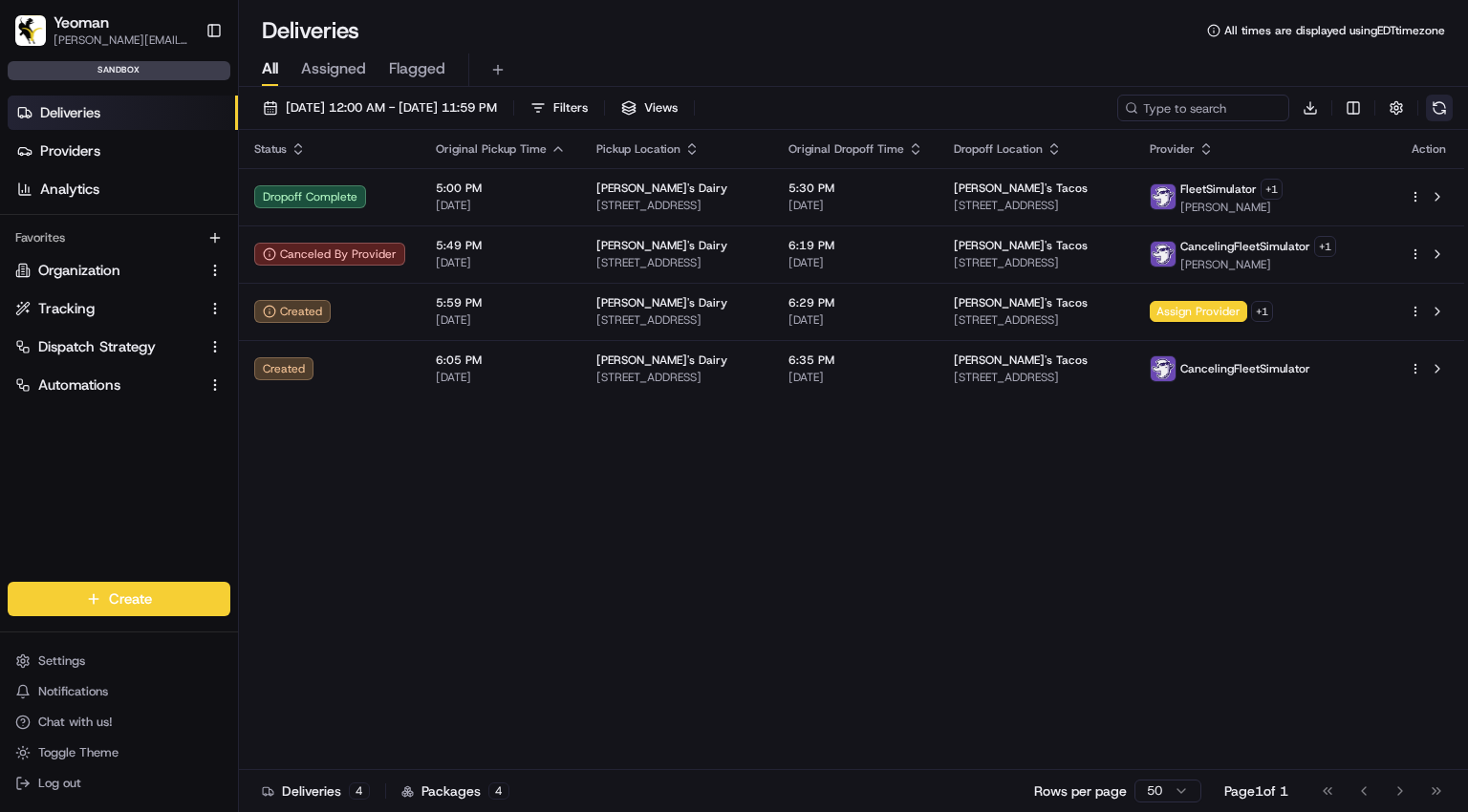 click at bounding box center (1439, 108) 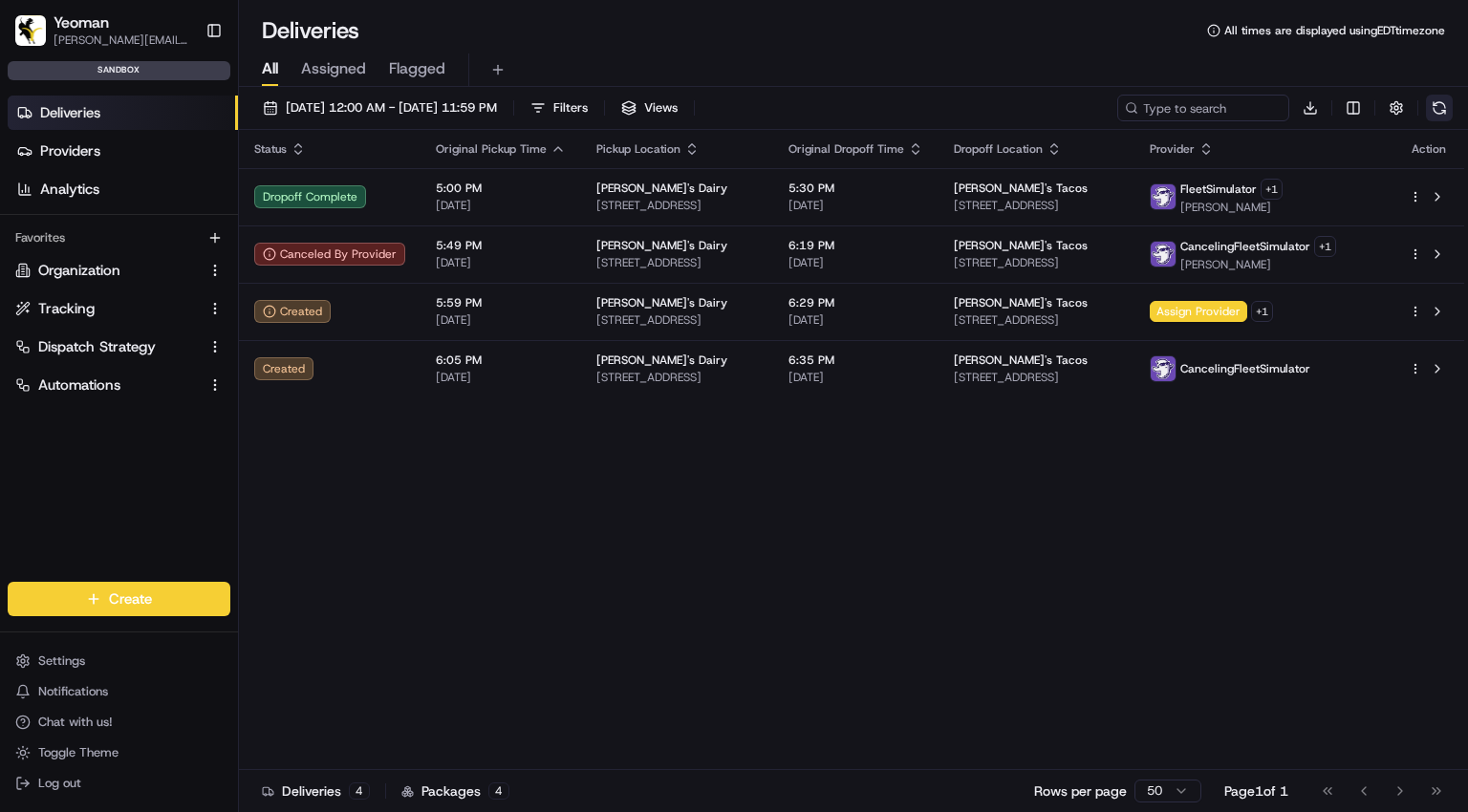 click at bounding box center [1439, 108] 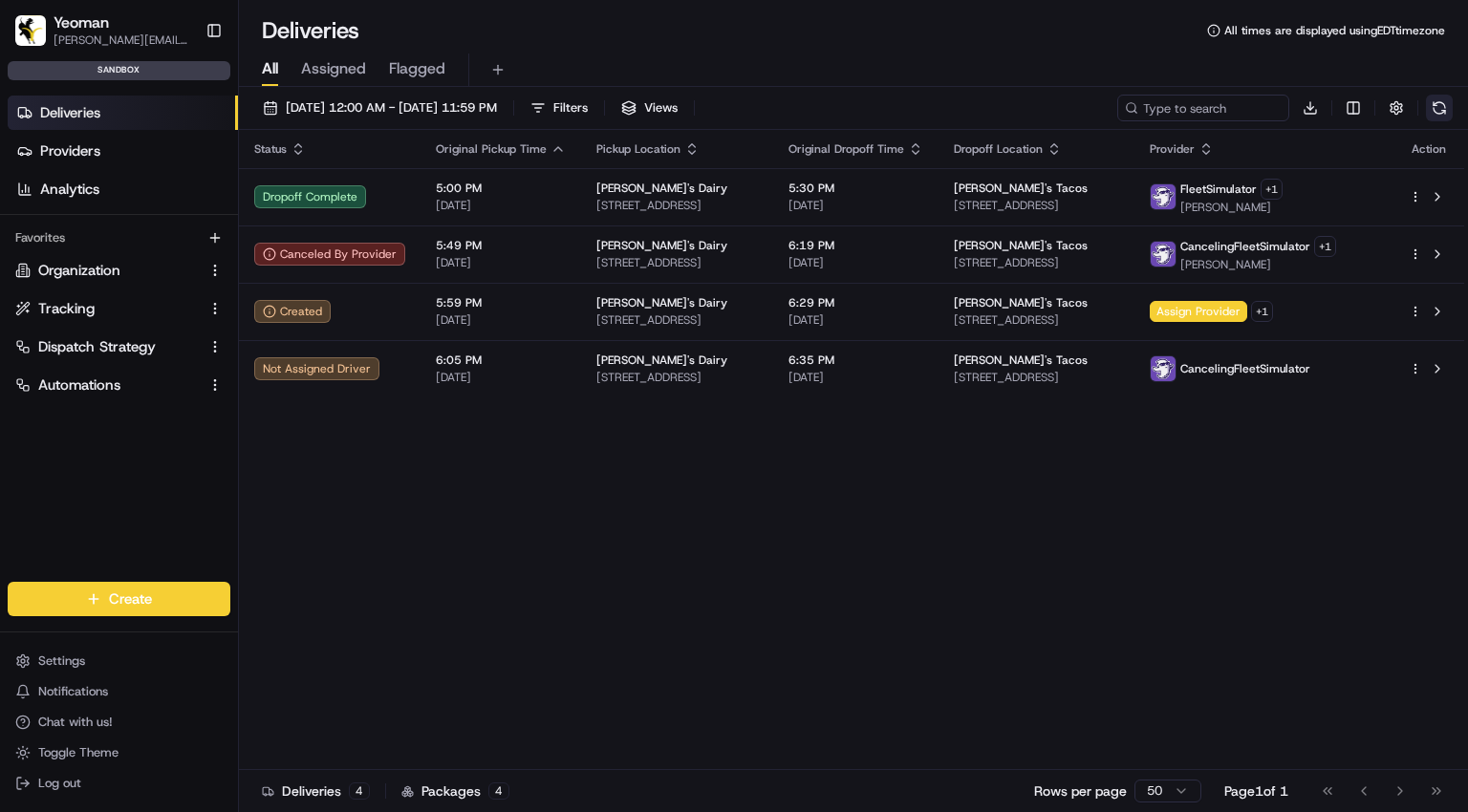 click at bounding box center [1439, 108] 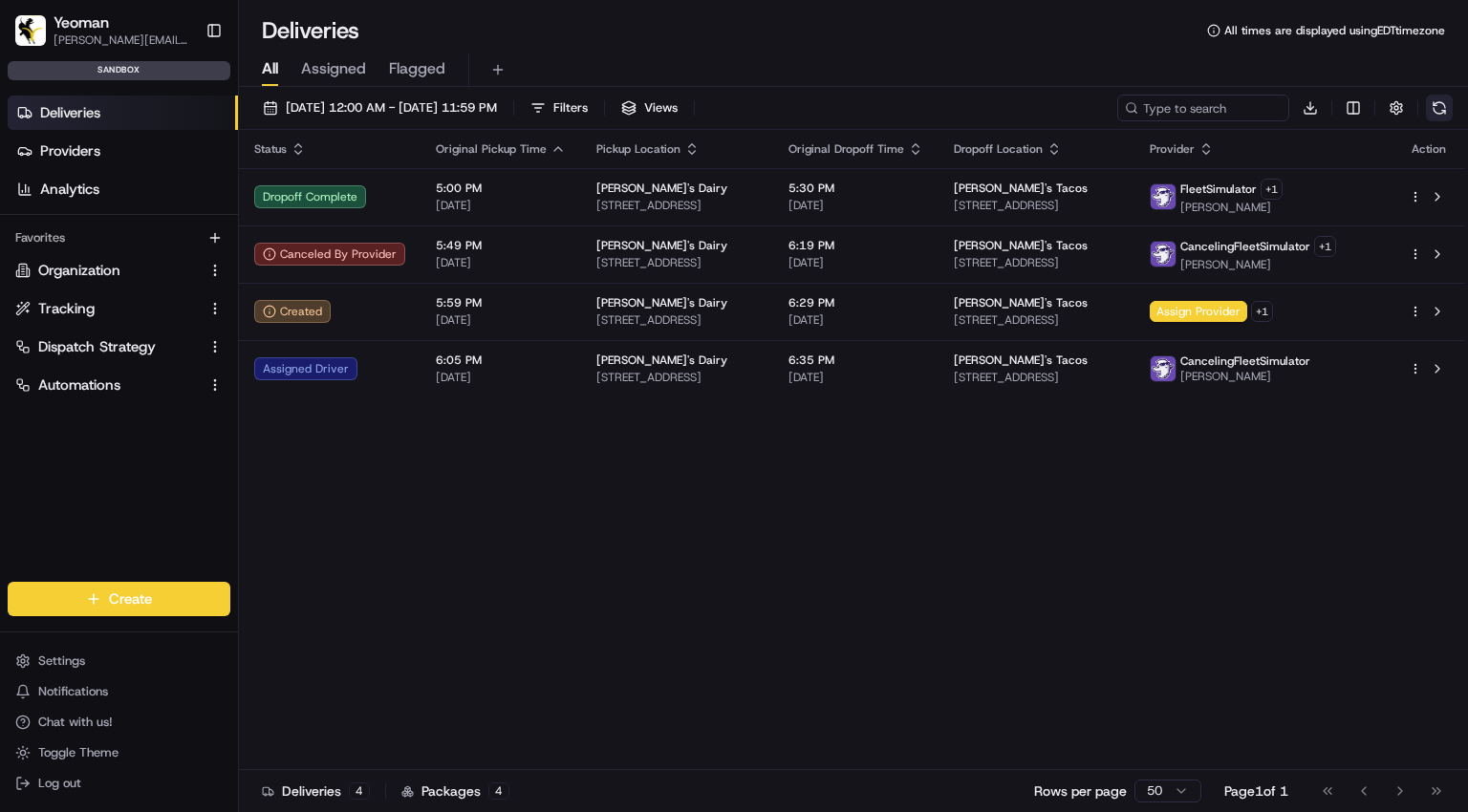 click at bounding box center (1439, 108) 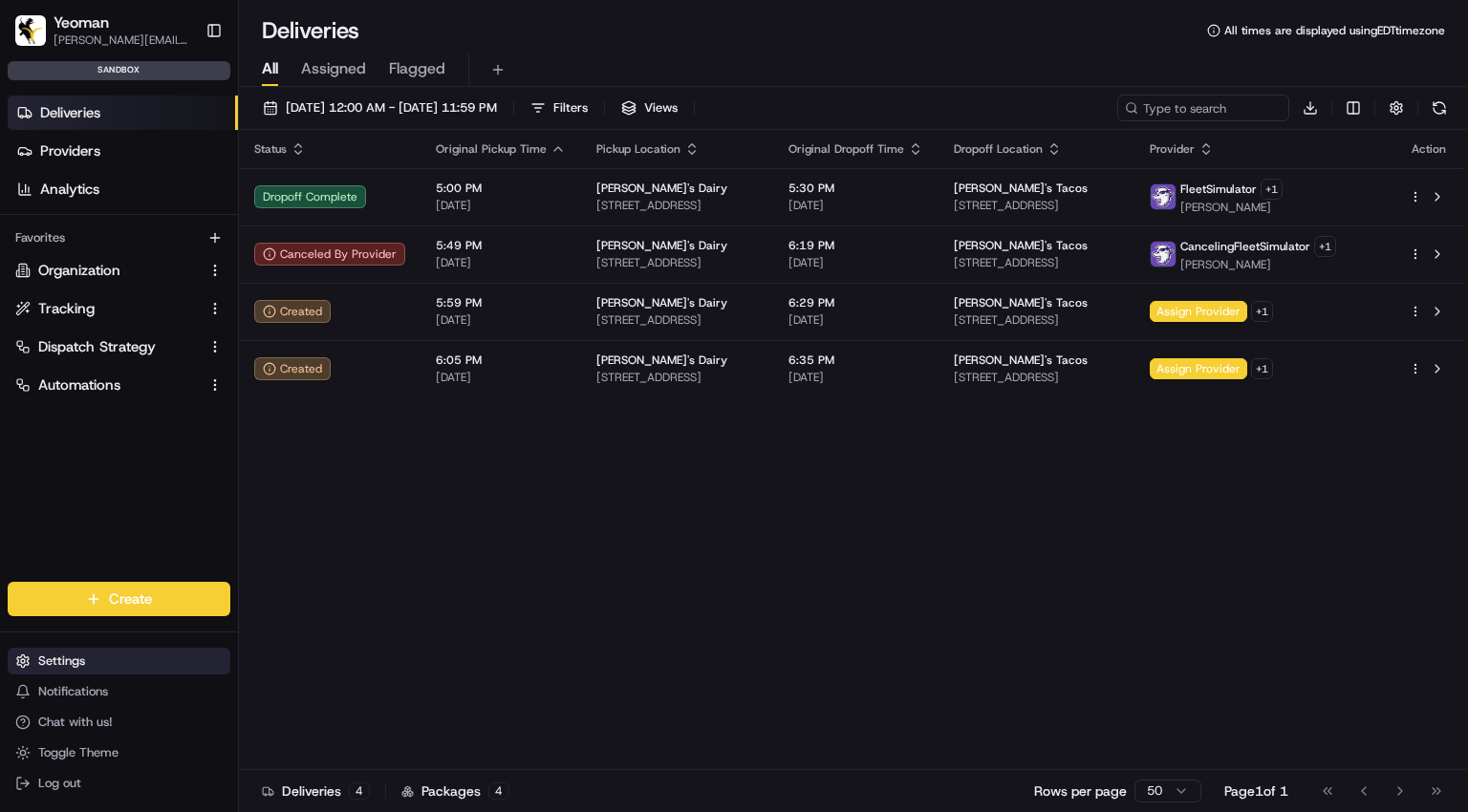 click on "Settings" at bounding box center (61, 661) 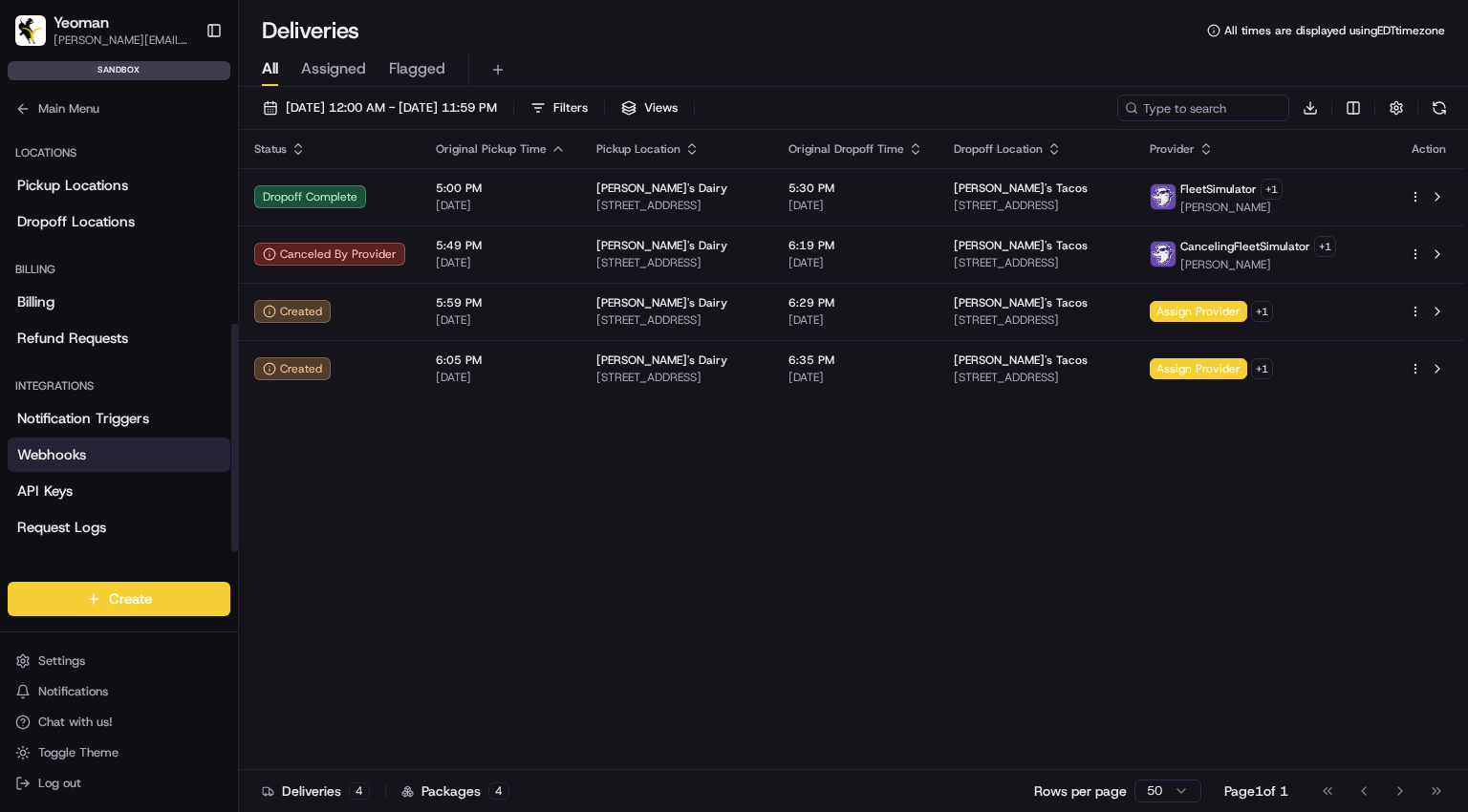 click on "Webhooks" at bounding box center [119, 455] 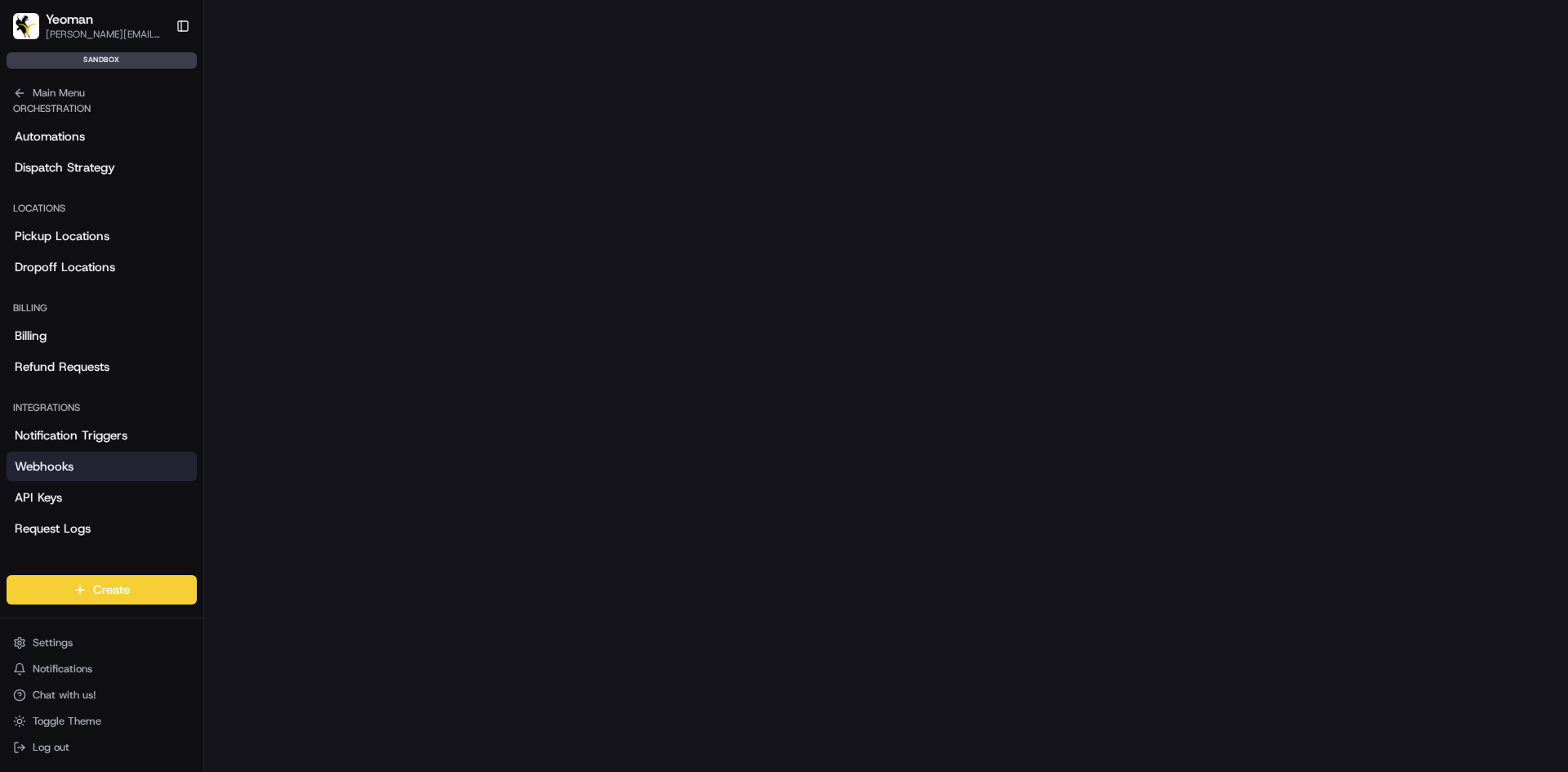 scroll, scrollTop: 246, scrollLeft: 0, axis: vertical 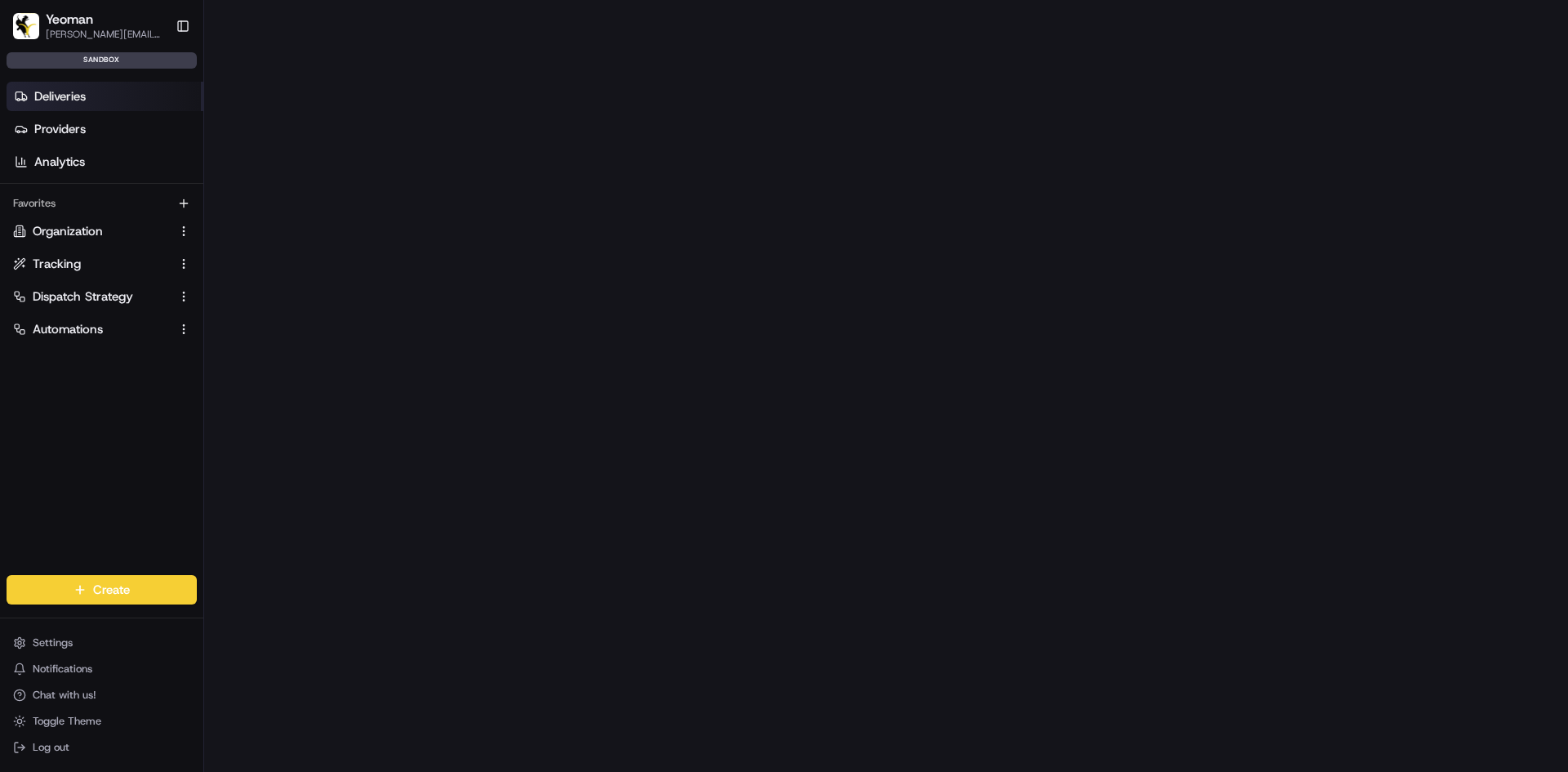 click on "Deliveries" at bounding box center [60, 96] 